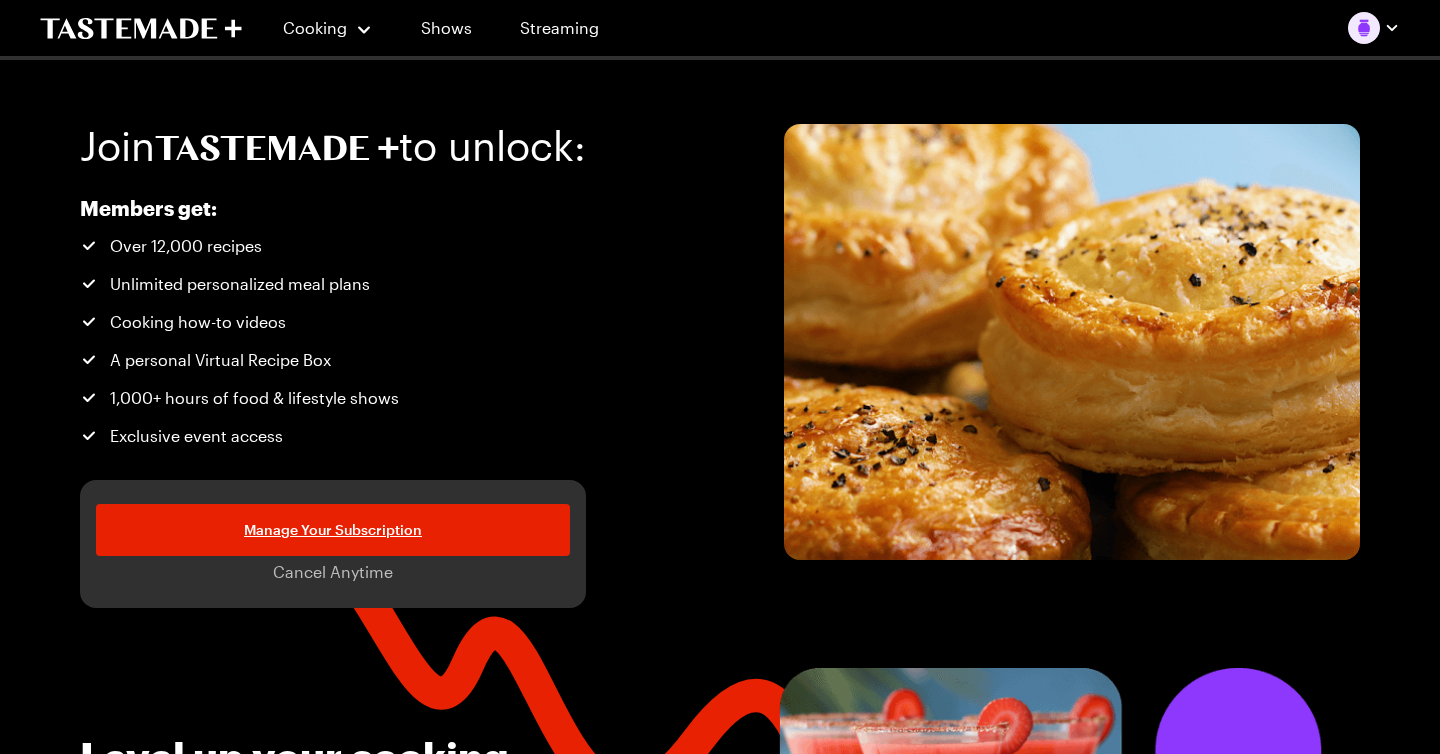scroll, scrollTop: 0, scrollLeft: 0, axis: both 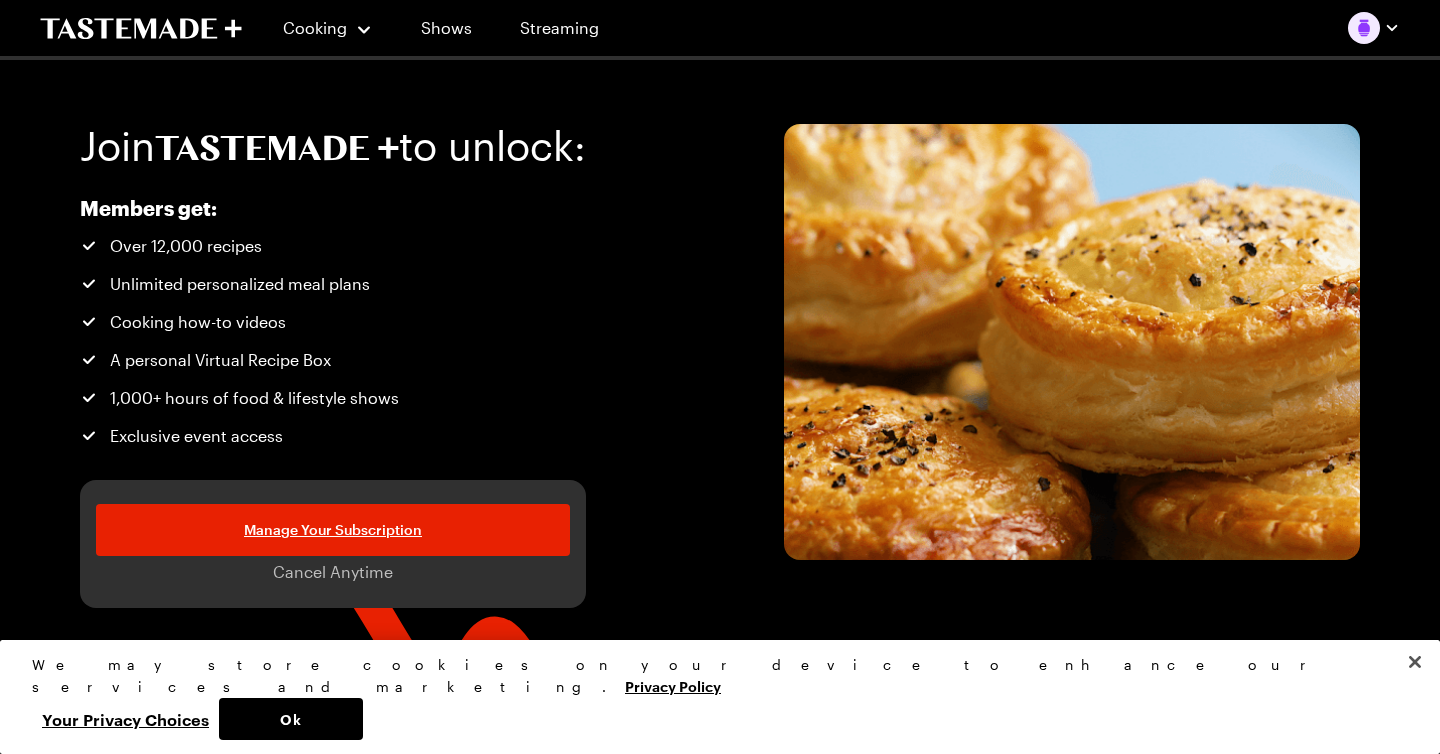 click at bounding box center [1374, 28] 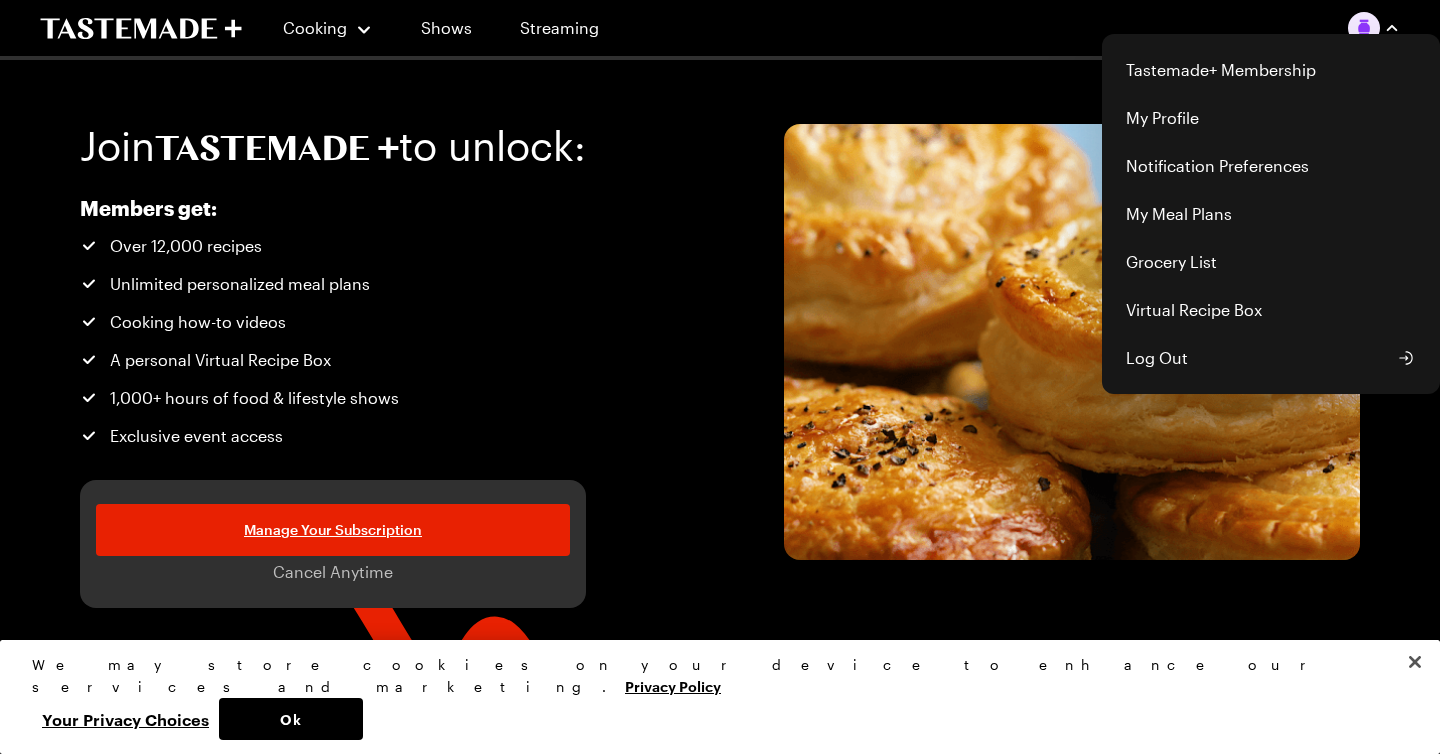 click on "Cooking Shows Streaming Tastemade+ Membership My Profile Notification Preferences My Meal Plans Grocery List Virtual Recipe Box Log Out Join   to unlock: Members get: Over 12,000 recipes Unlimited personalized meal plans Cooking how-to videos A personal Virtual Recipe Box 1,000+ hours of food & lifestyle shows Exclusive event access Manage Your Subscription Cancel Anytime Manage Your Subscription Cancel Anytime Level up your cooking Thousands of recipes from our in-house specialists, celebrity chefs, and beloved creators. Filterable by   cuisine   diet, and more Recipes from the  World's Best Chefs Master cooking techniques from acclaimed chefs and culinary legends, including step-by-step recipes from their most iconic dishes. Manage Your Subscription Meal Plans Unlock unlimited personalized meal plans, tailored to your tastes, lifestyle, and dietary needs. Find. Cook. Save. Find. Cook. Save. Collect your favorite recipes in one place, organized into folders however you like. Shows you'll love infuse taste TV" at bounding box center (720, 2047) 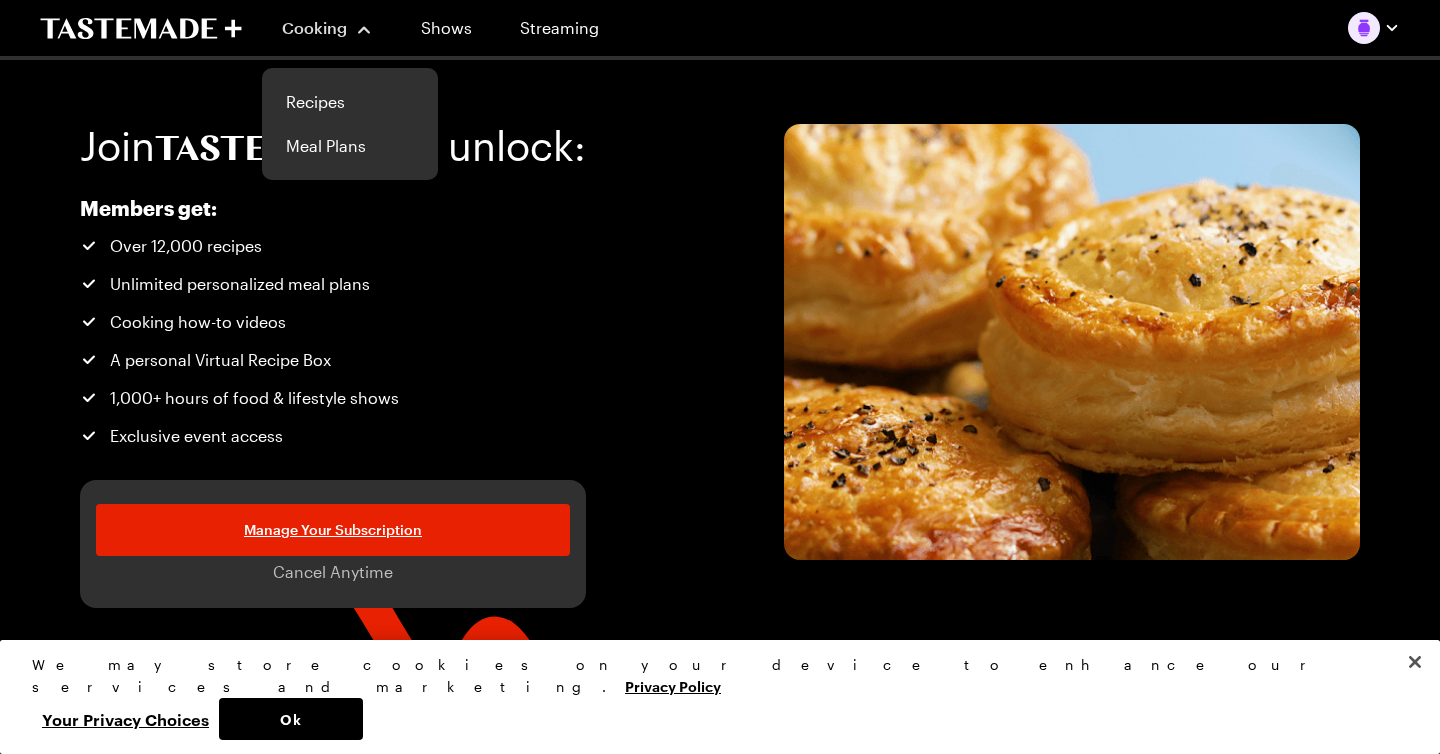 click on "Cooking" at bounding box center [314, 27] 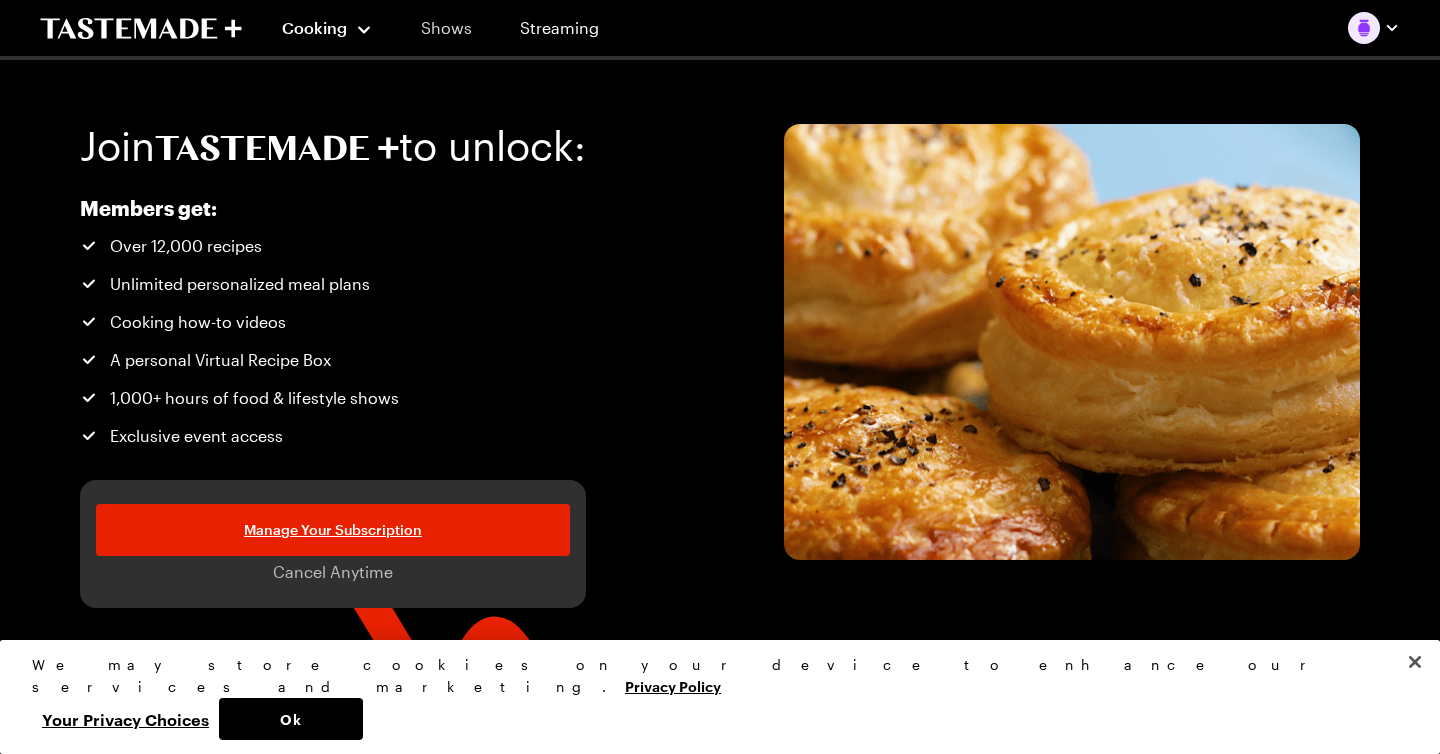 click on "Shows" at bounding box center (446, 28) 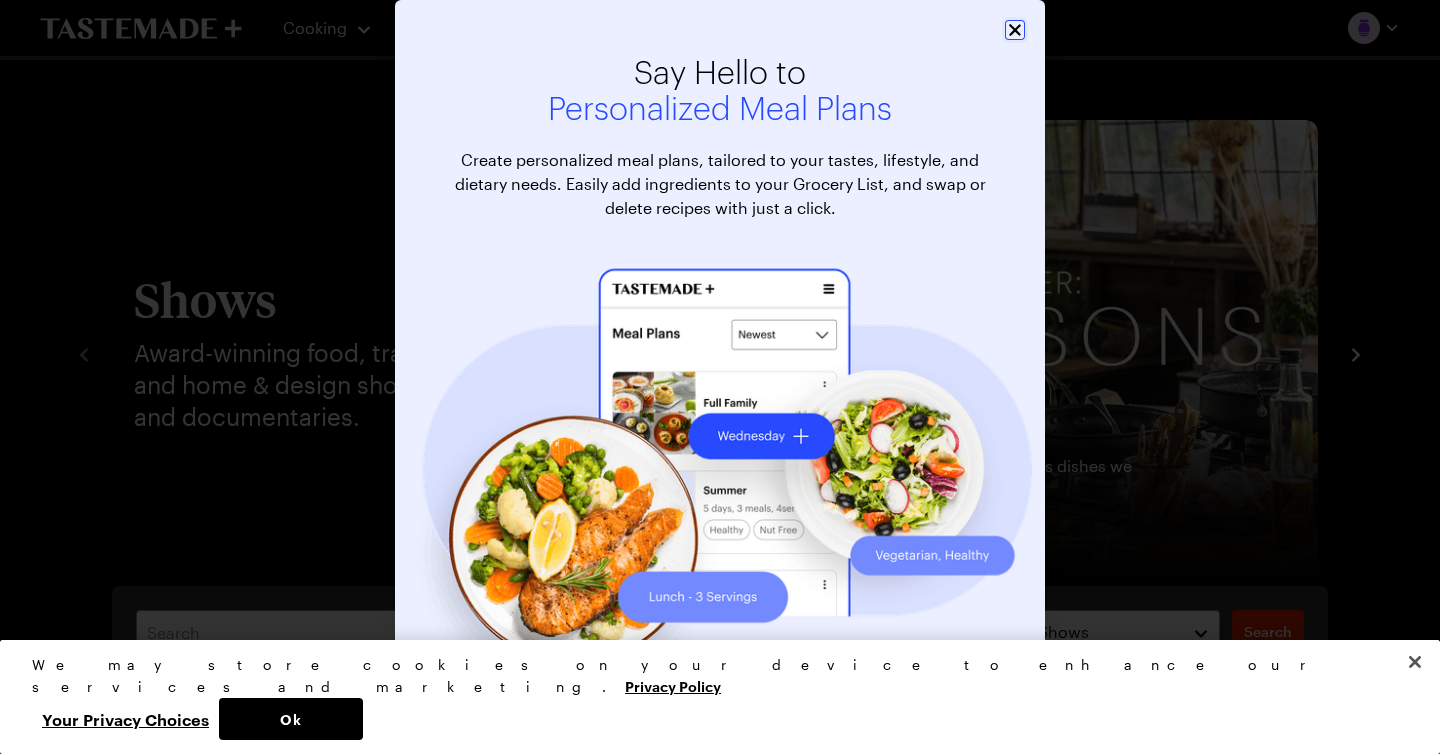 click 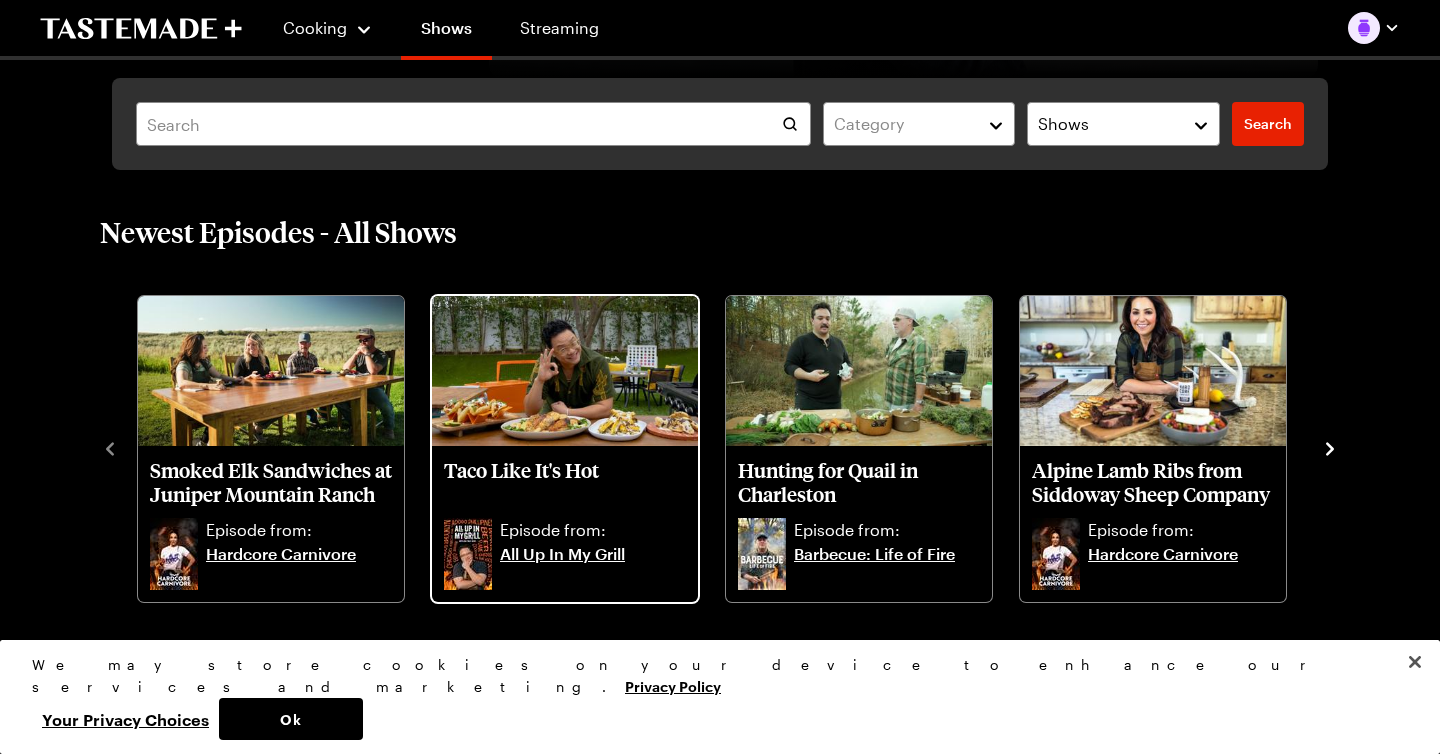 scroll, scrollTop: 509, scrollLeft: 0, axis: vertical 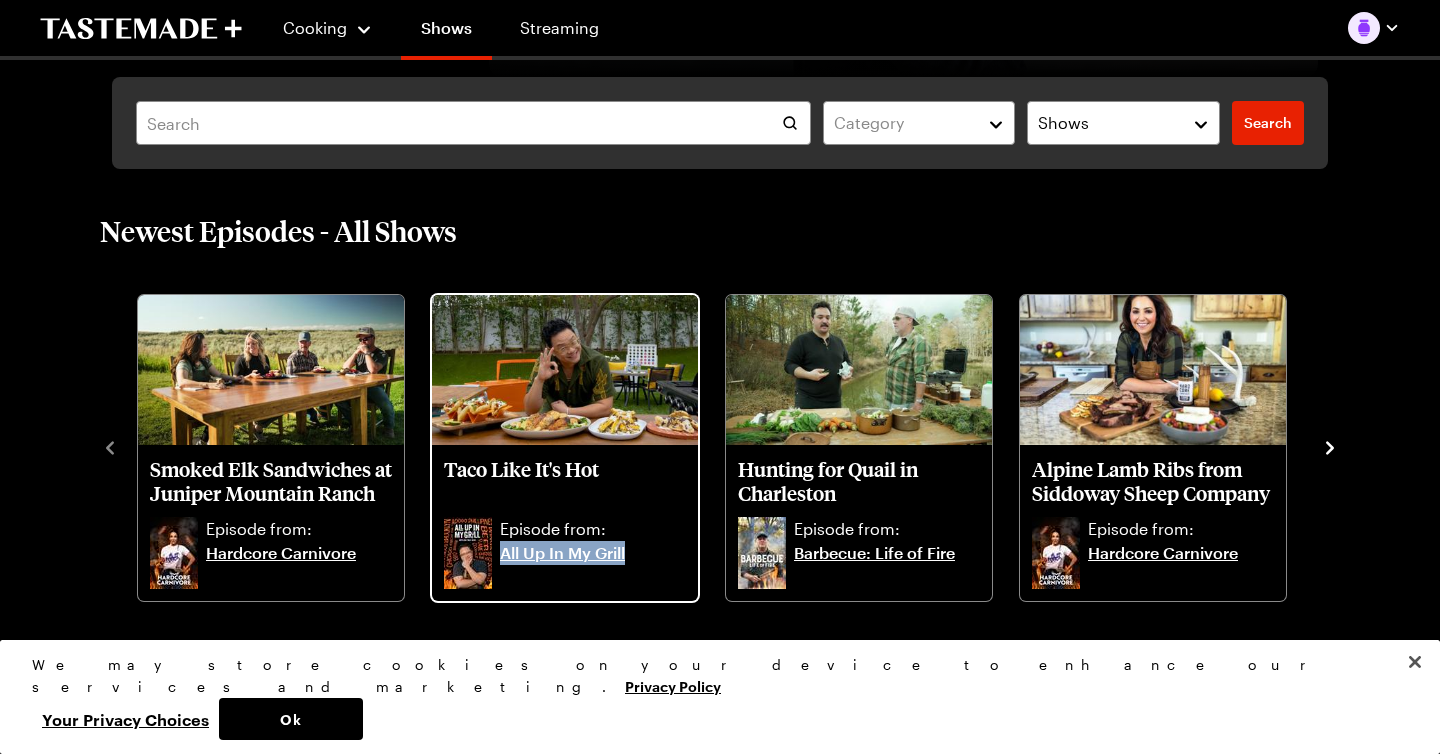 click on "All Up In My Grill" at bounding box center (593, 565) 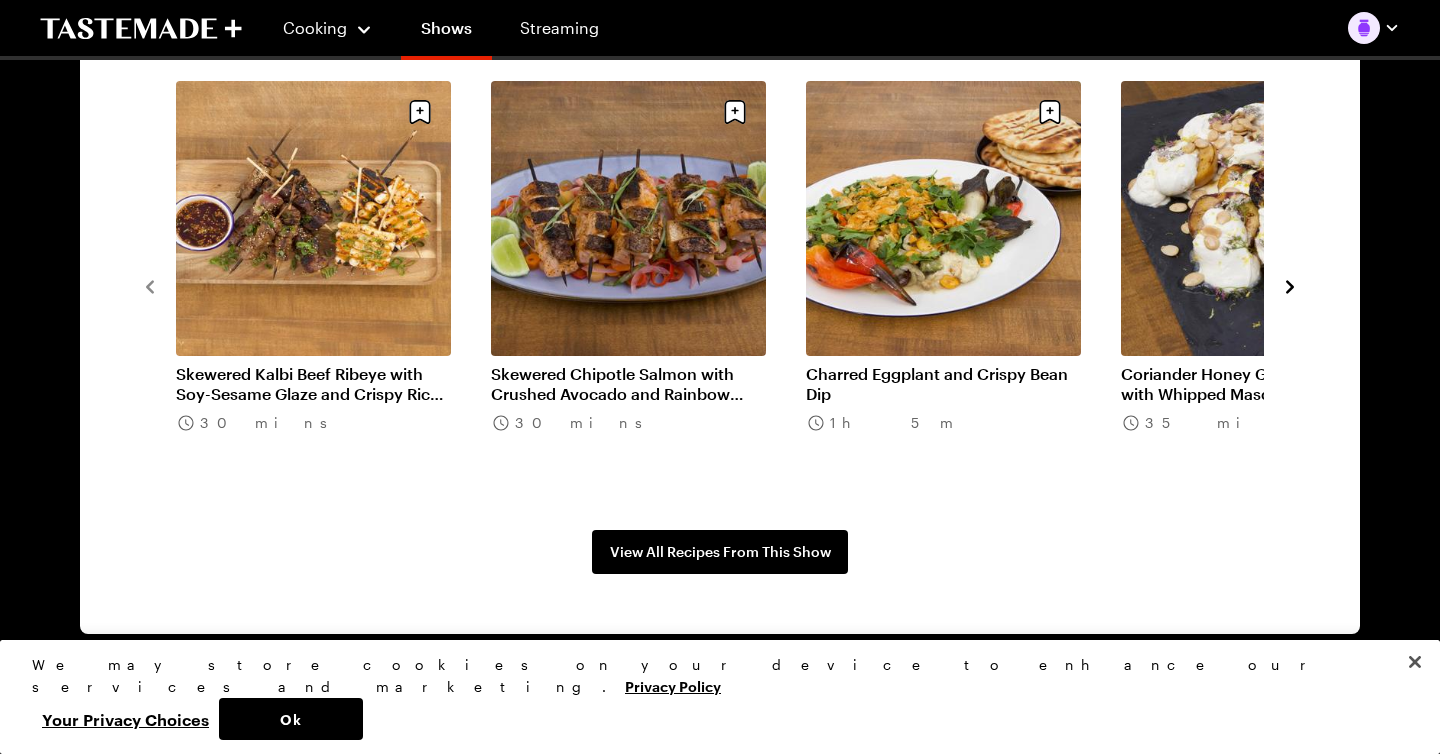 scroll, scrollTop: 1640, scrollLeft: 0, axis: vertical 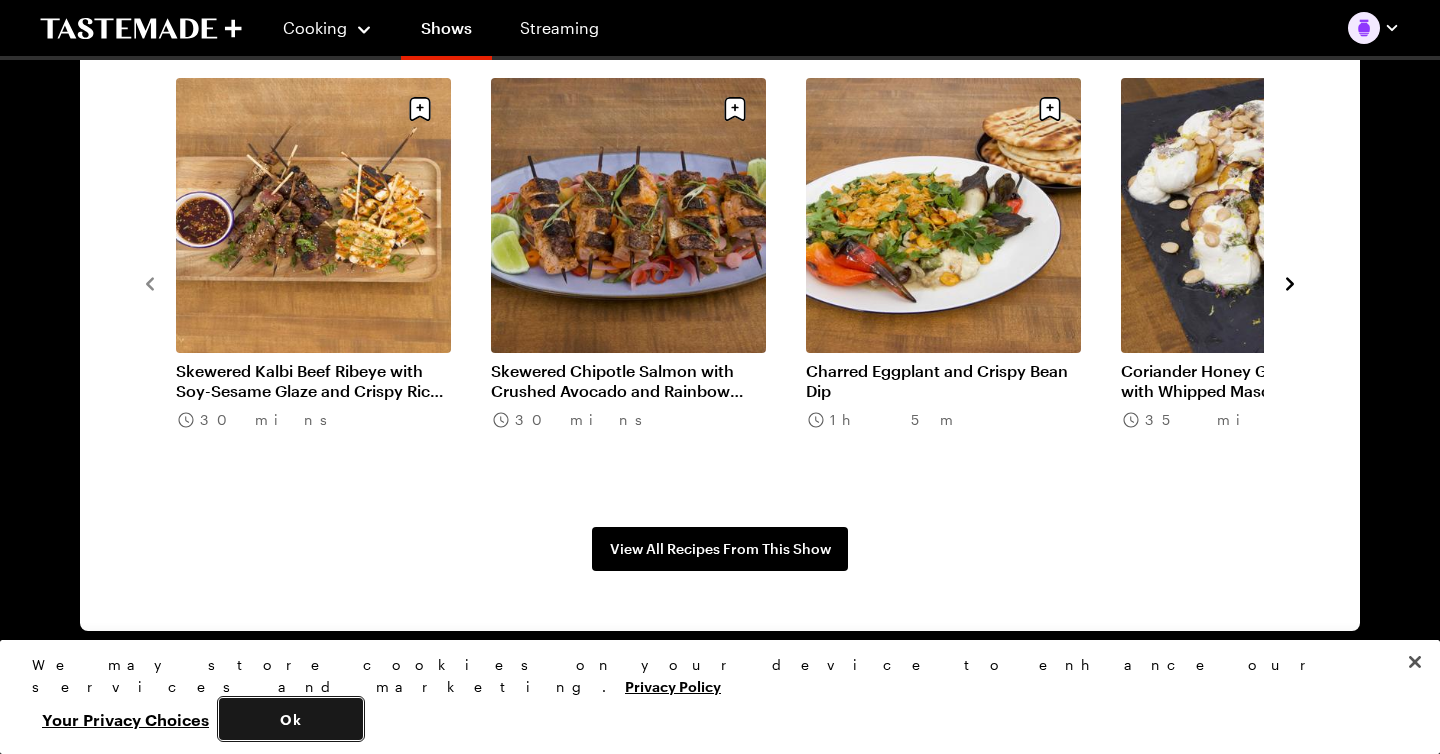 click on "Ok" at bounding box center [291, 719] 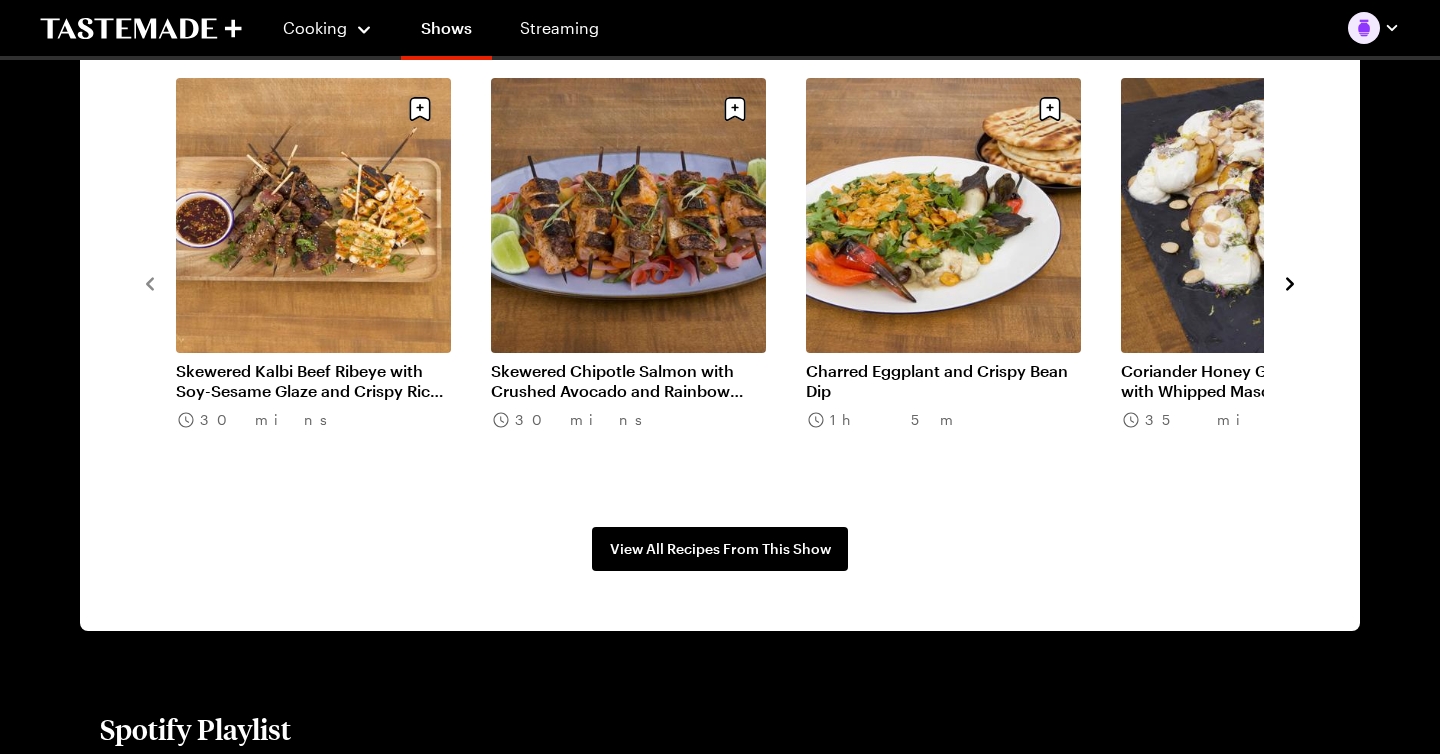 click 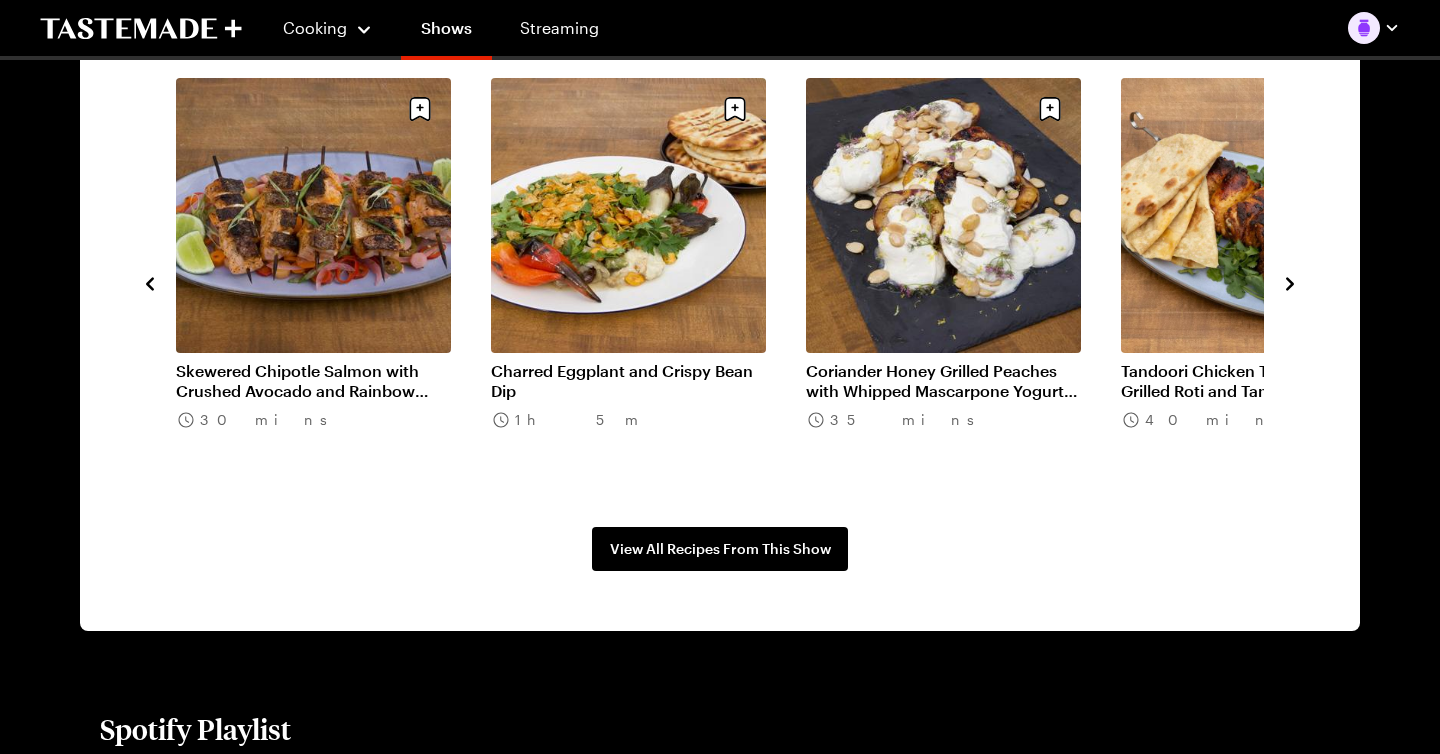 click 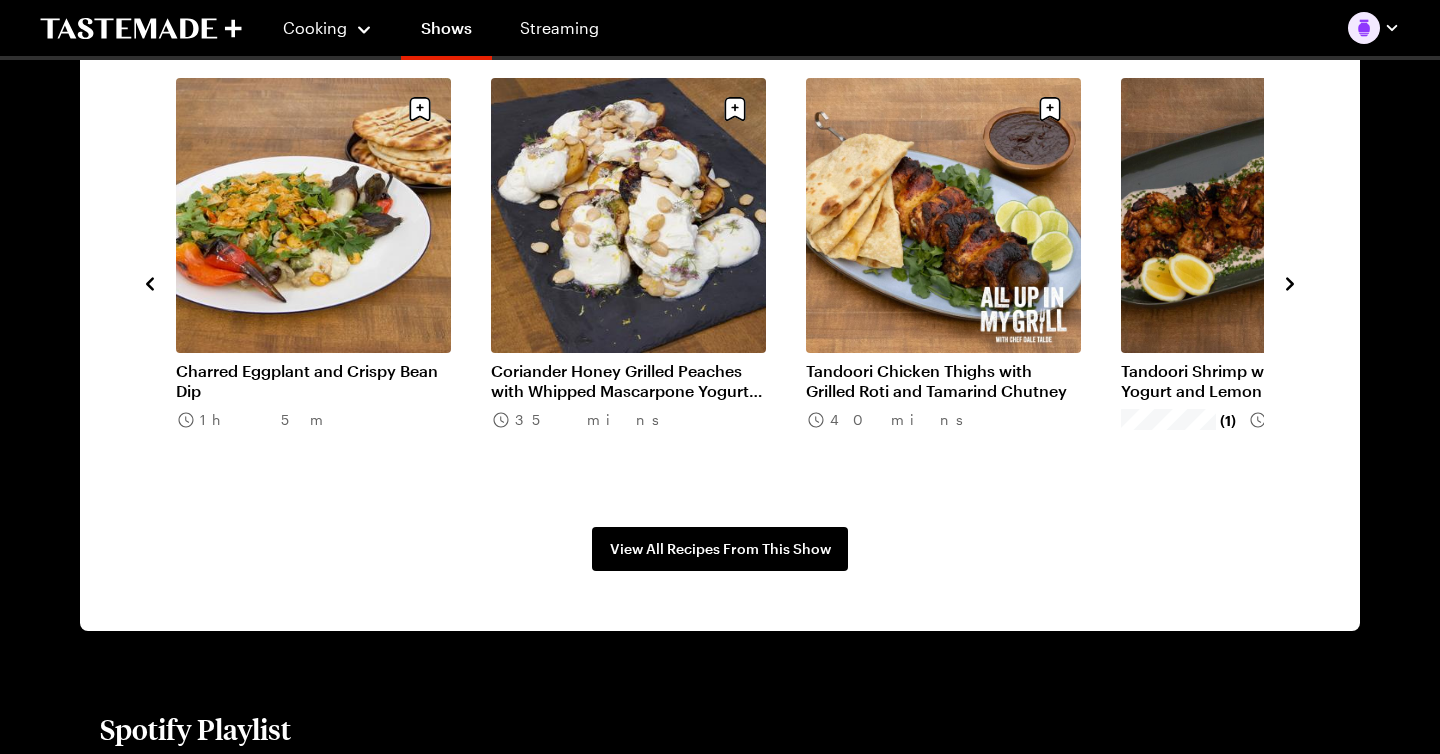 click 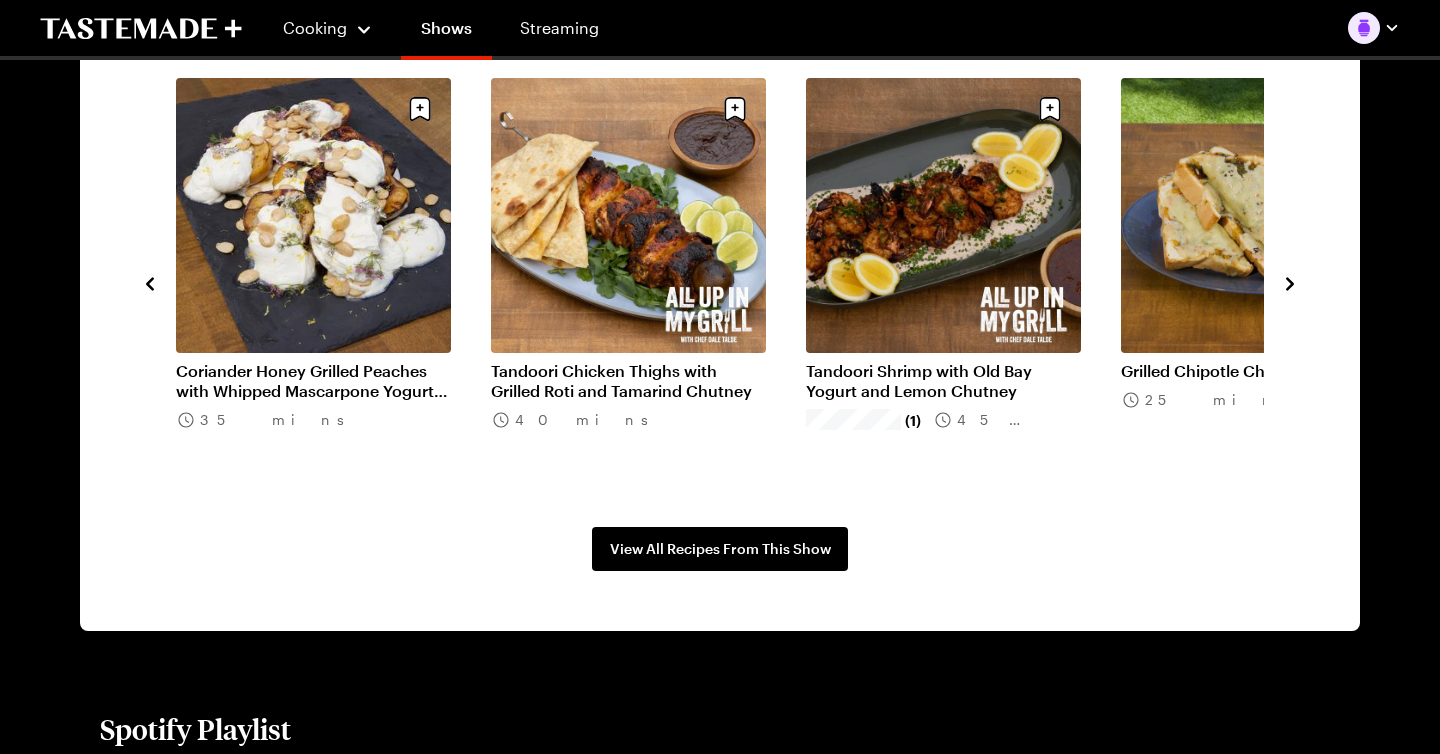 click 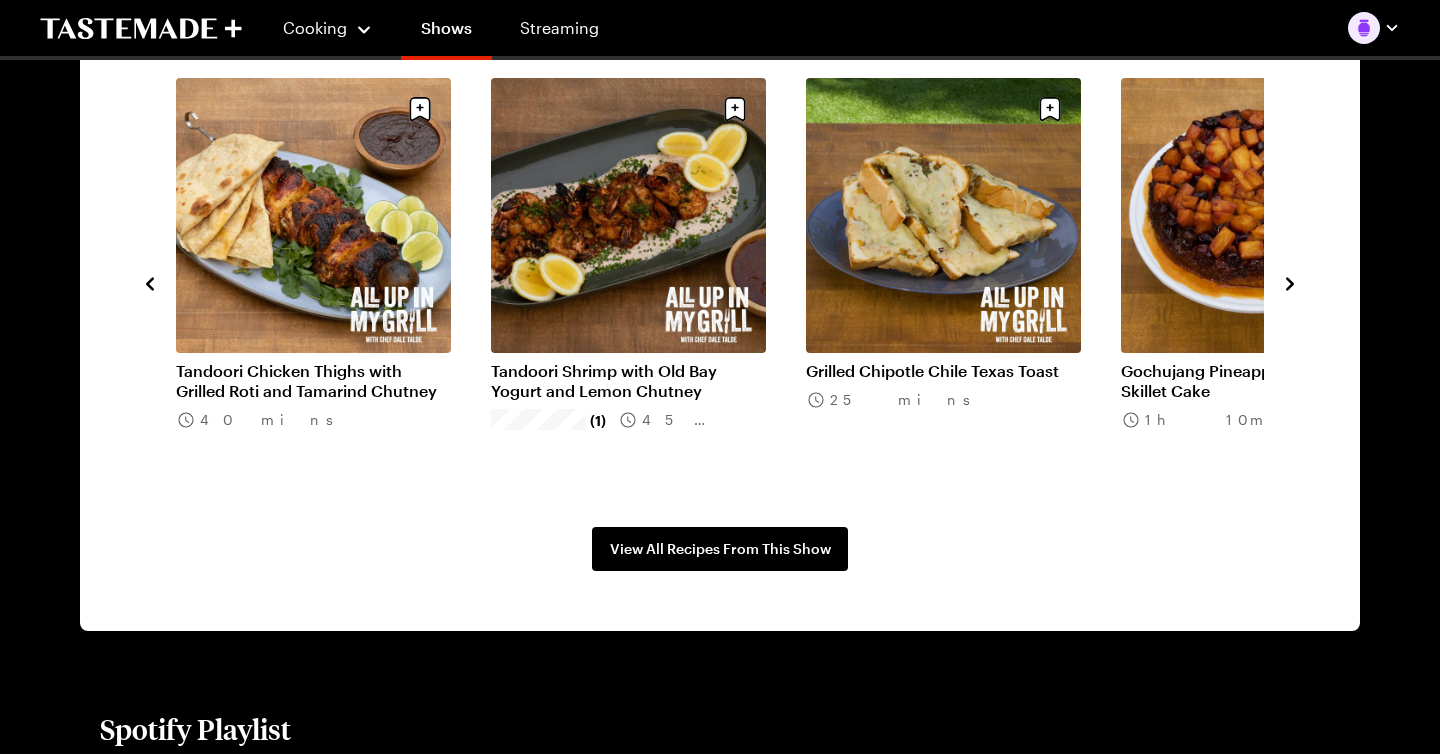 click 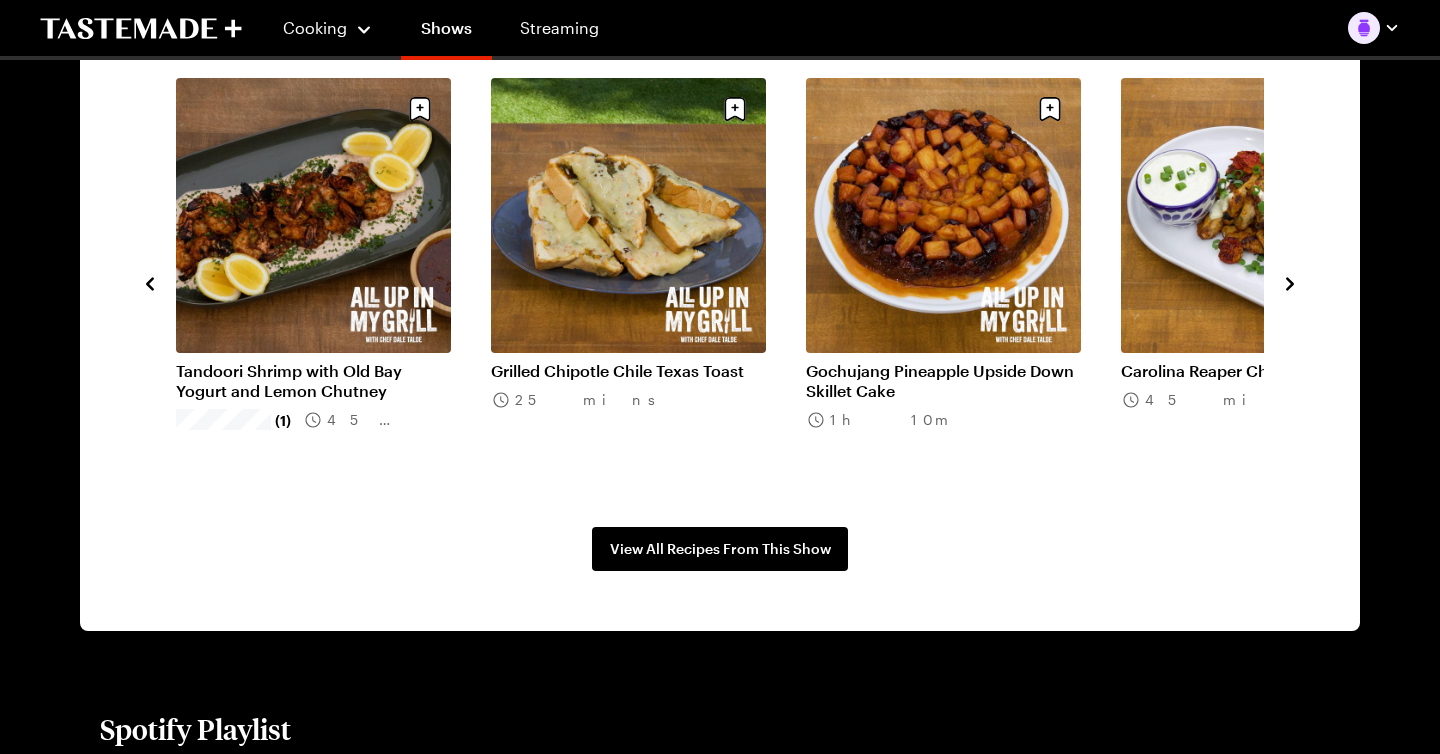 click 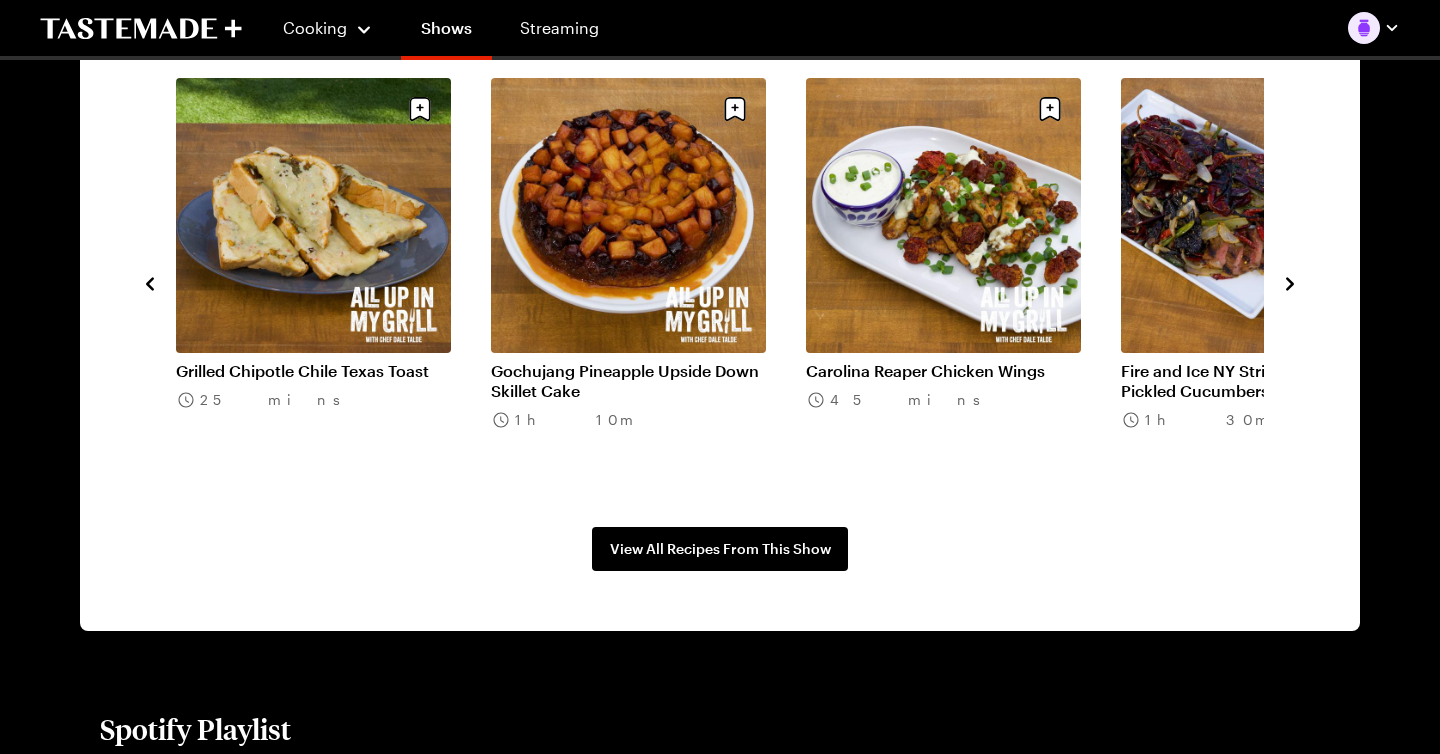 click 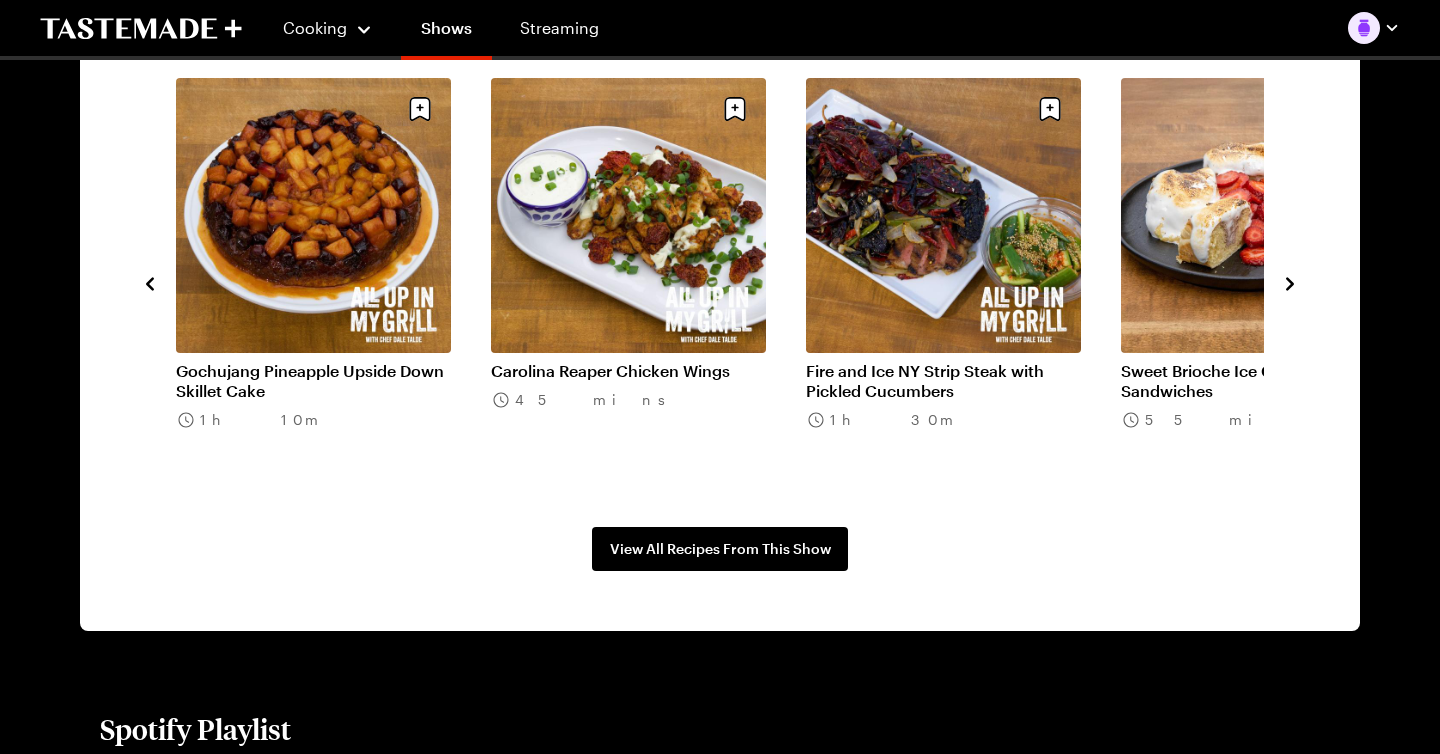 click 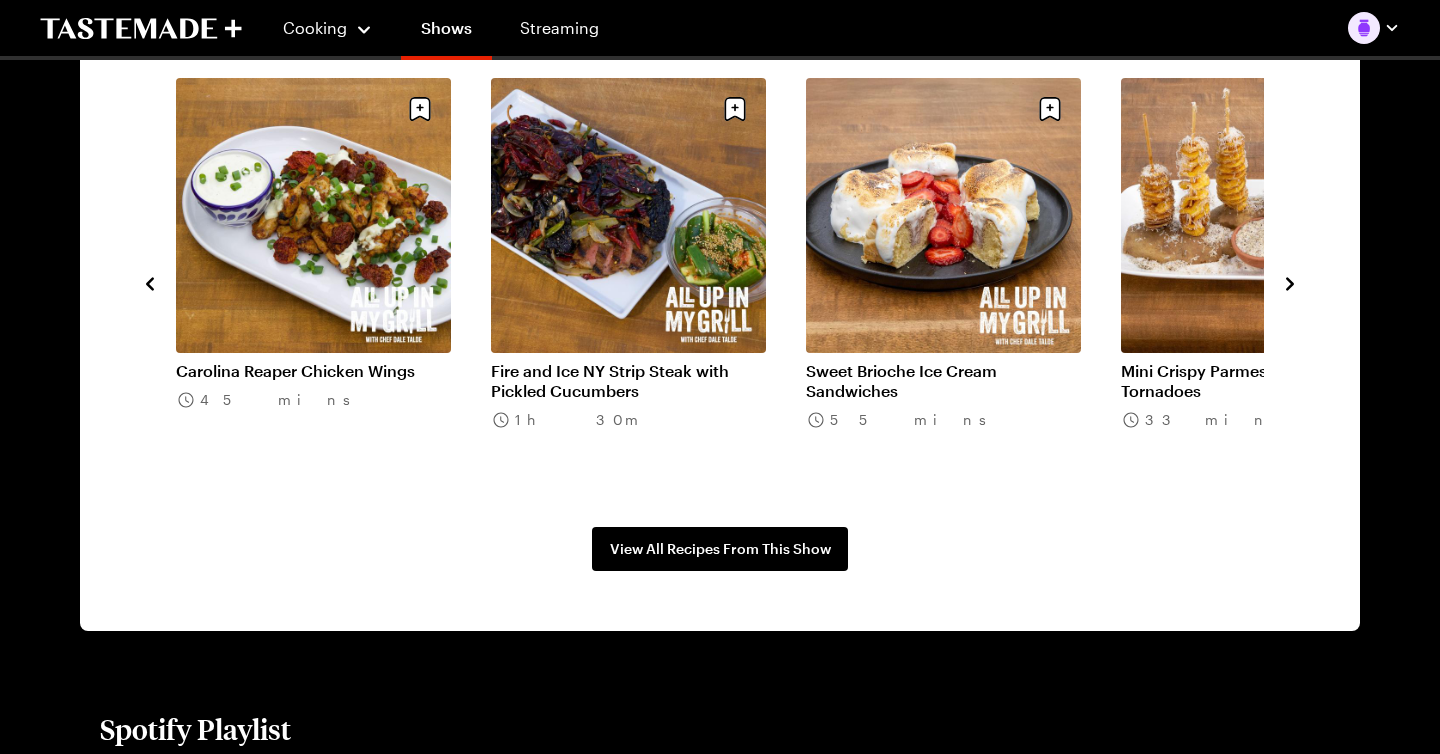 click 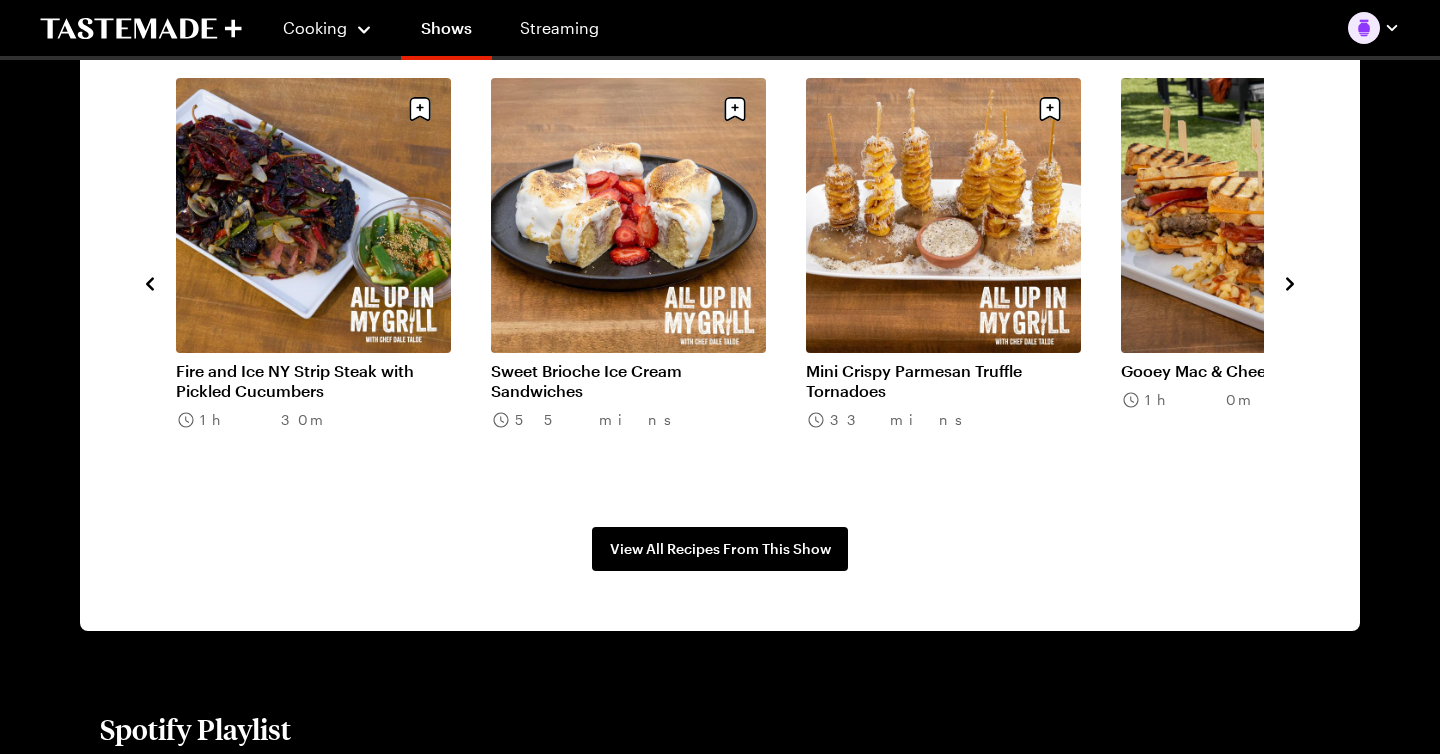 click 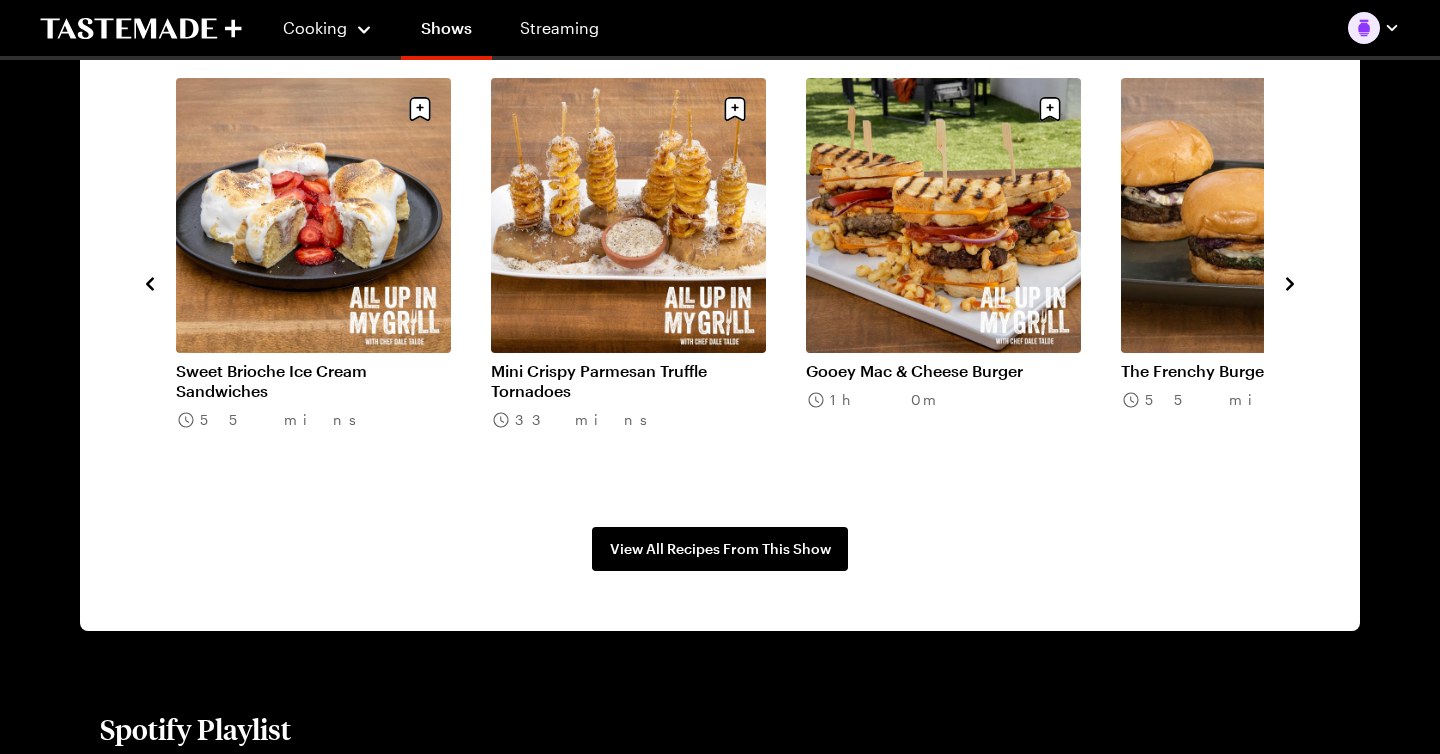 click 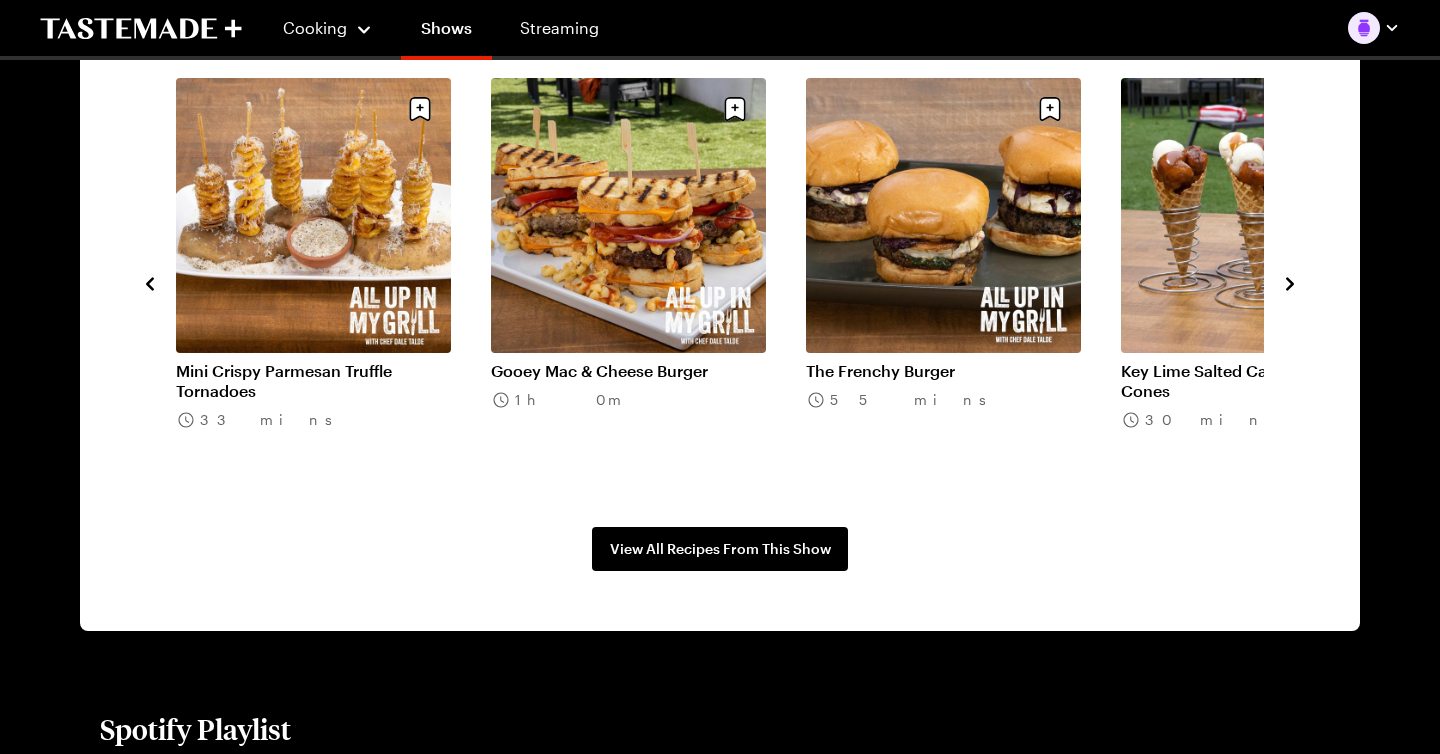 click 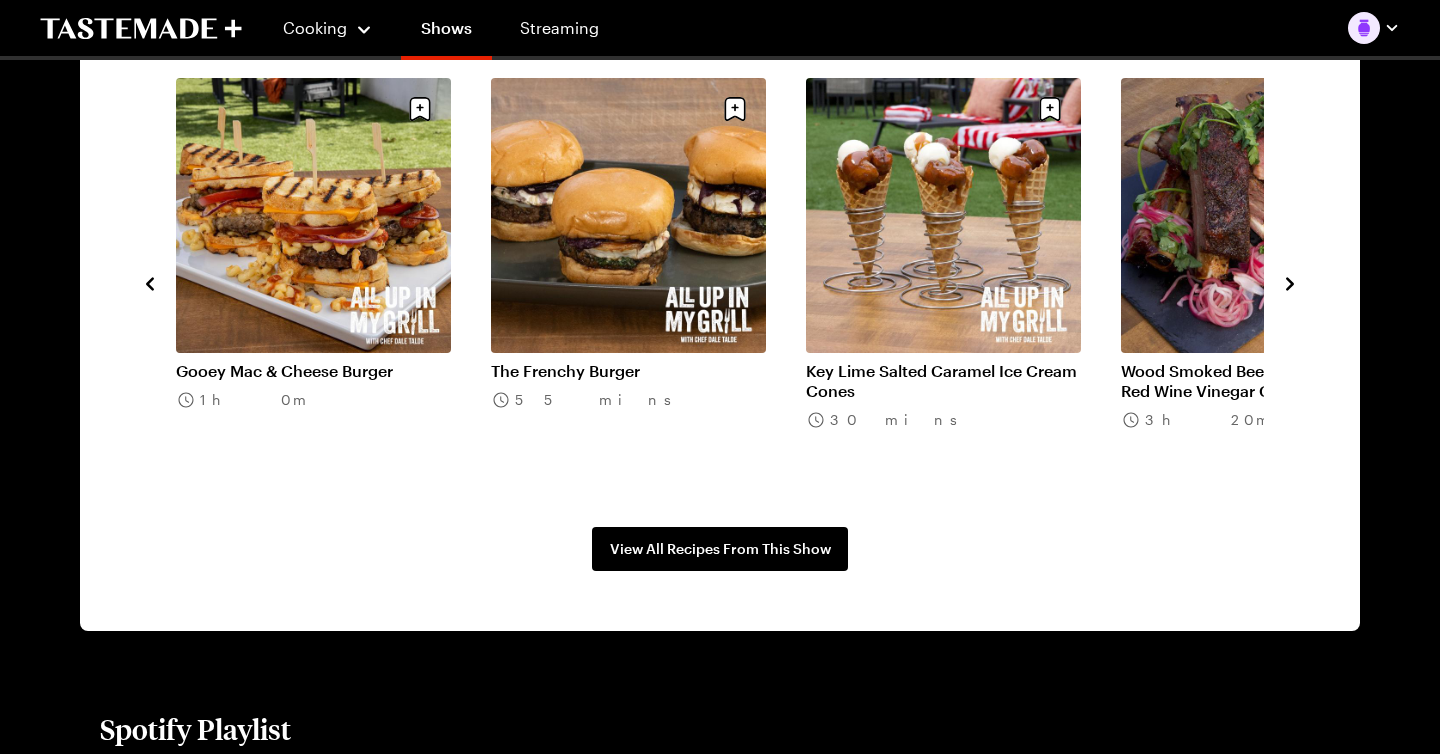 click 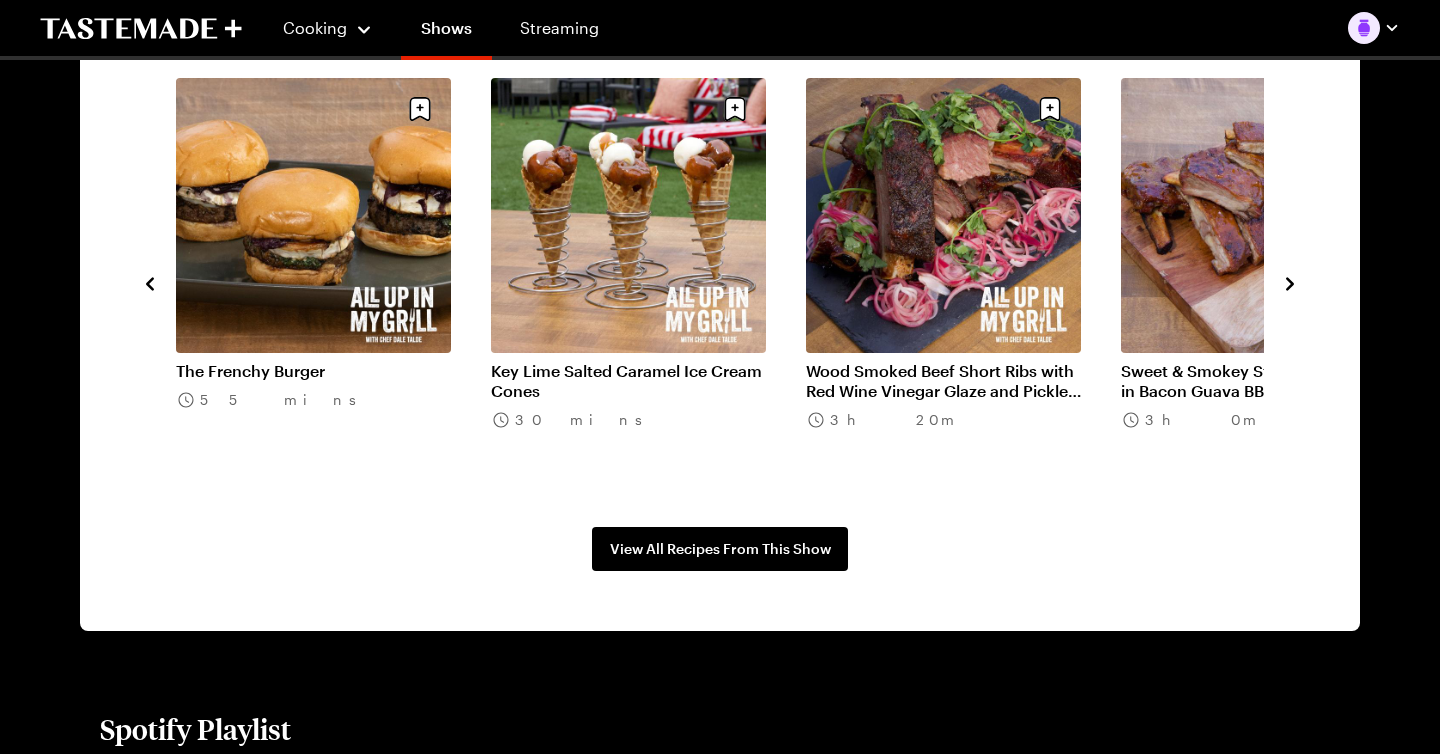 click 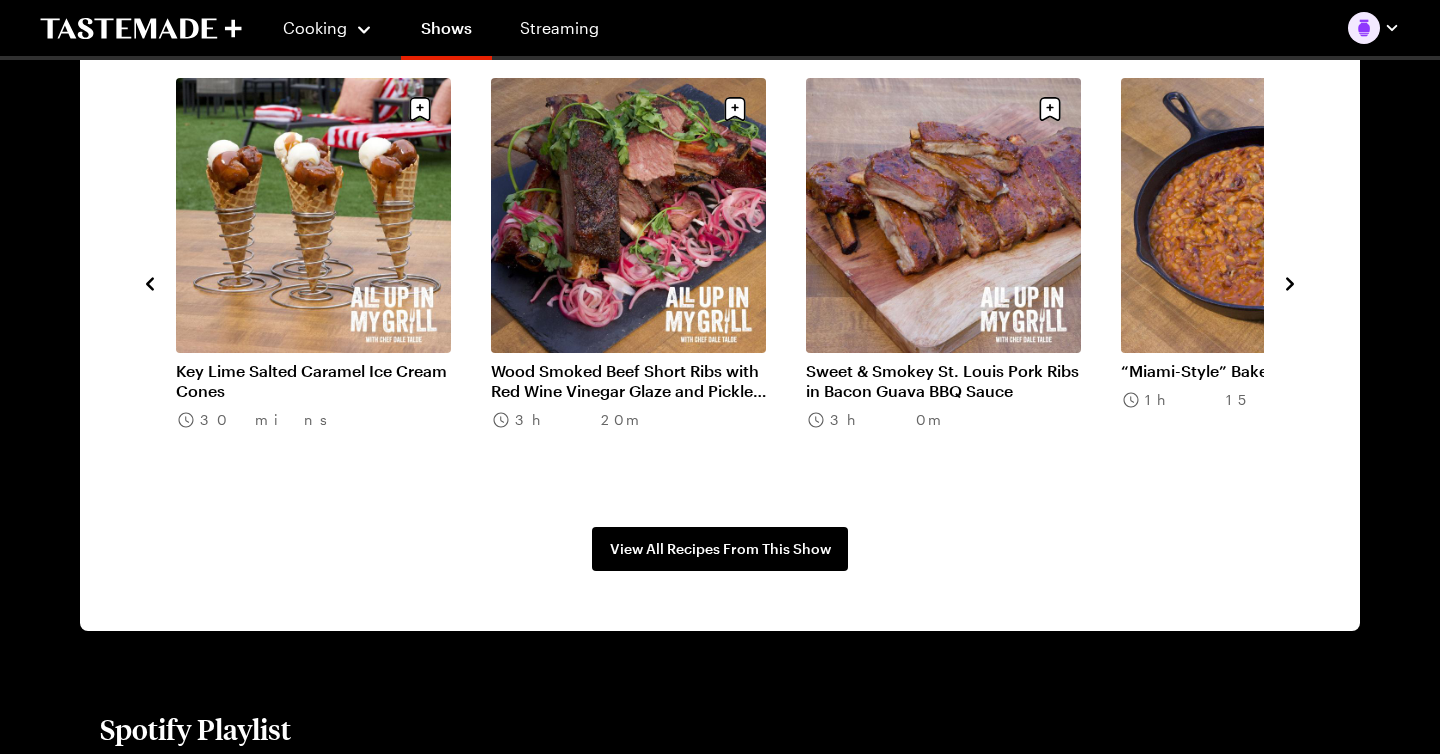 click on "Sweet & Smokey St. Louis Pork Ribs in Bacon Guava BBQ Sauce" at bounding box center (943, 381) 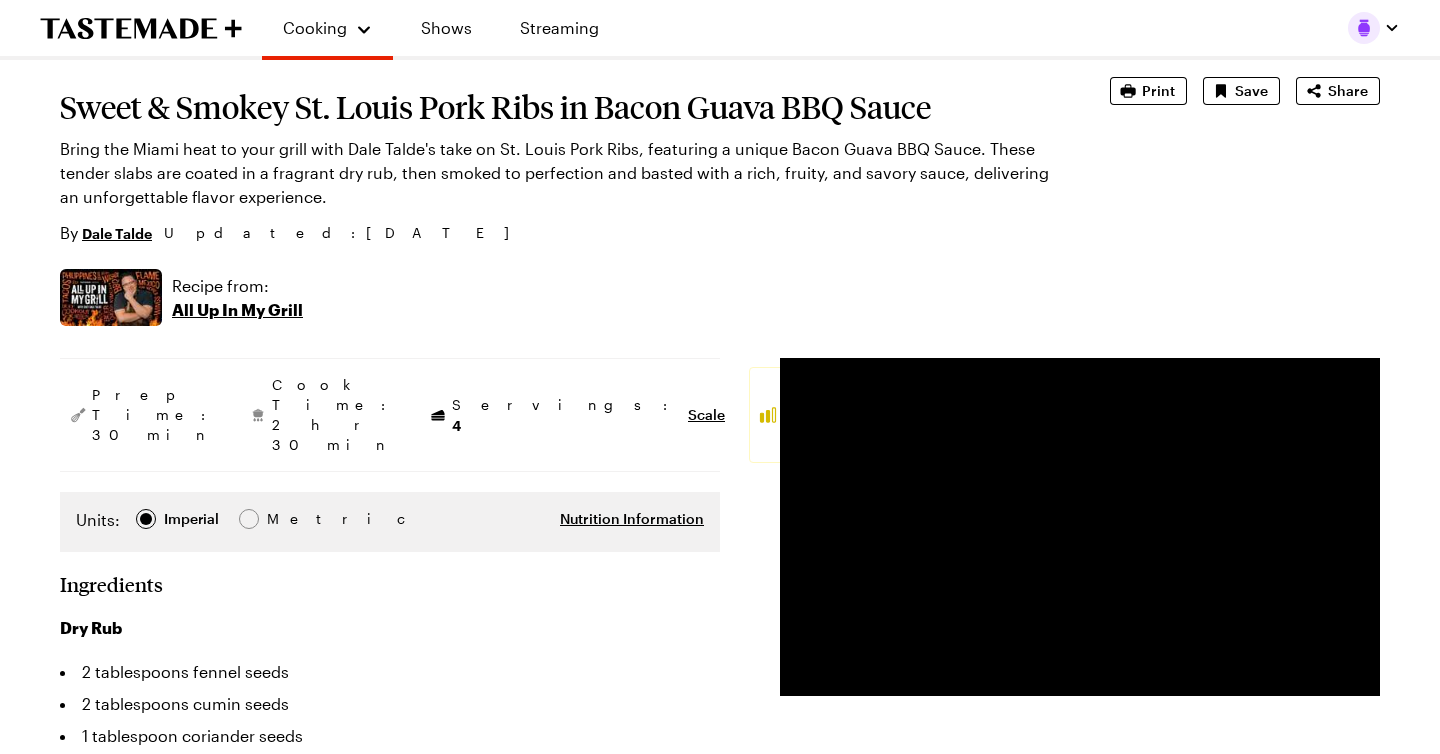 scroll, scrollTop: 122, scrollLeft: 0, axis: vertical 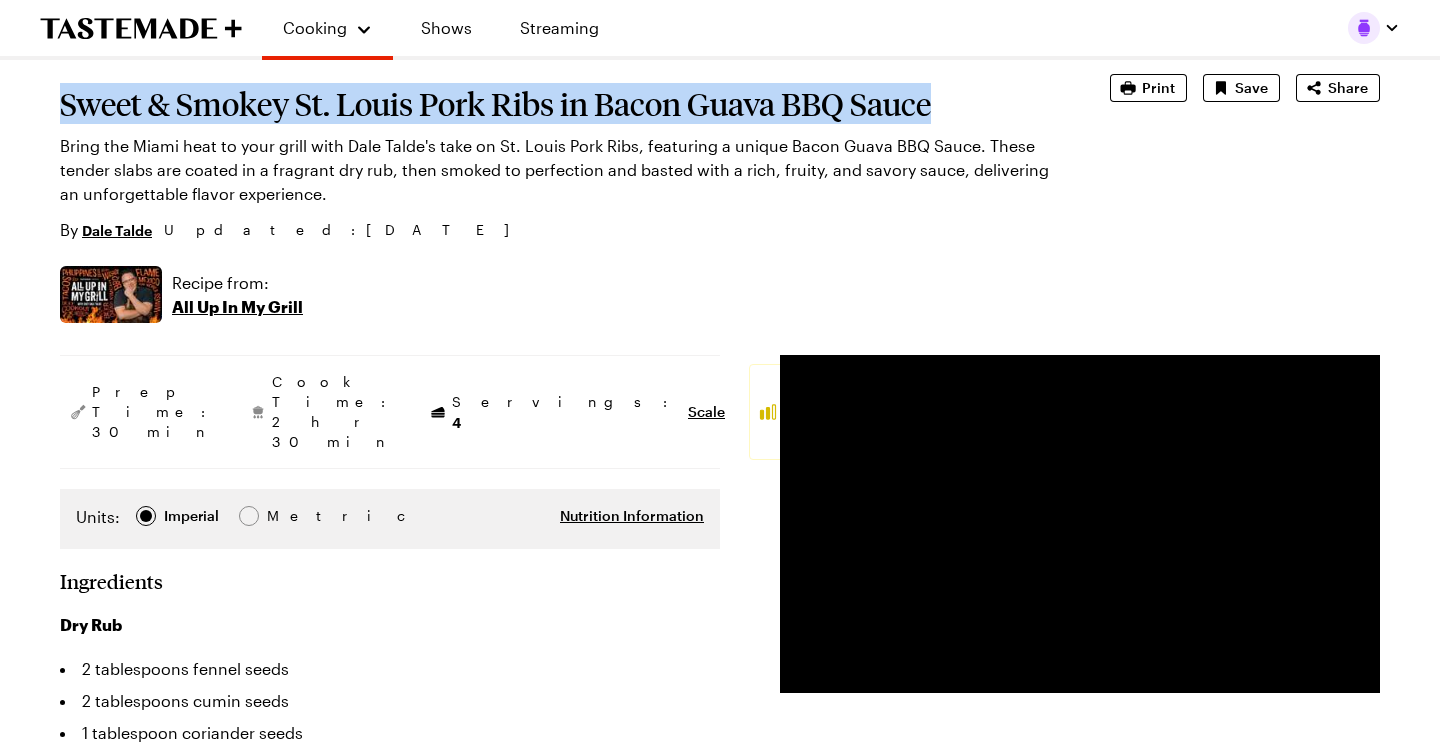 drag, startPoint x: 65, startPoint y: 107, endPoint x: 935, endPoint y: 115, distance: 870.0368 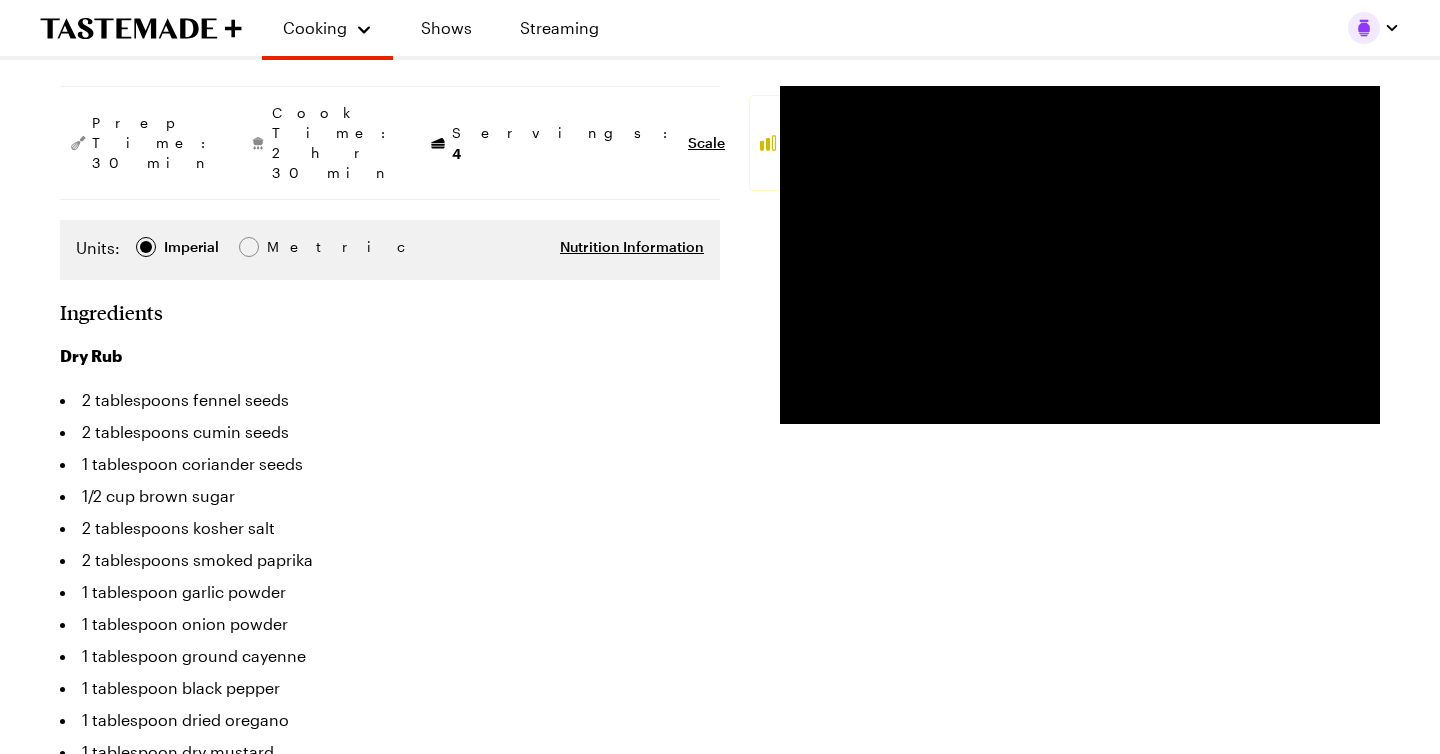 scroll, scrollTop: 0, scrollLeft: 0, axis: both 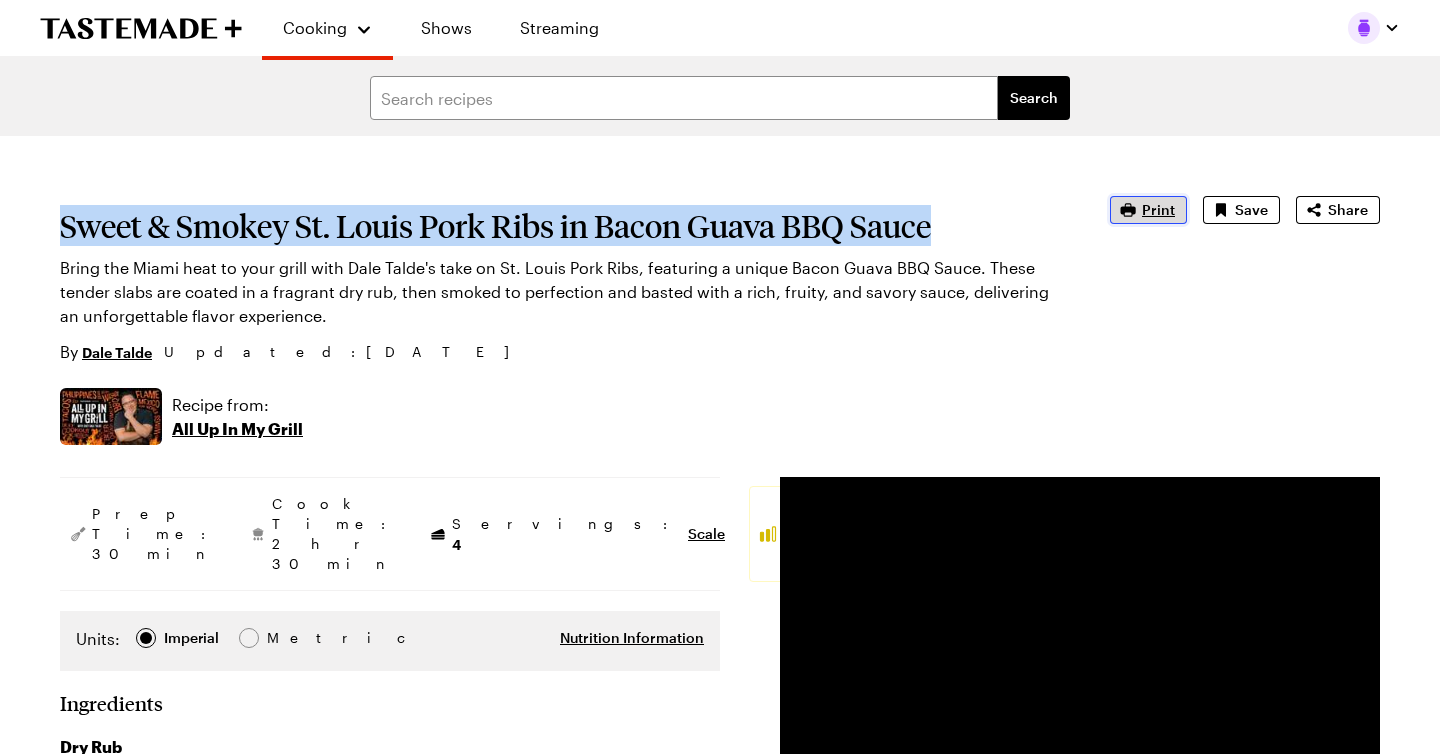 click on "Print" at bounding box center [1158, 210] 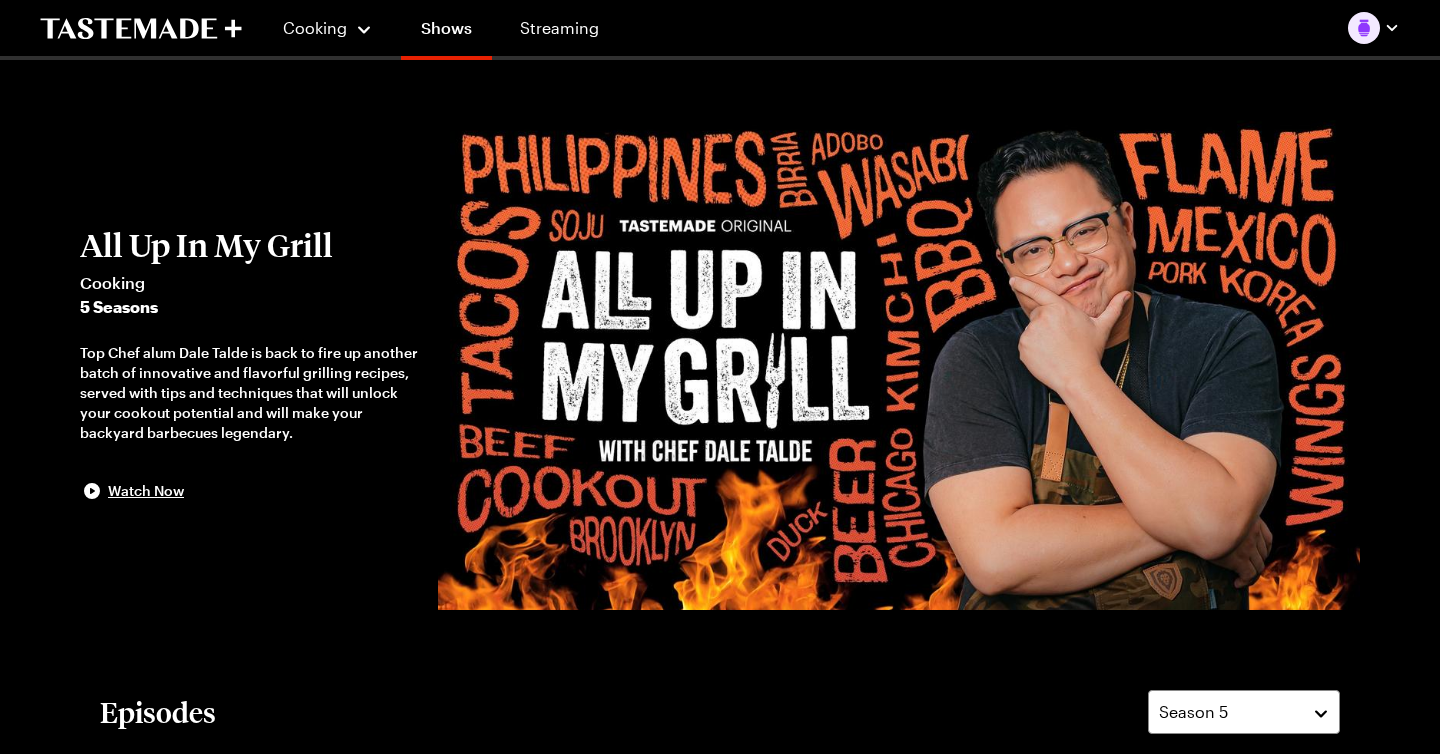 scroll, scrollTop: 1640, scrollLeft: 0, axis: vertical 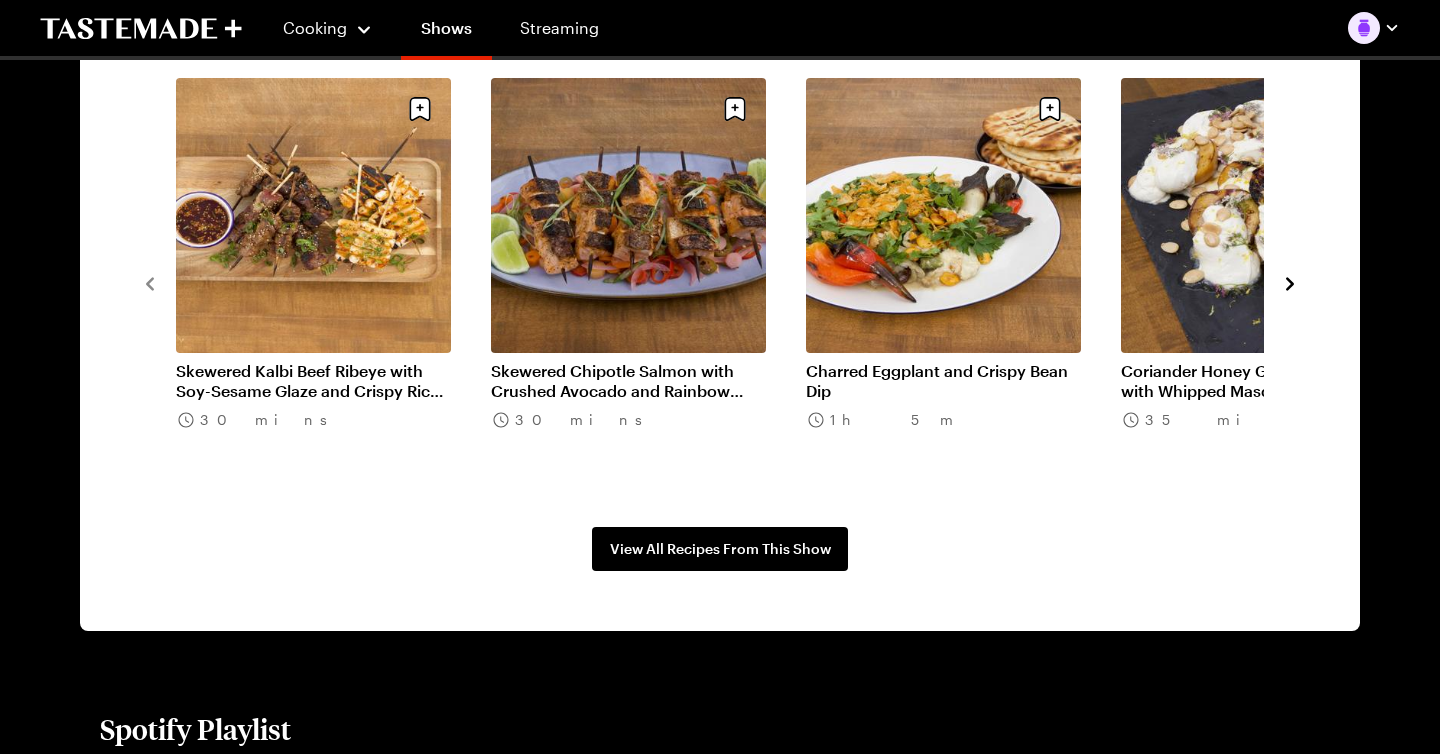 click 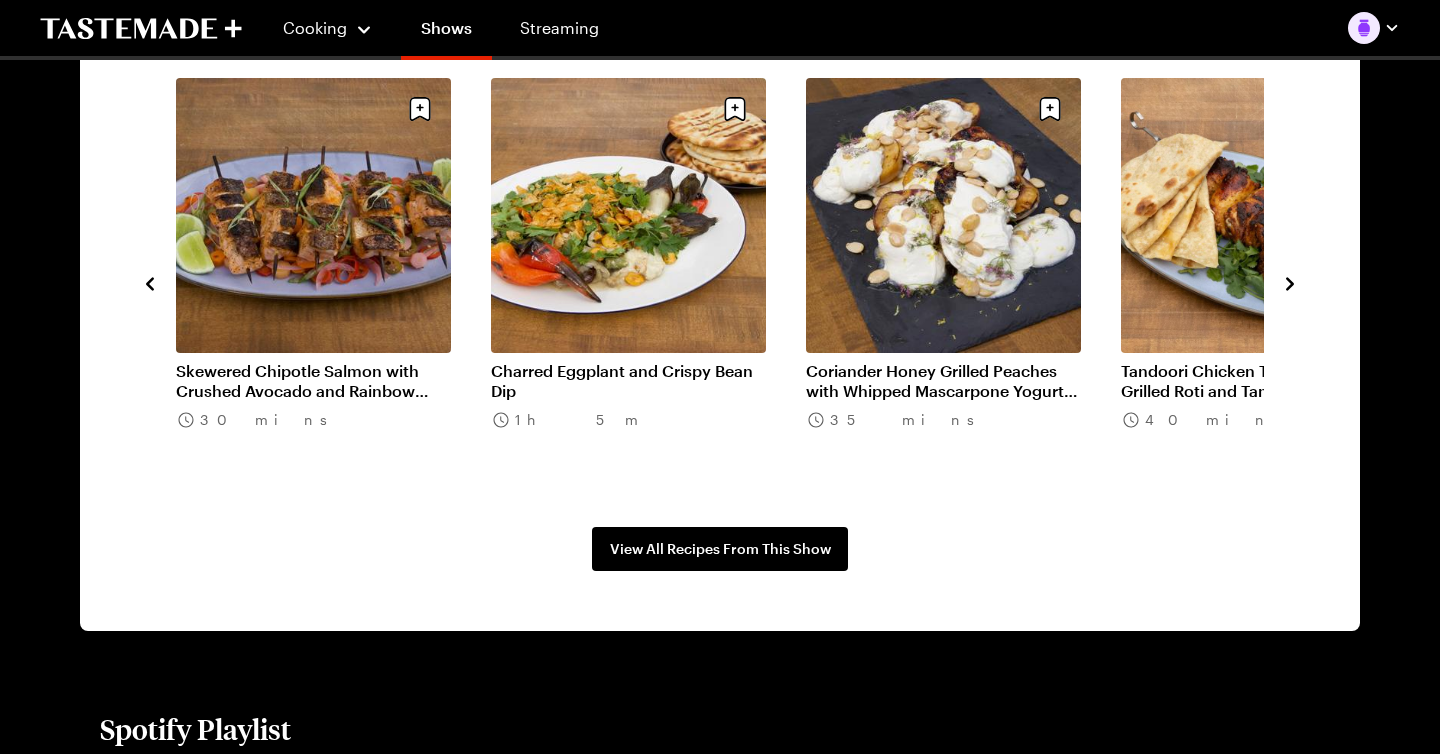 click 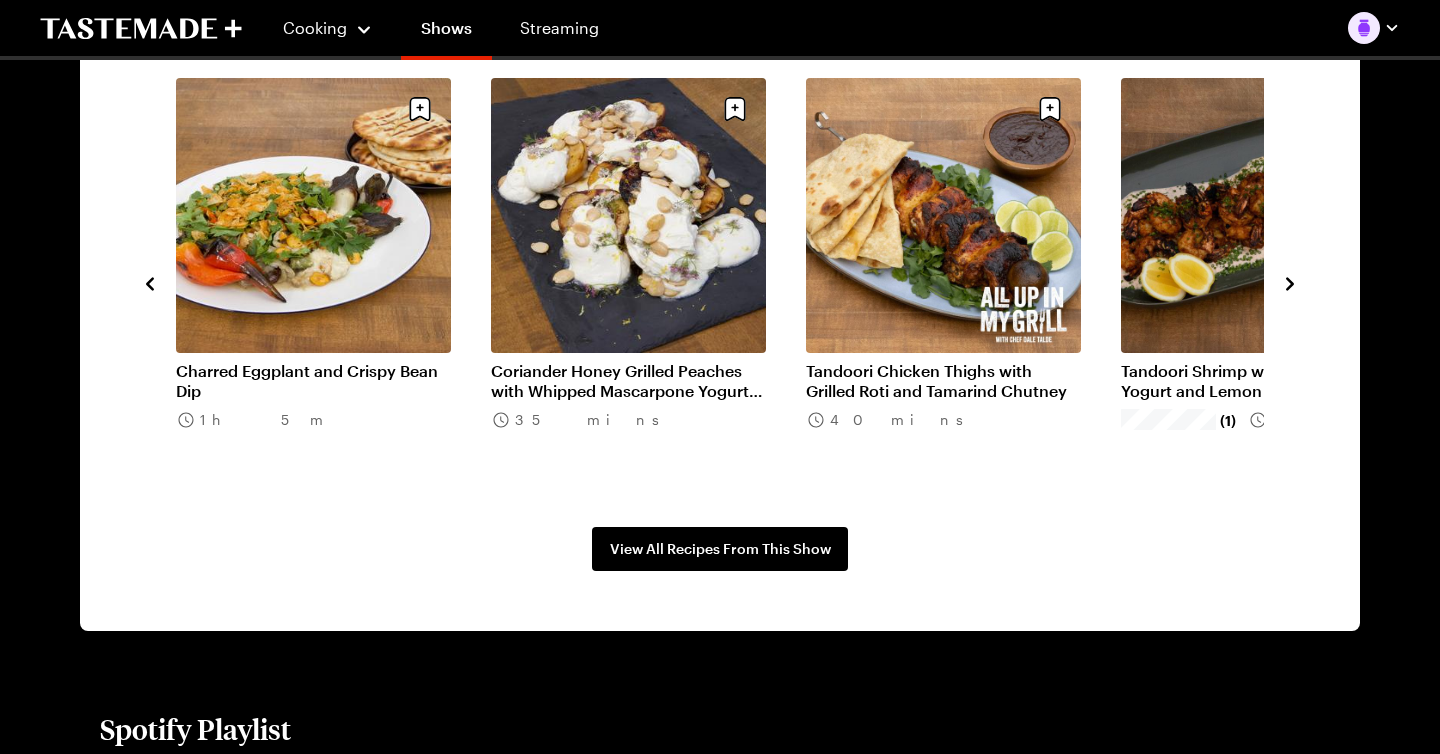 click 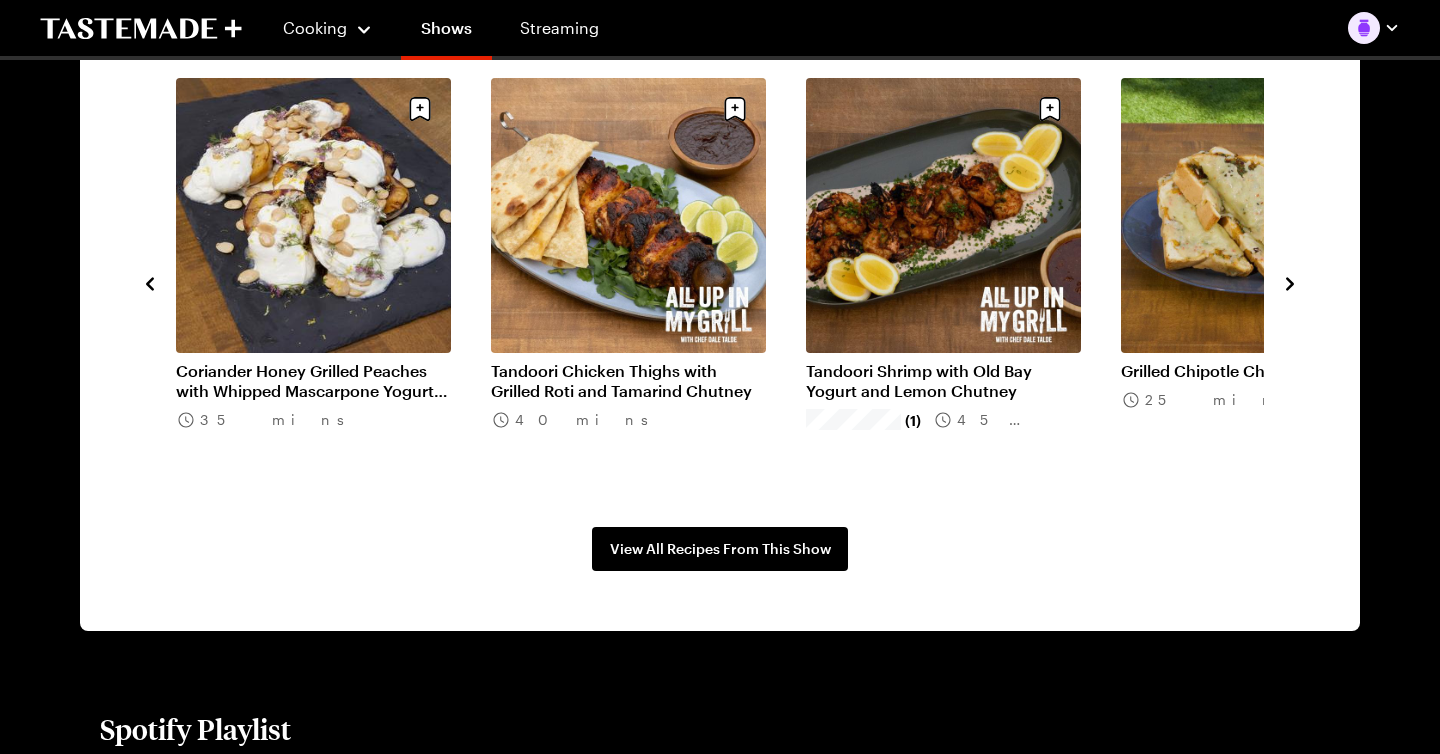click 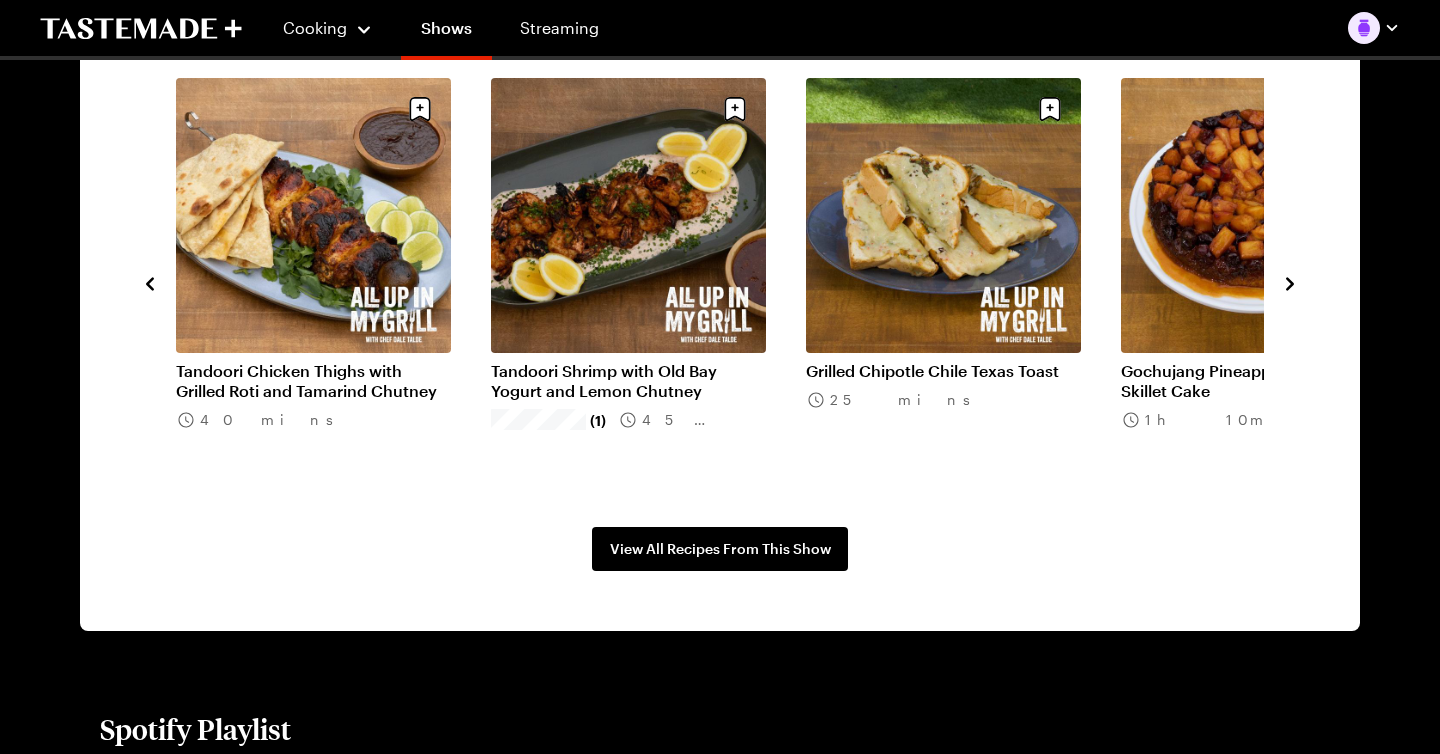 click on "Tandoori Shrimp with Old Bay Yogurt and Lemon Chutney" at bounding box center (628, 381) 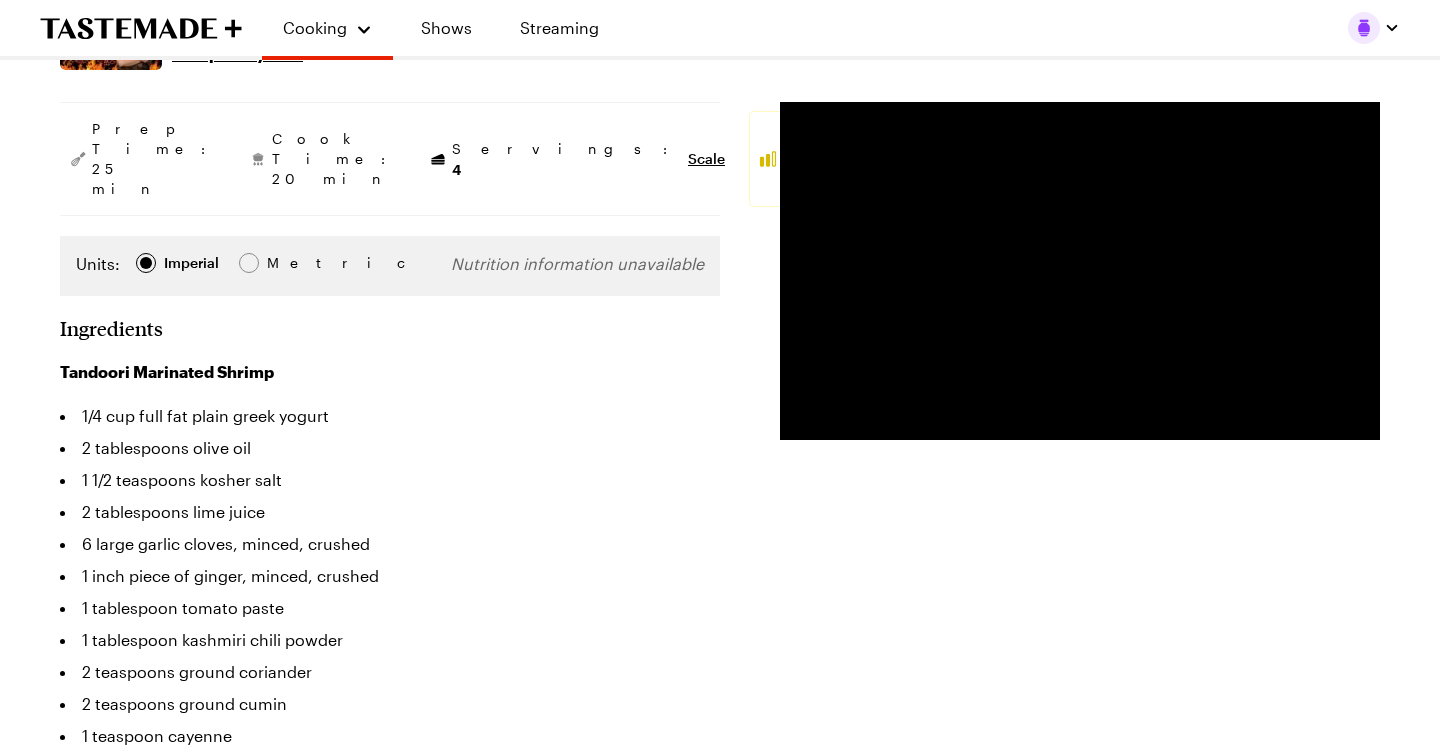 scroll, scrollTop: 0, scrollLeft: 0, axis: both 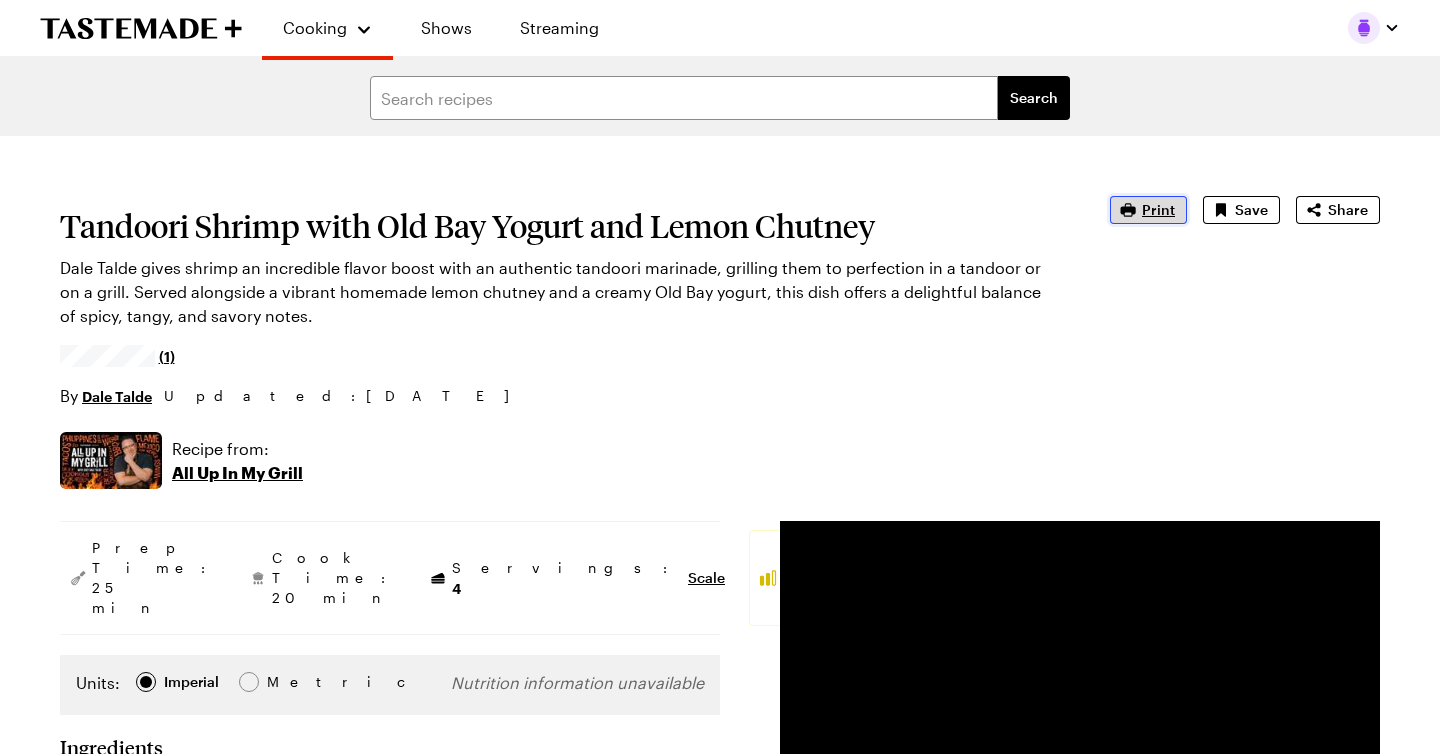 click on "Print" at bounding box center (1148, 210) 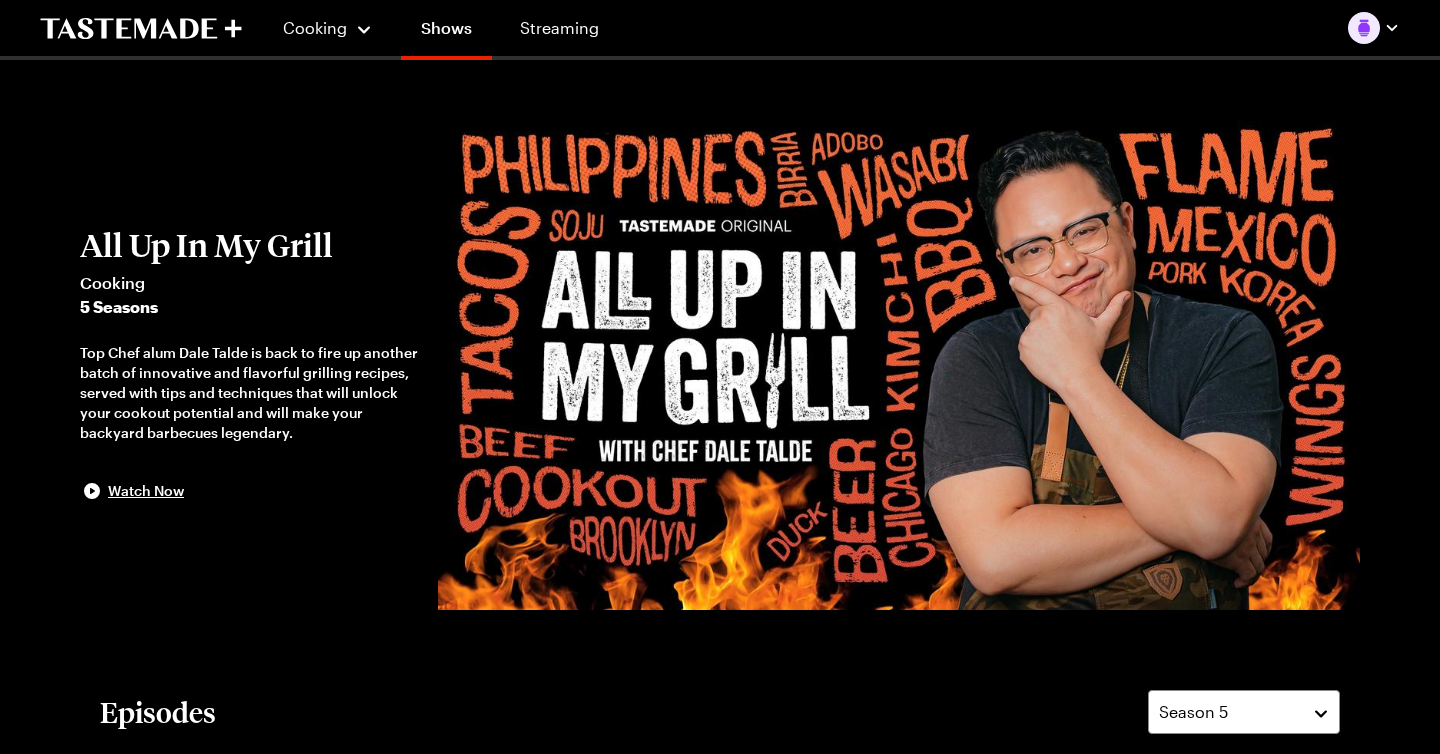 scroll, scrollTop: 1640, scrollLeft: 0, axis: vertical 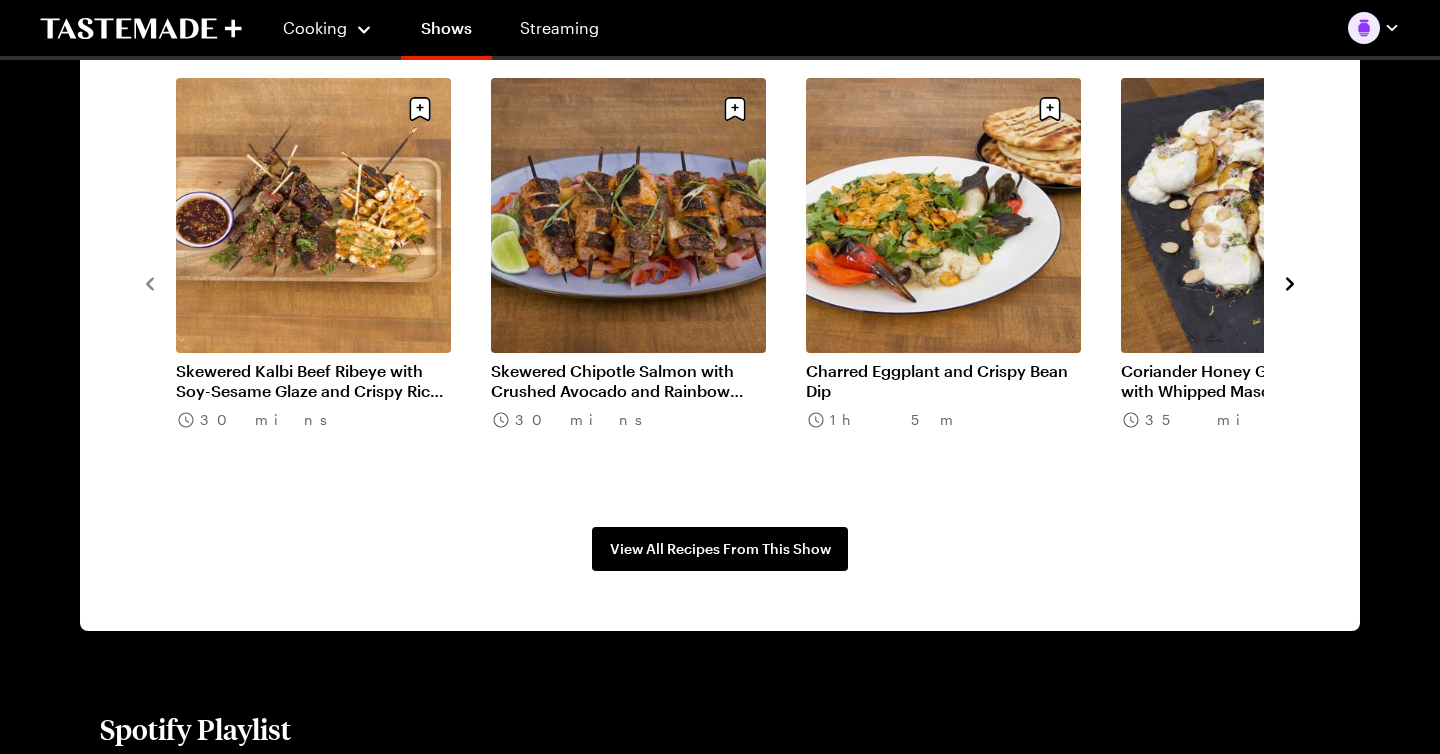 click 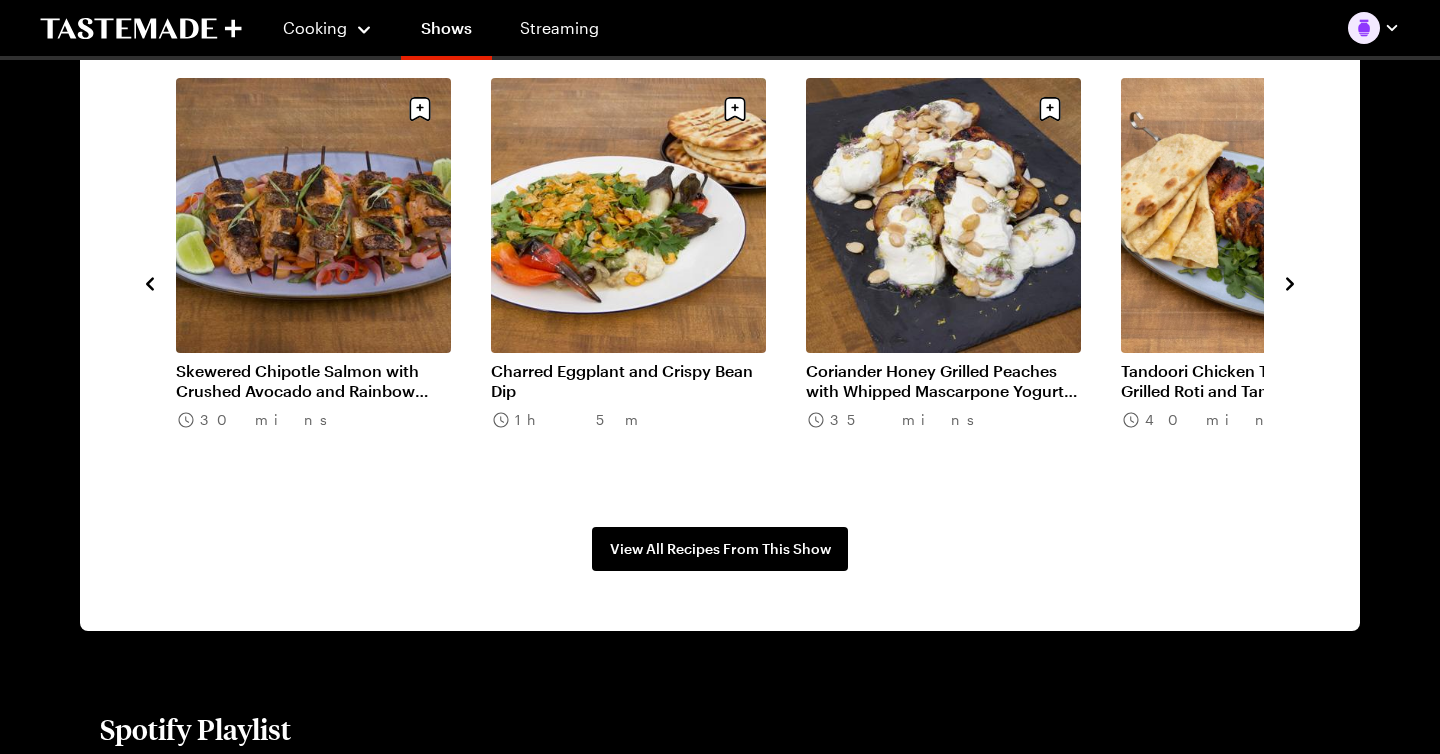 click 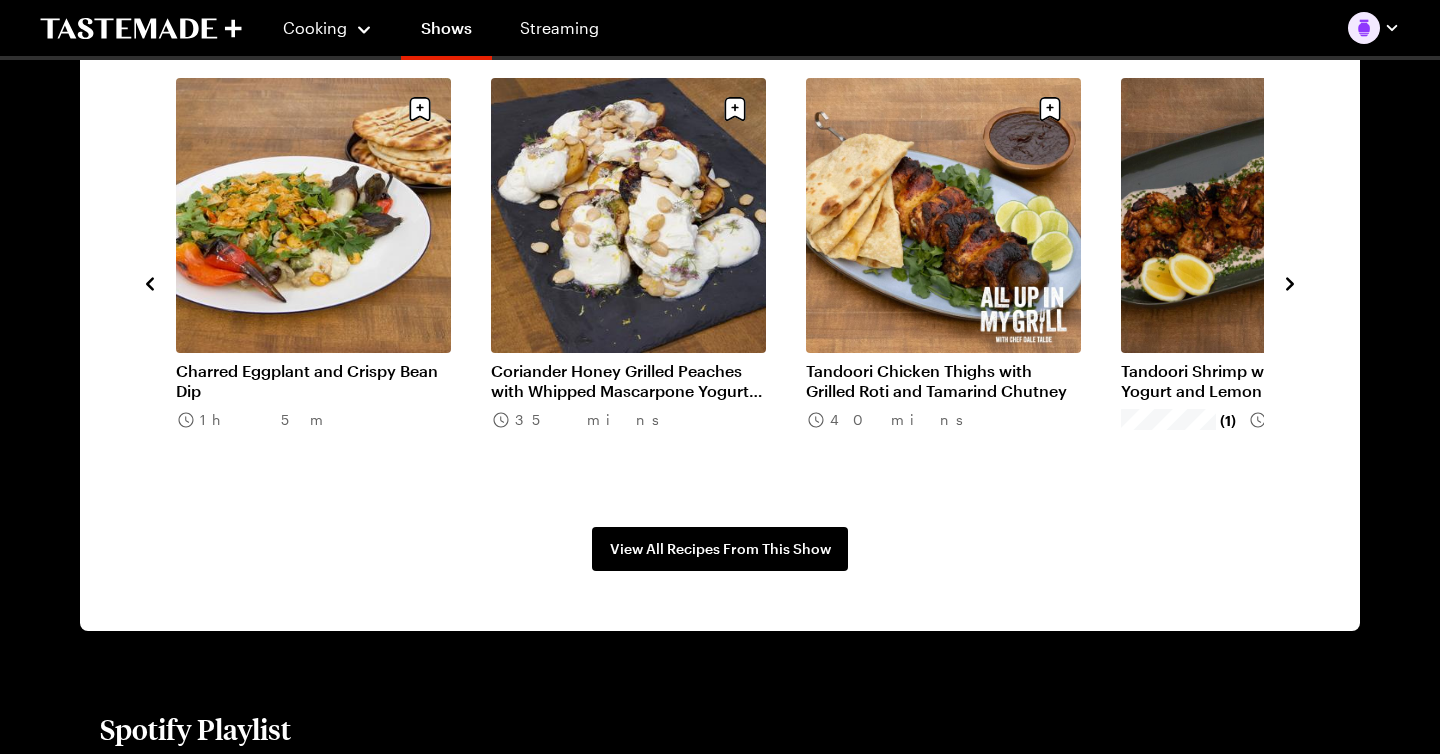 click 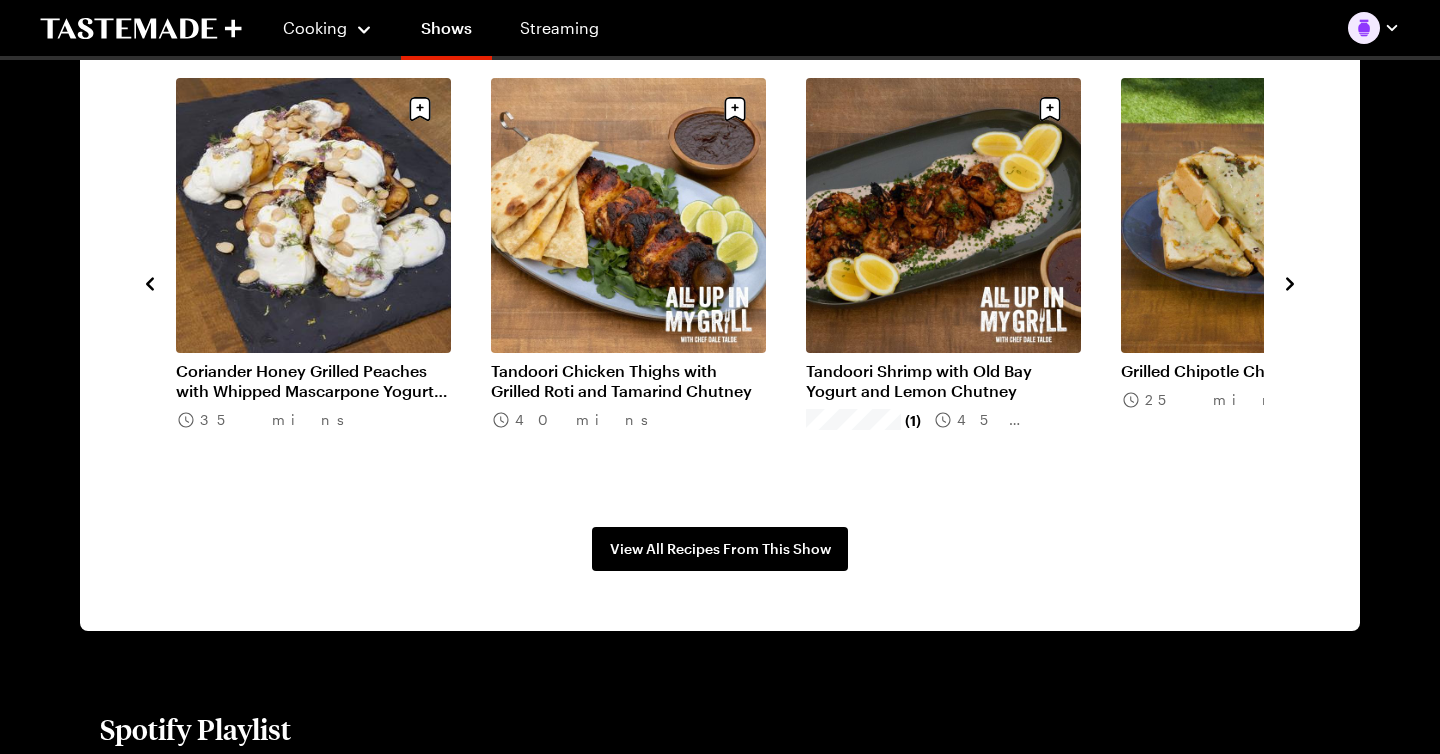 click 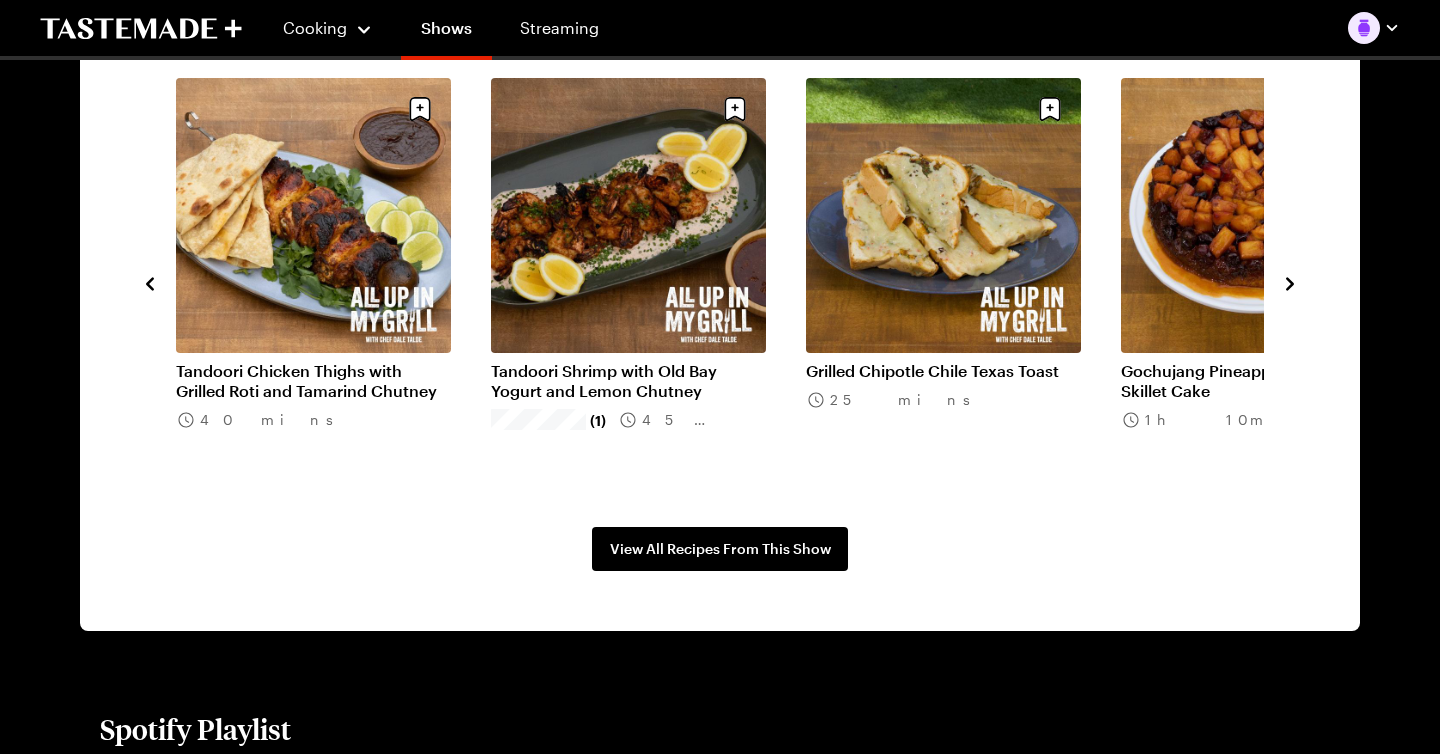 click 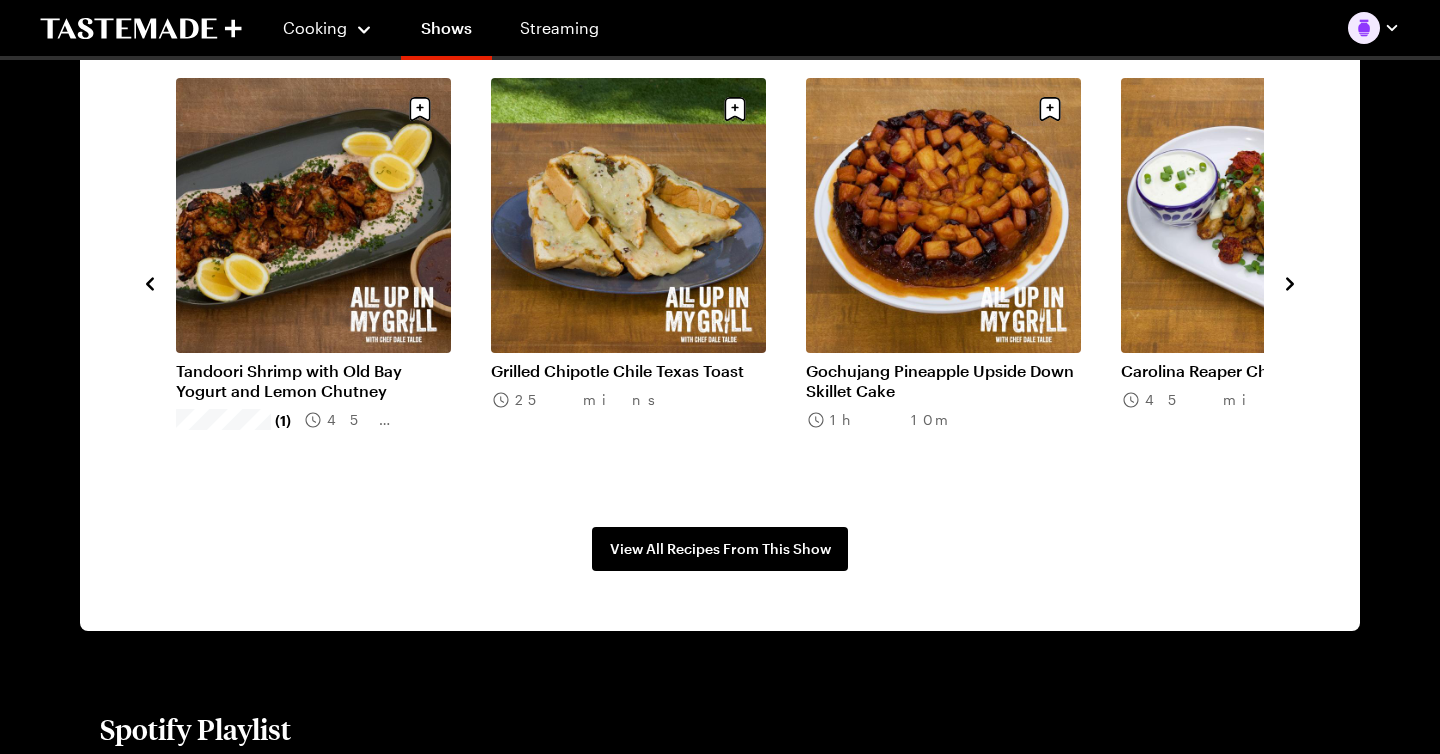 click 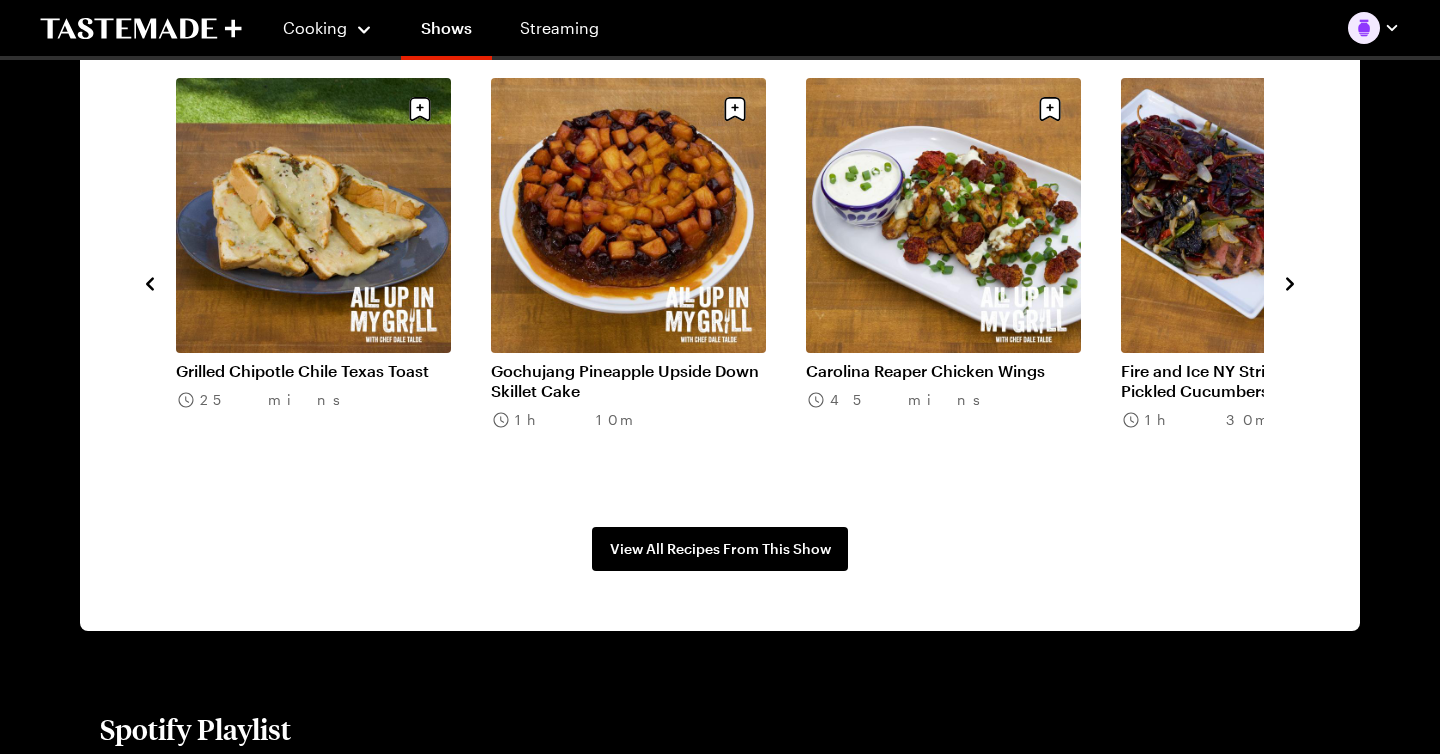 click 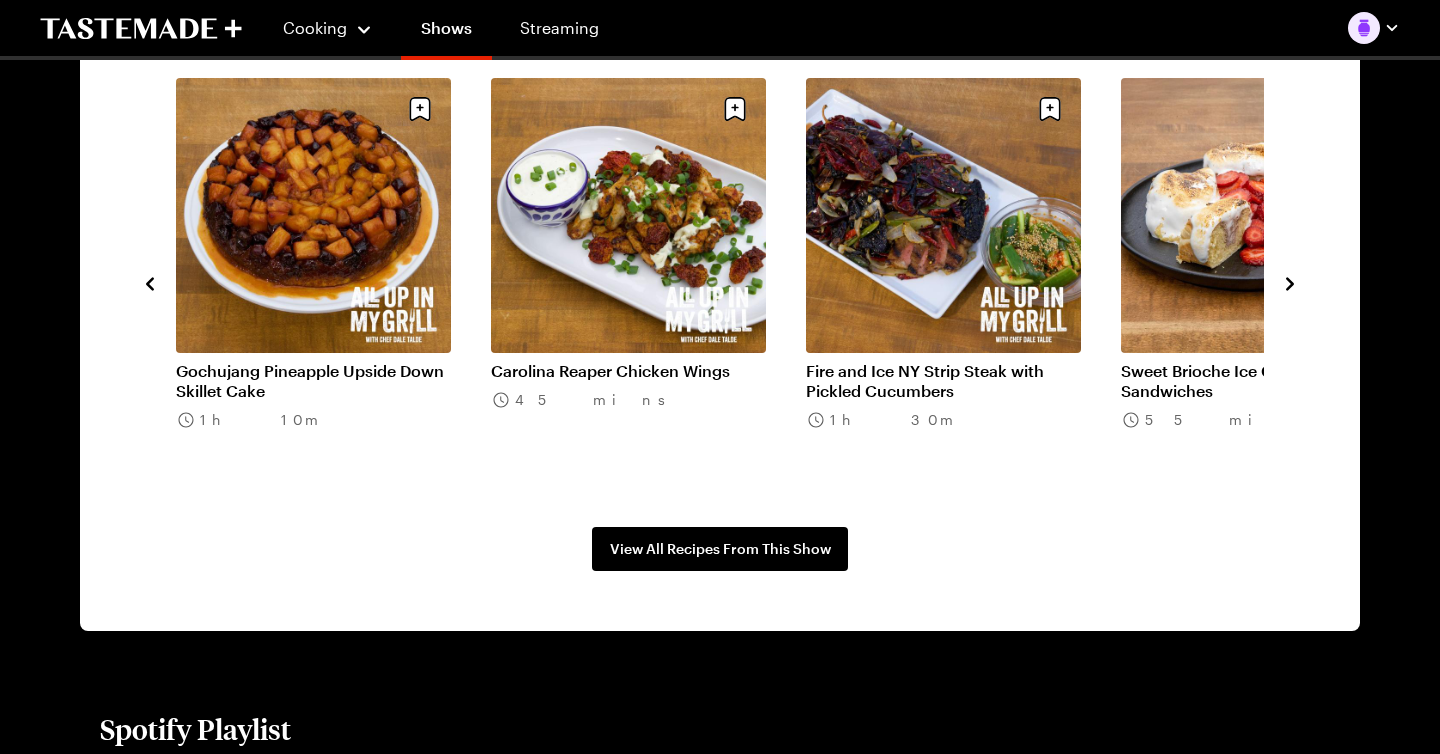 click on "Fire and Ice NY Strip Steak with Pickled Cucumbers" at bounding box center (943, 381) 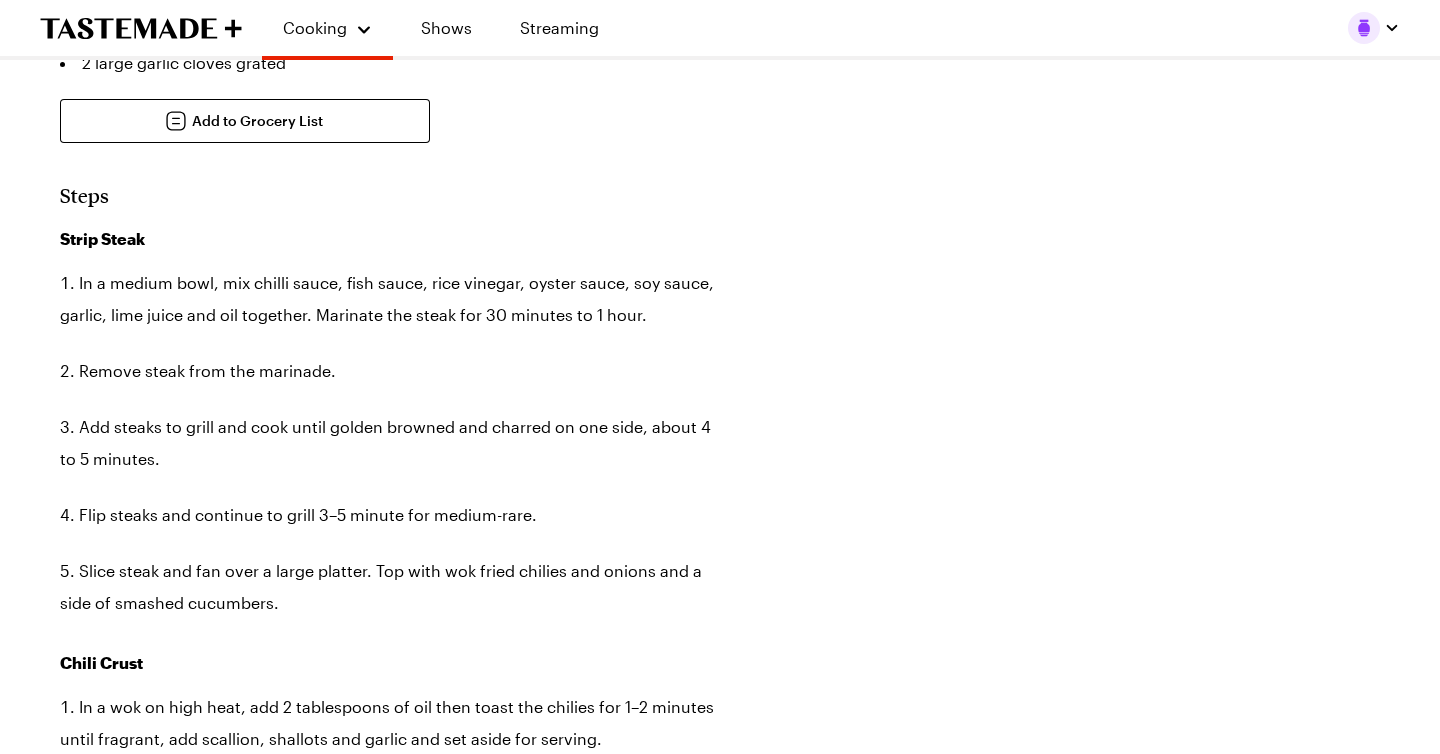 scroll, scrollTop: 0, scrollLeft: 0, axis: both 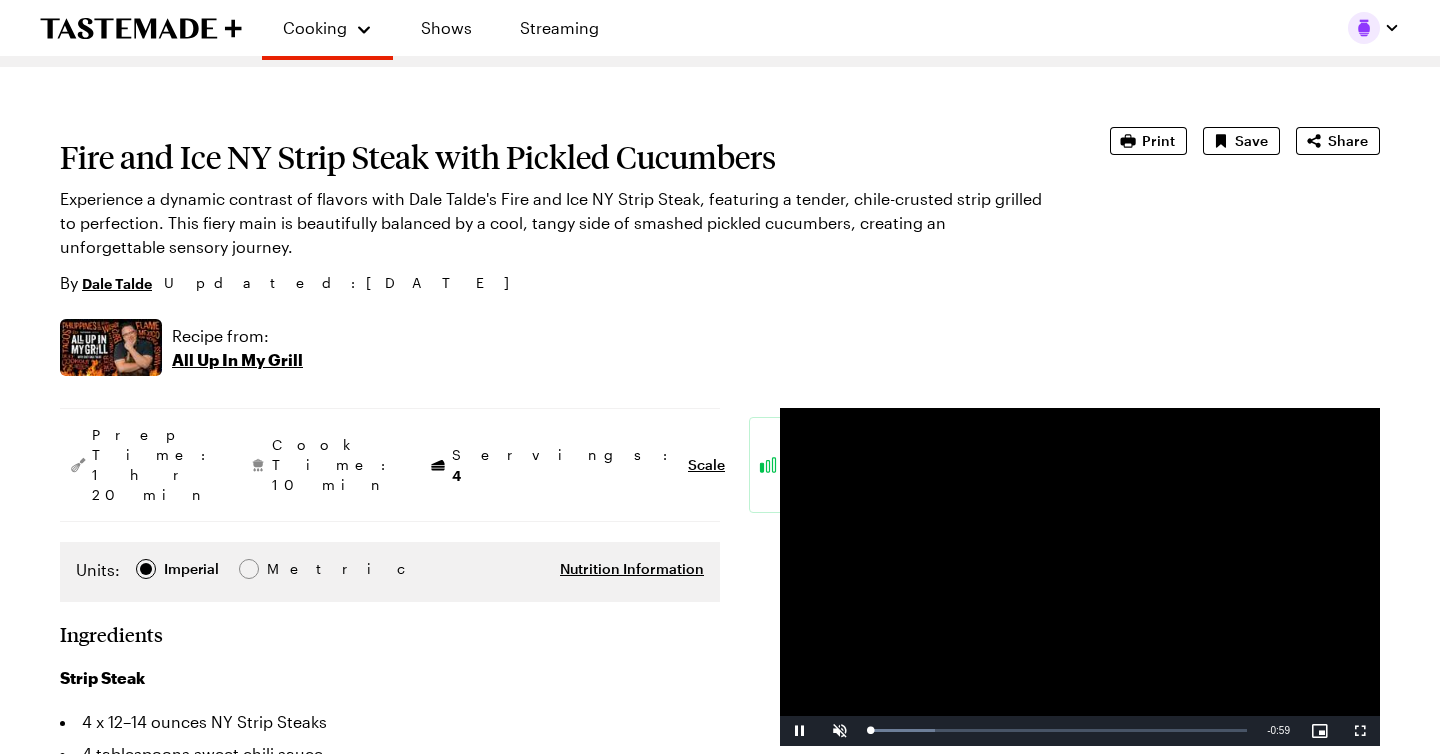 type on "x" 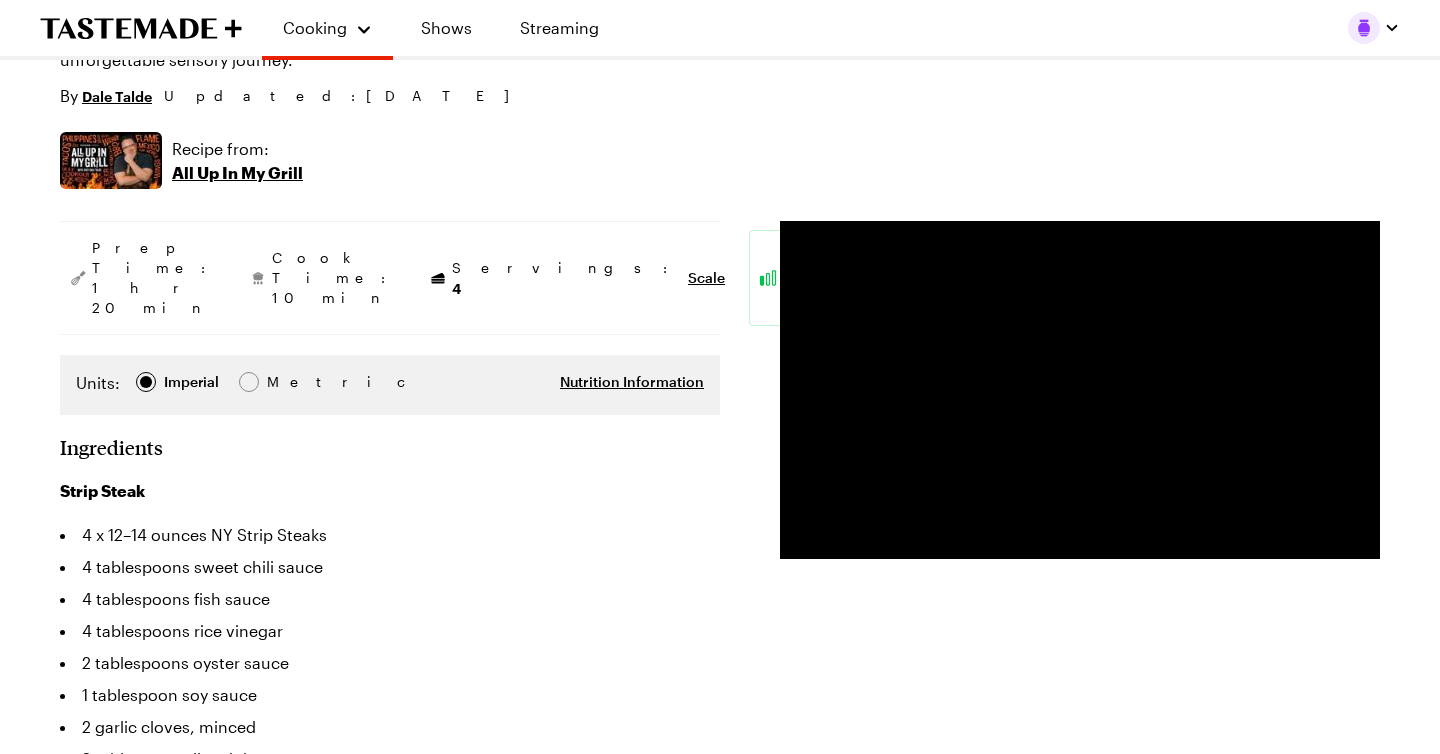 scroll, scrollTop: 0, scrollLeft: 0, axis: both 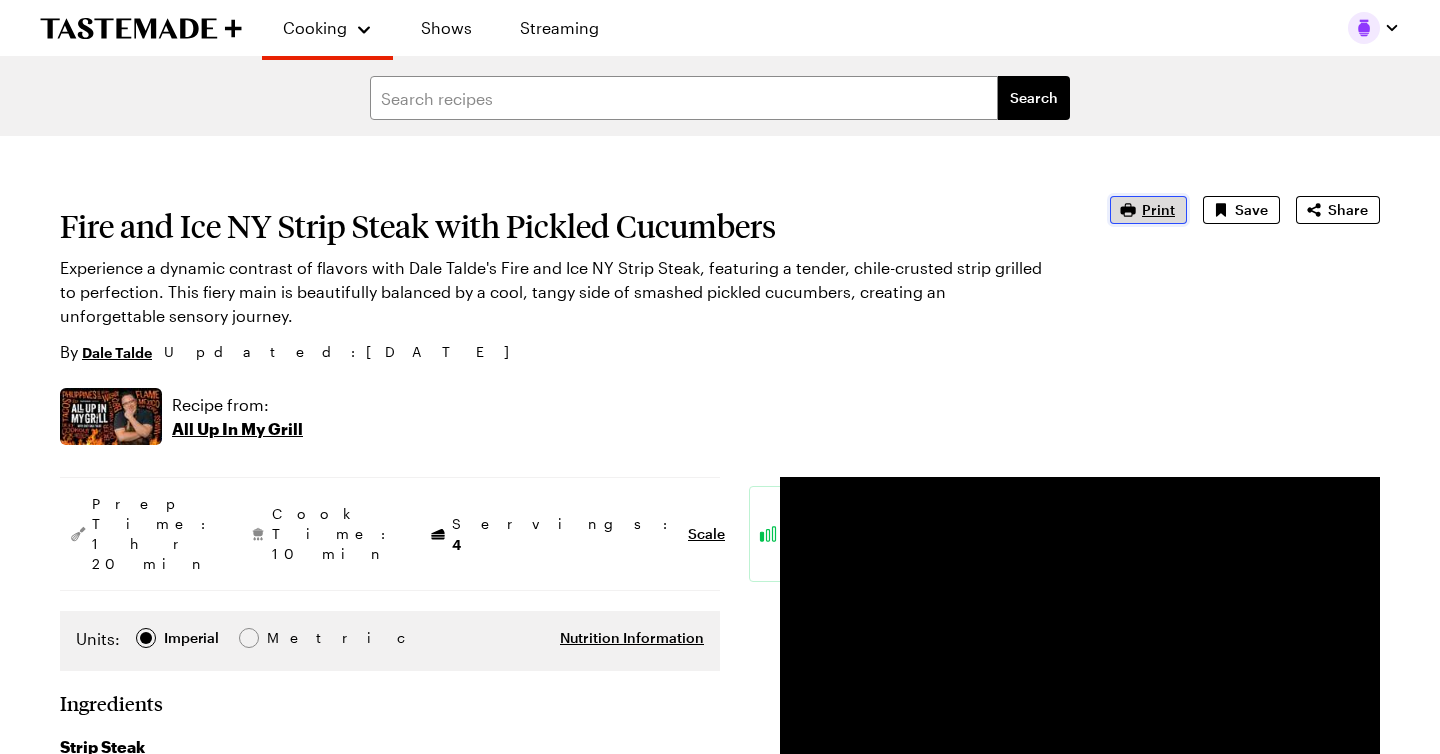 click on "Print" at bounding box center (1158, 210) 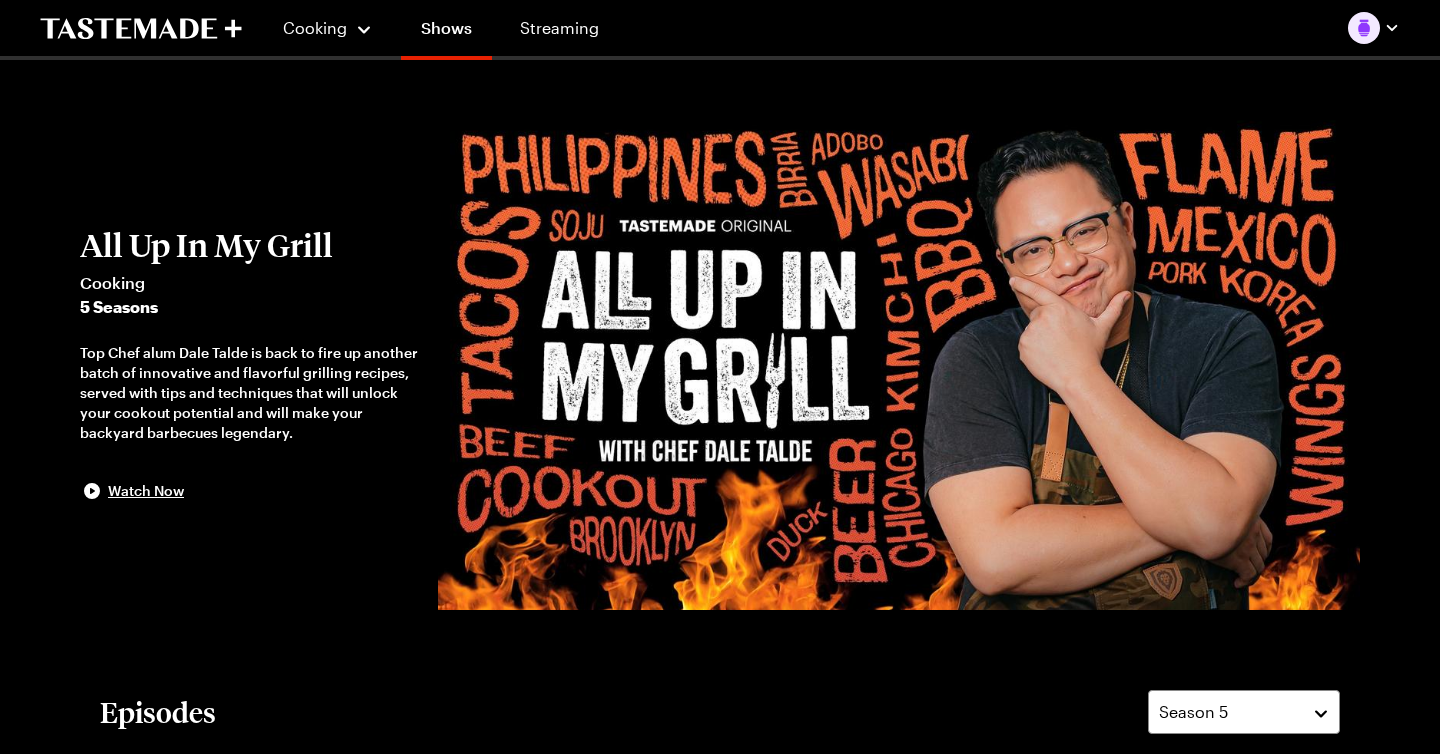 scroll, scrollTop: 1640, scrollLeft: 0, axis: vertical 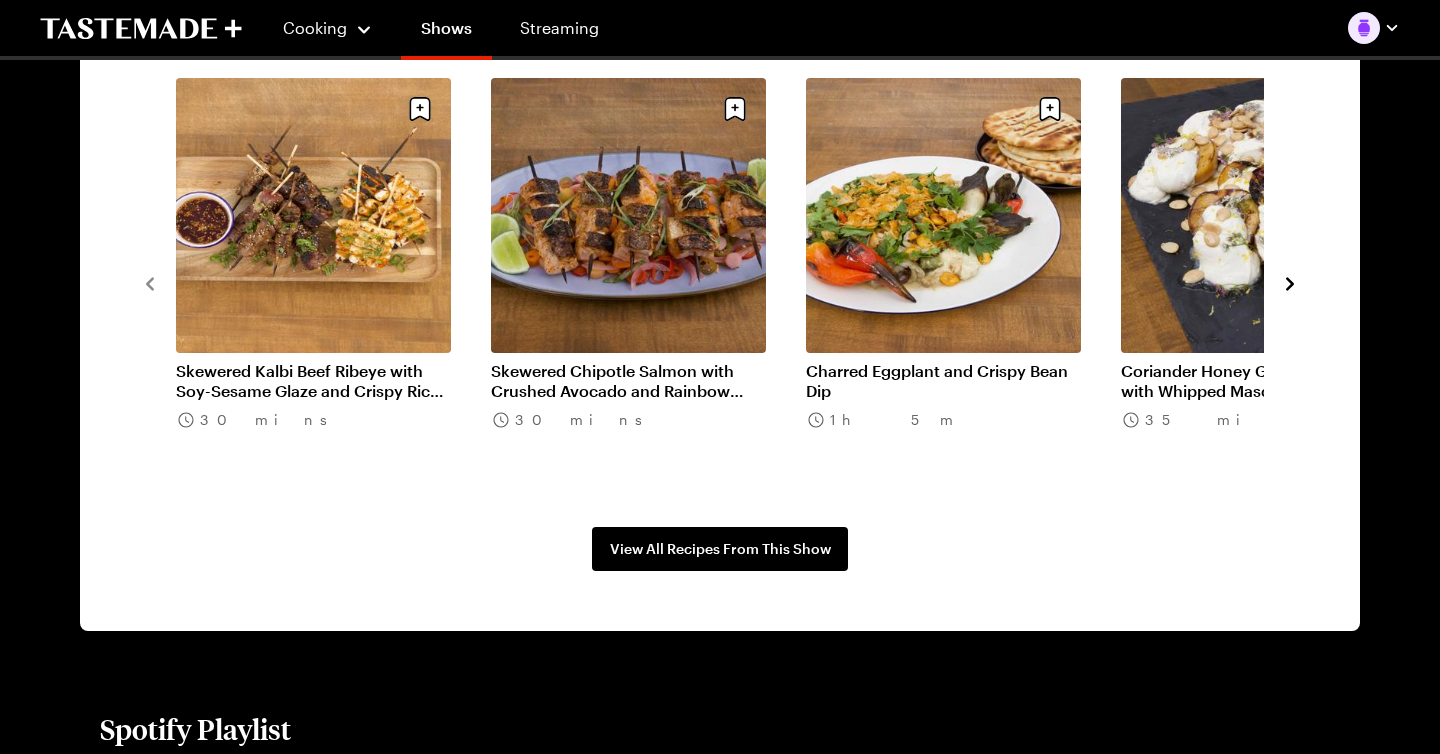 click 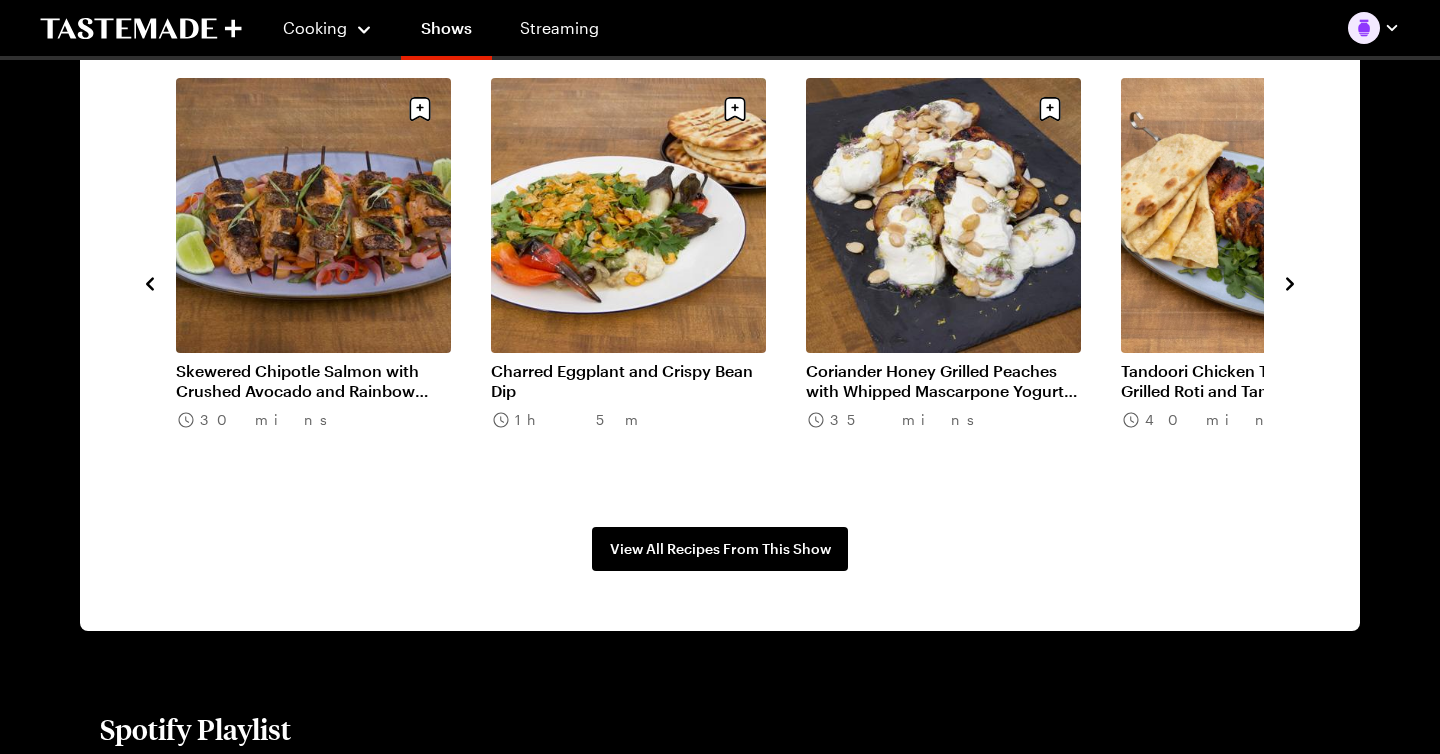 click 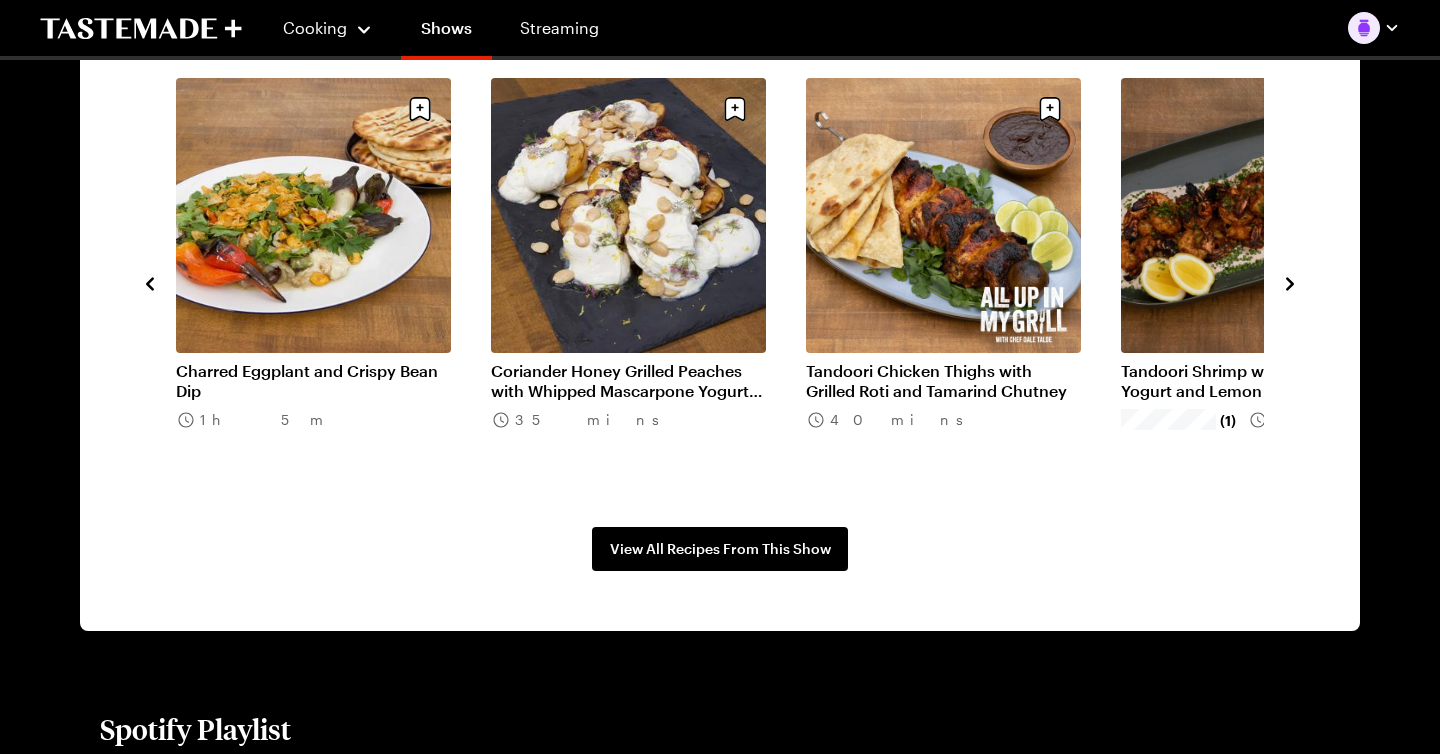 click 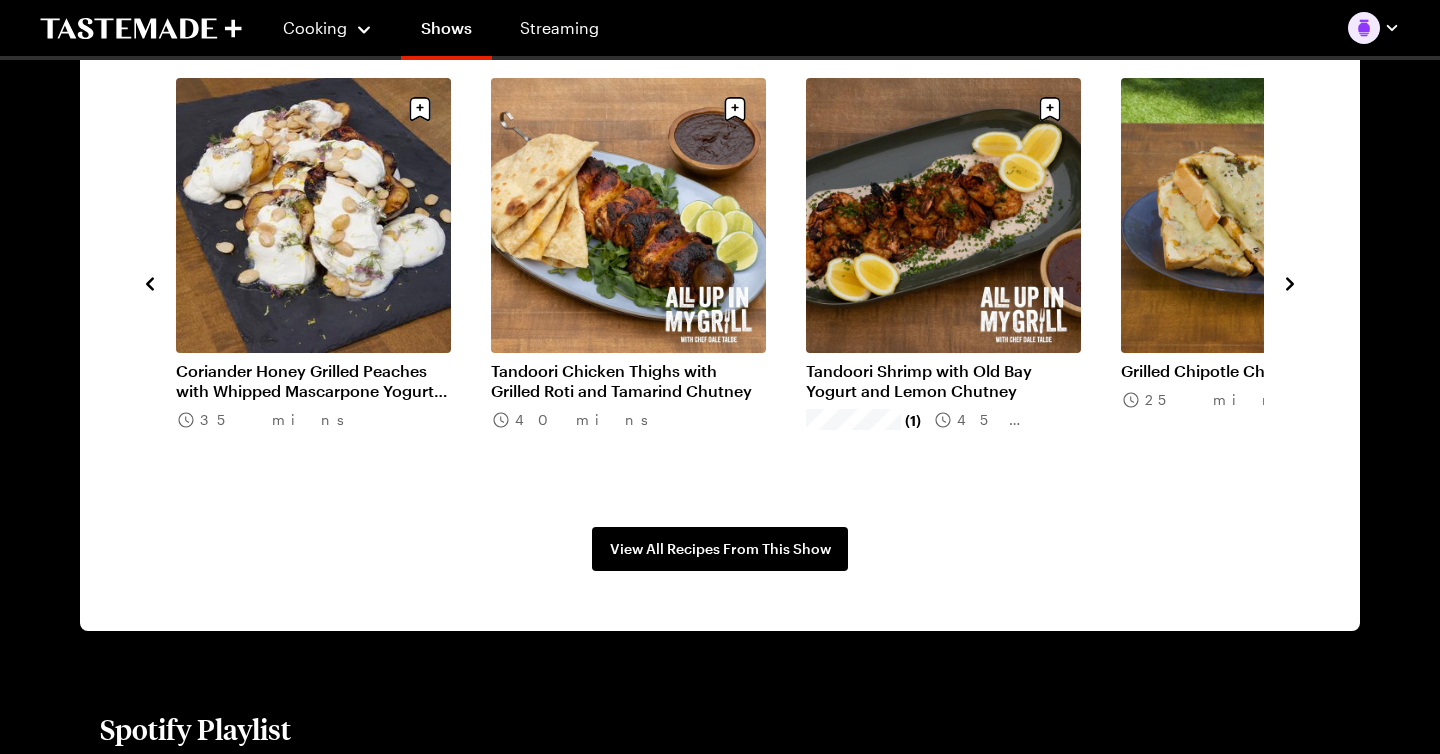 click 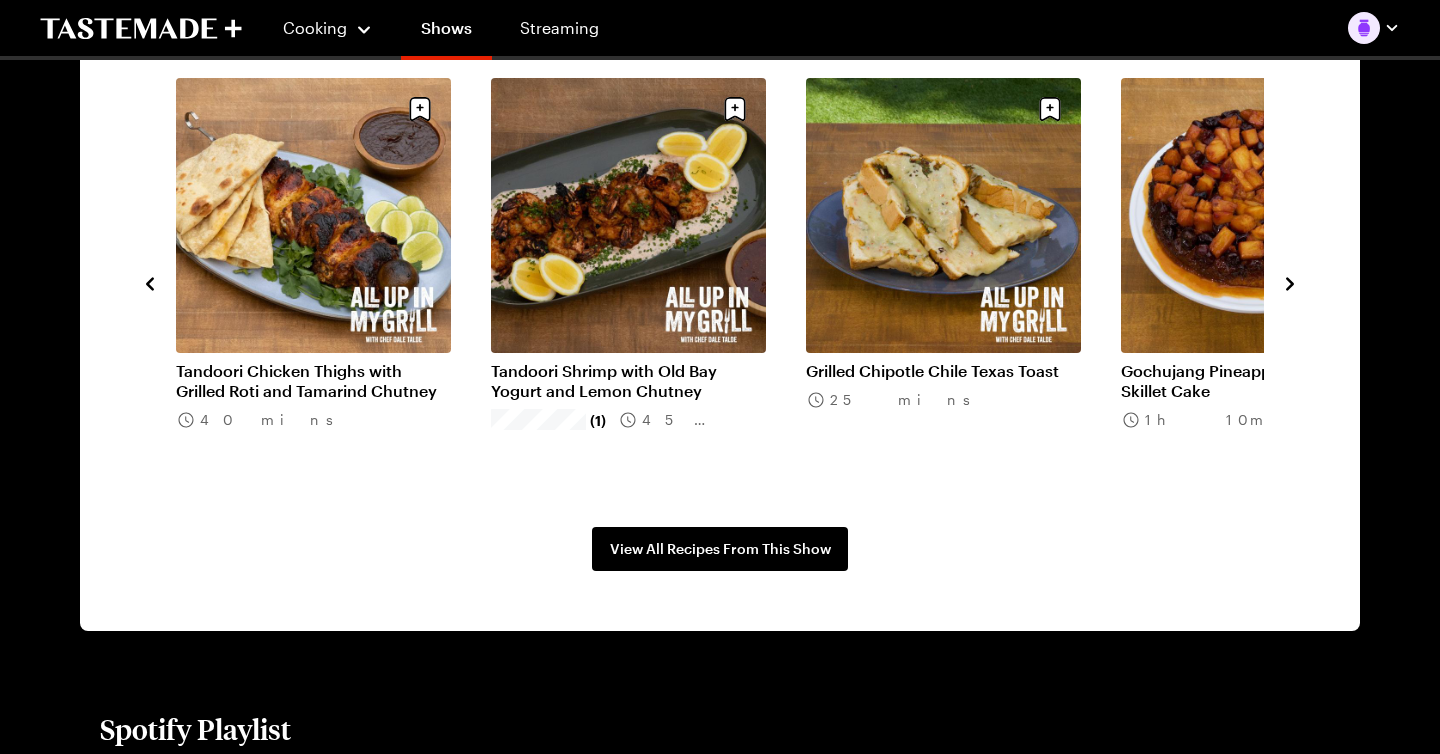 click 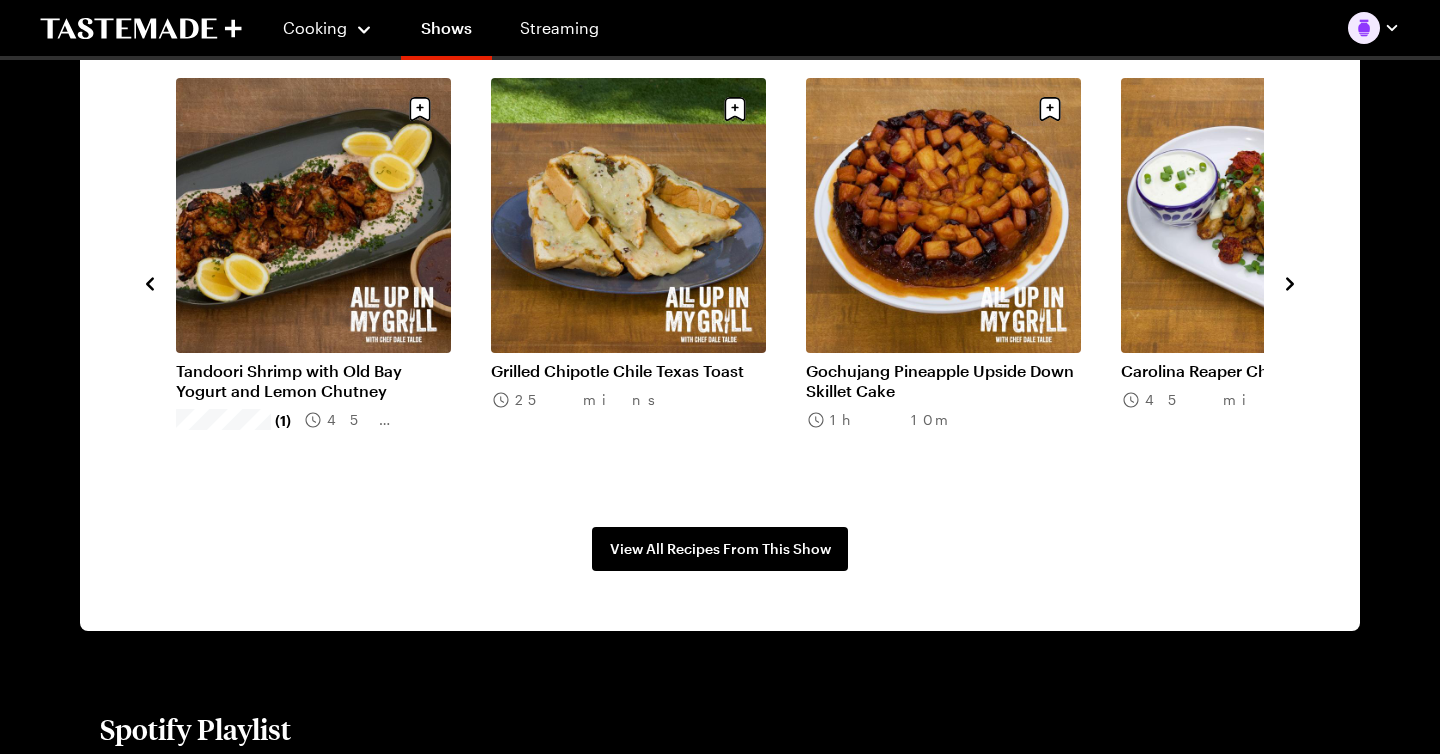 click 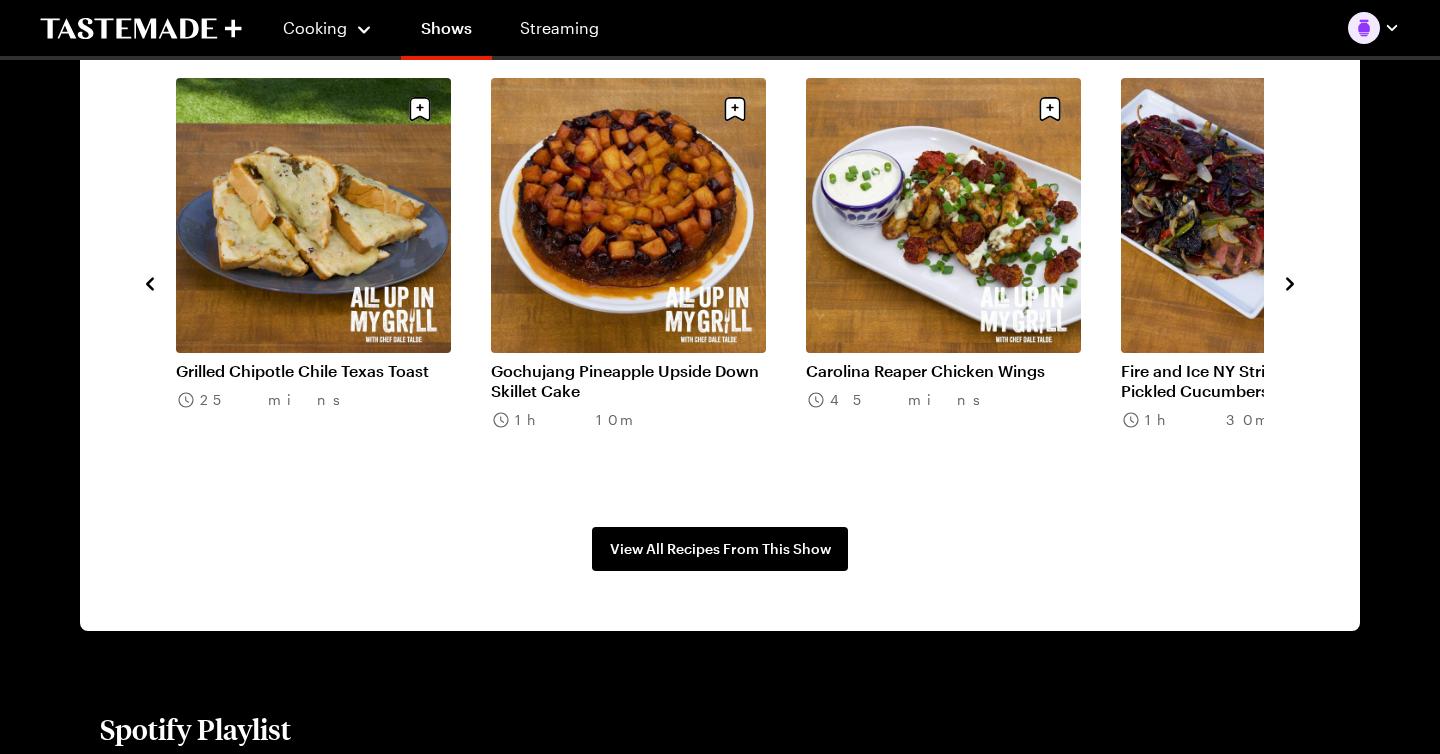 click 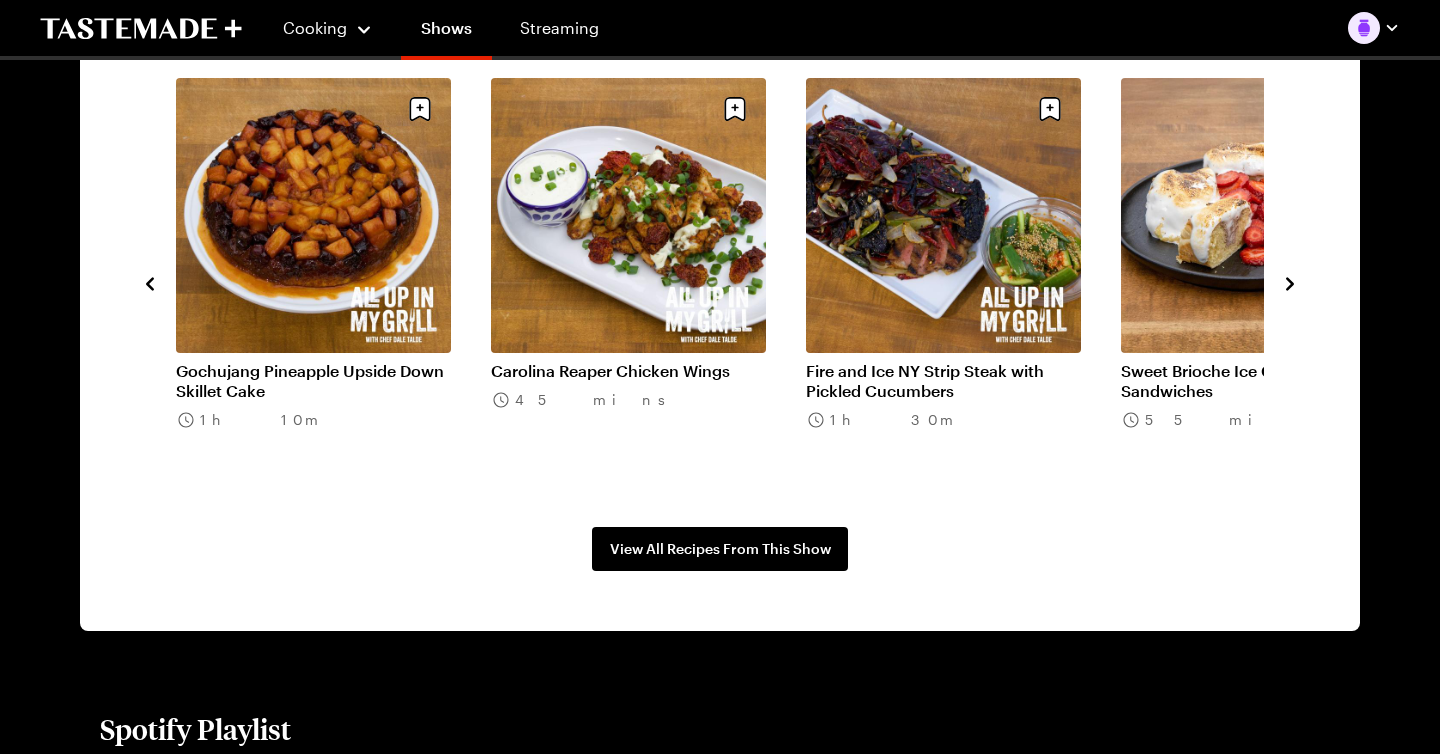 click 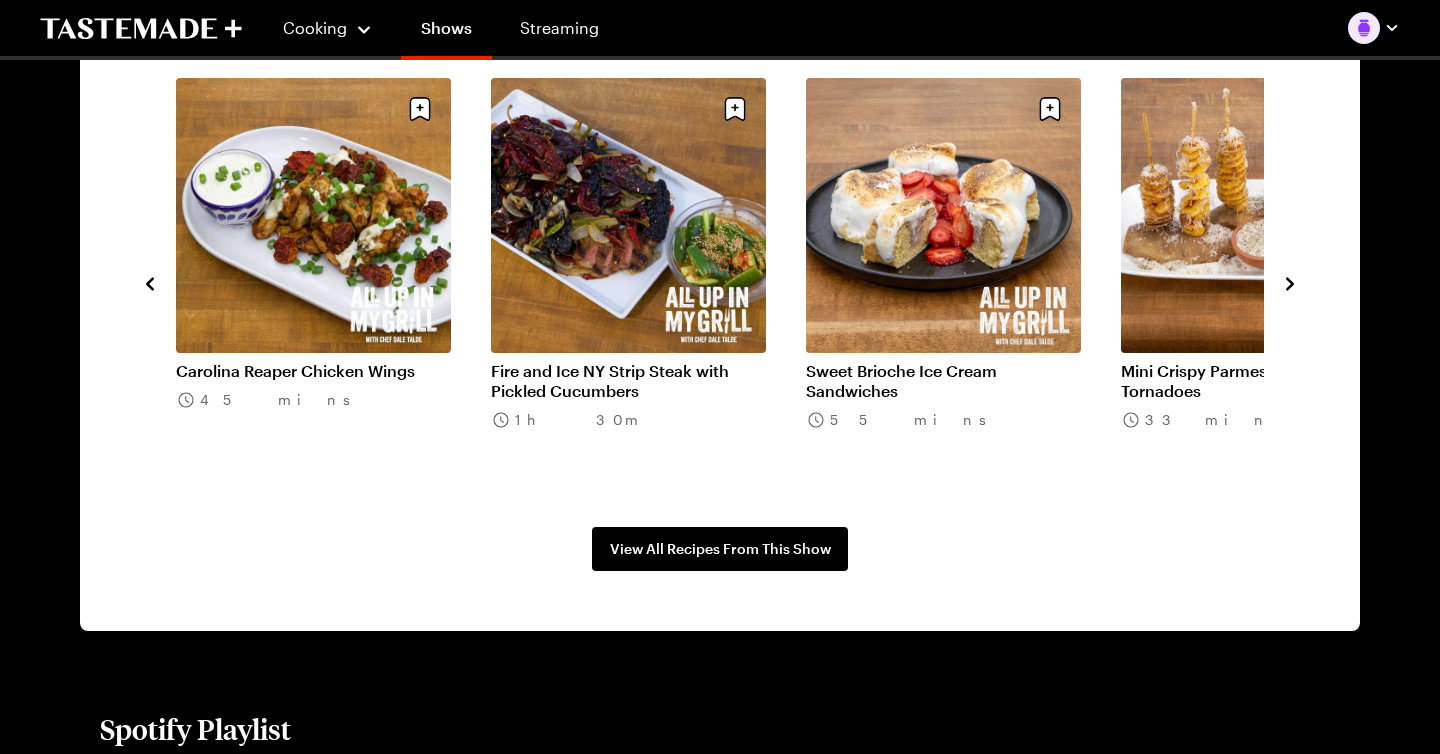 click 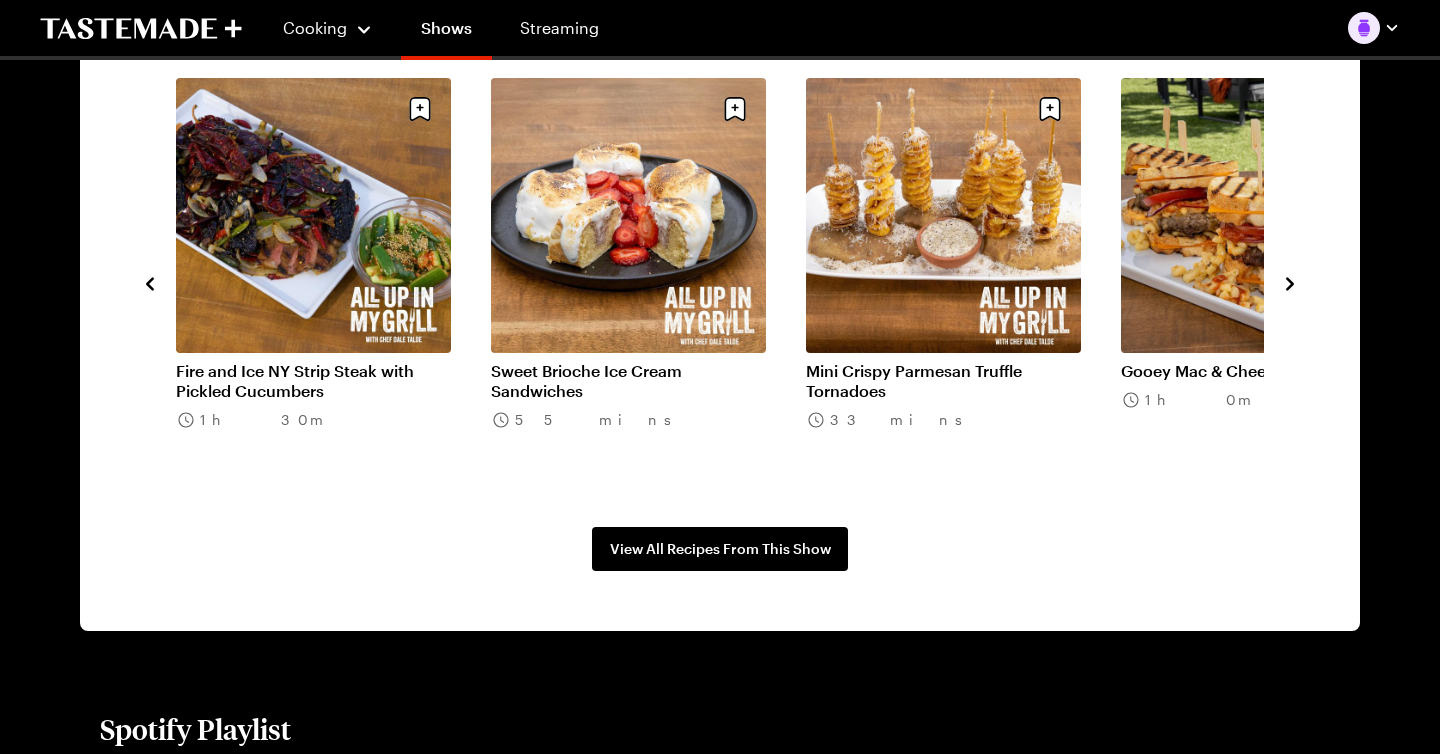 click 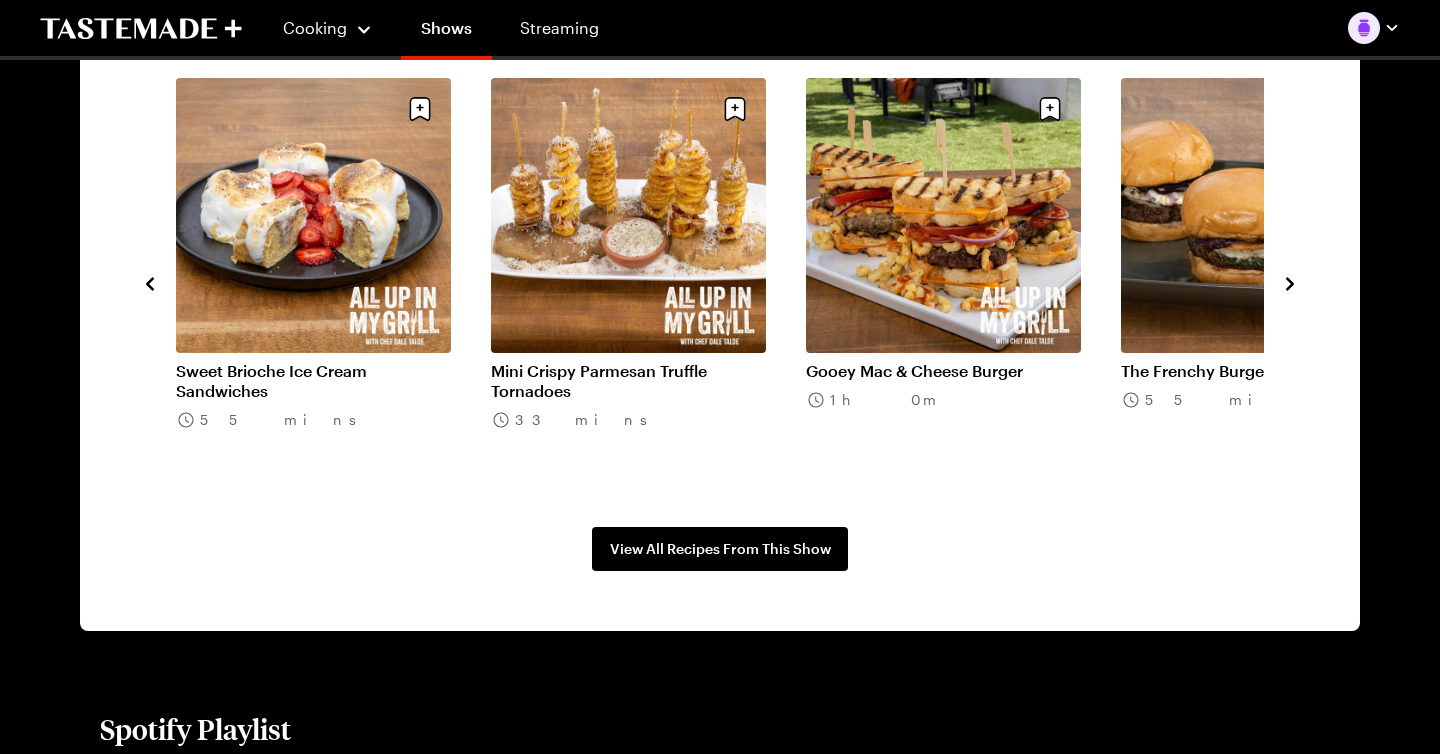 click 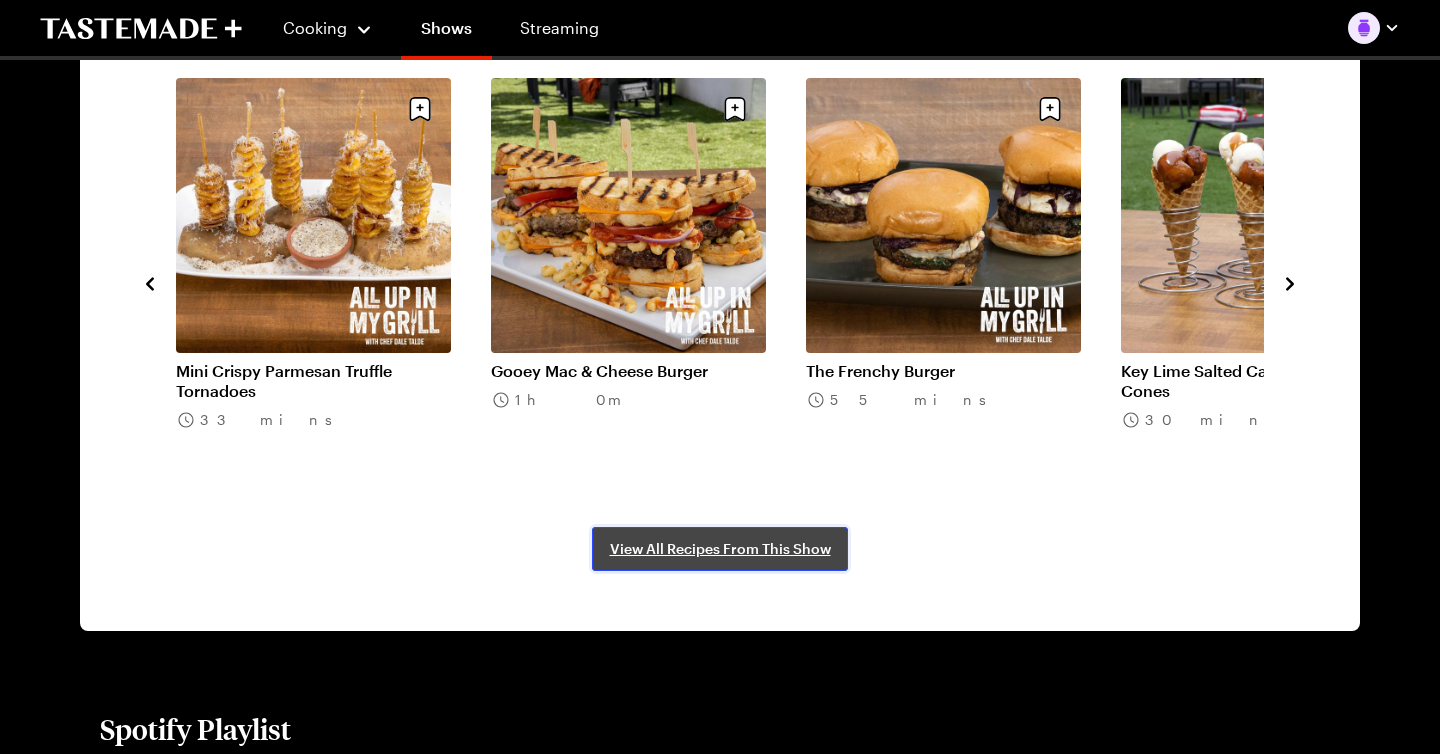 click on "View All Recipes From This Show" at bounding box center (720, 549) 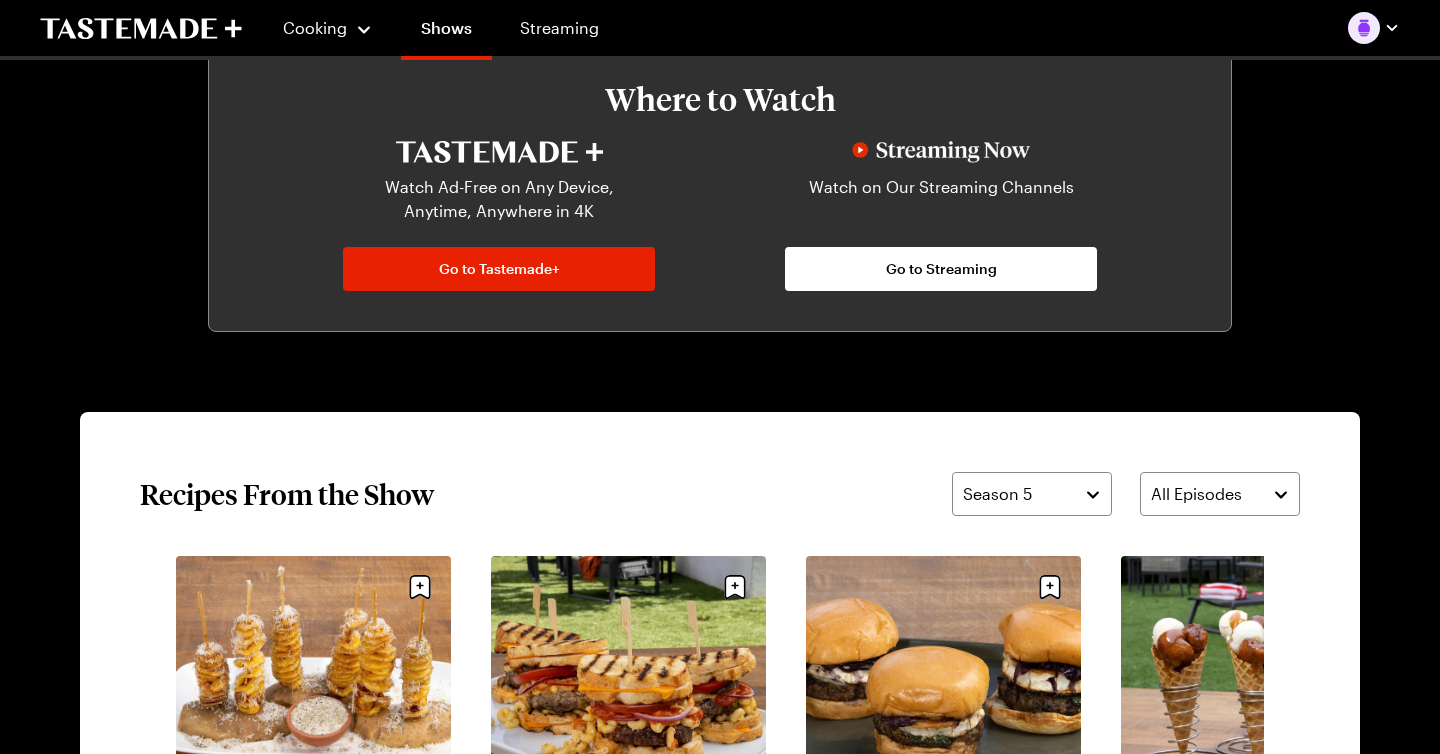 scroll, scrollTop: 0, scrollLeft: 0, axis: both 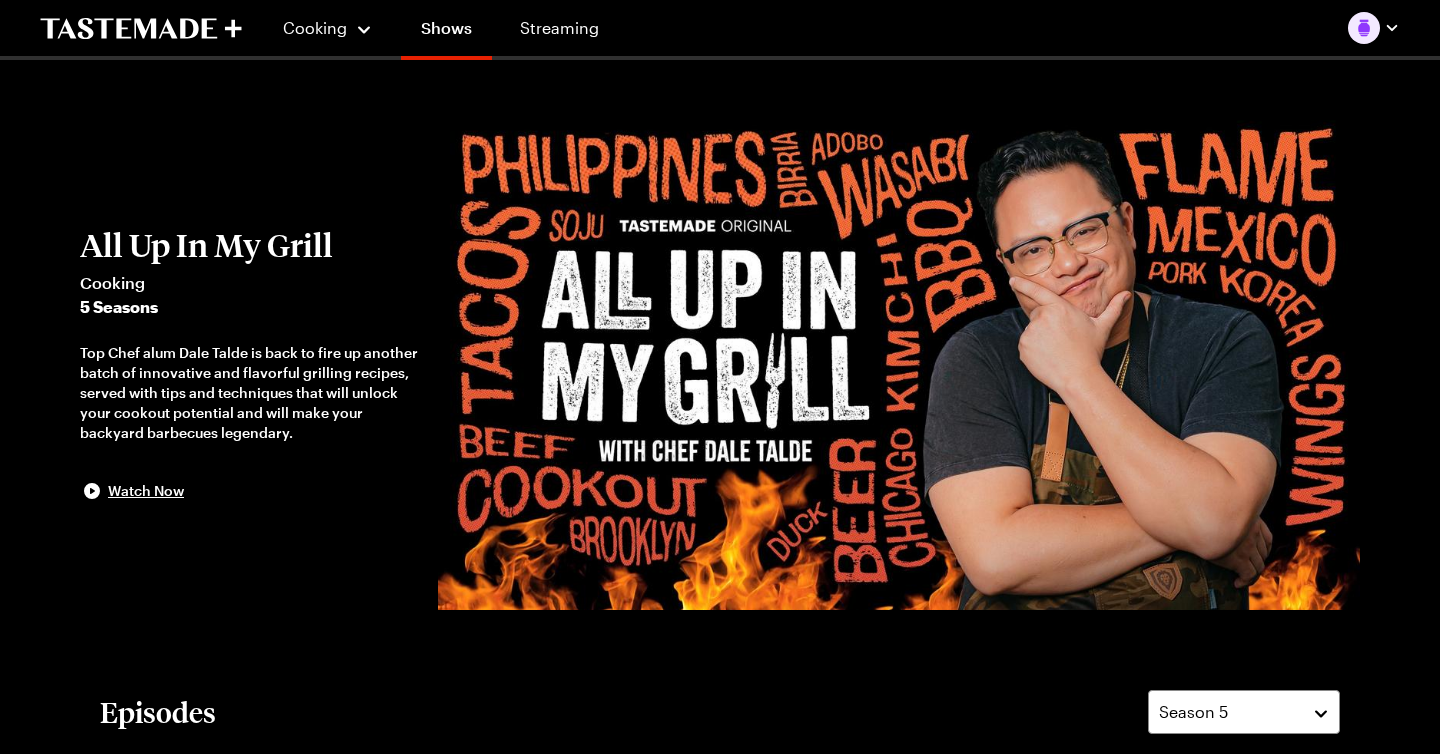 click at bounding box center (1374, 28) 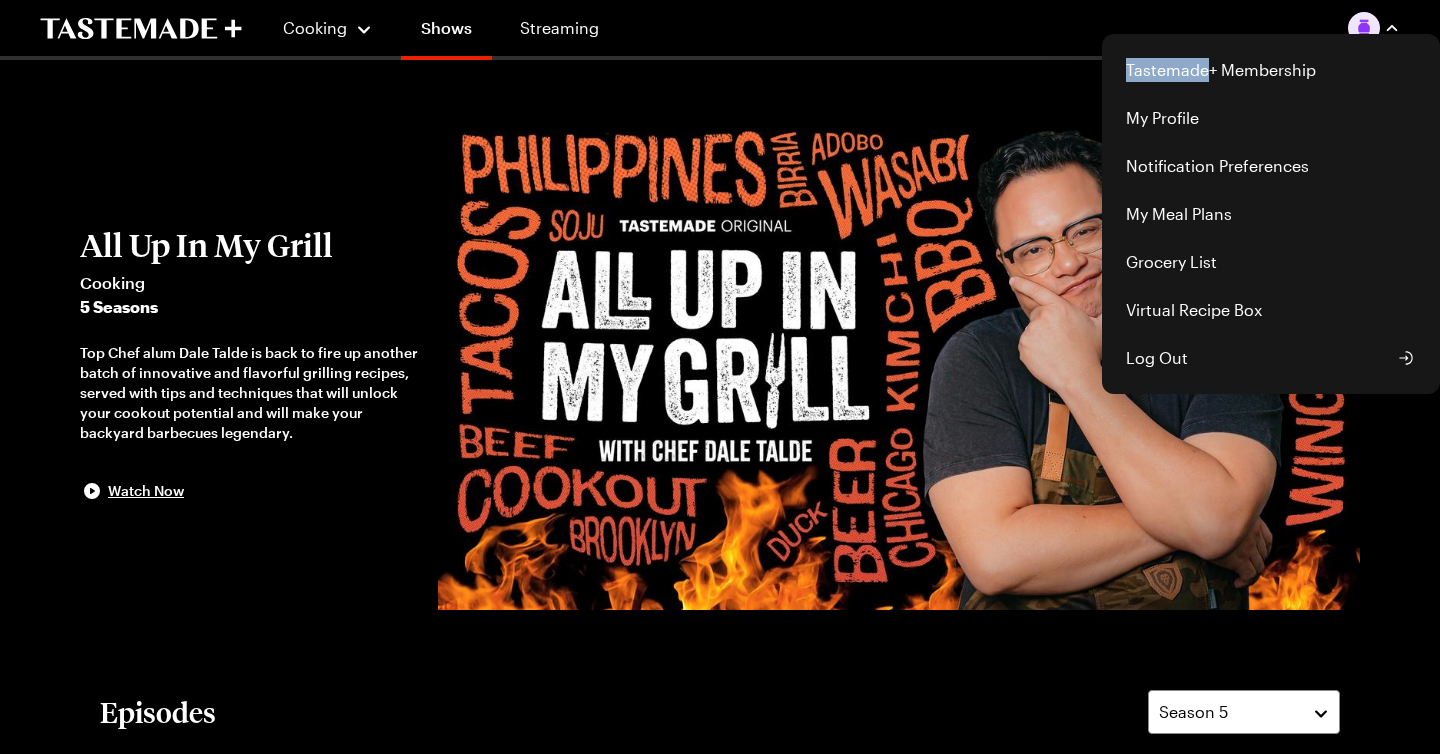 click on "Tastemade+ Membership My Profile Notification Preferences My Meal Plans Grocery List Virtual Recipe Box Log Out" at bounding box center (1271, 214) 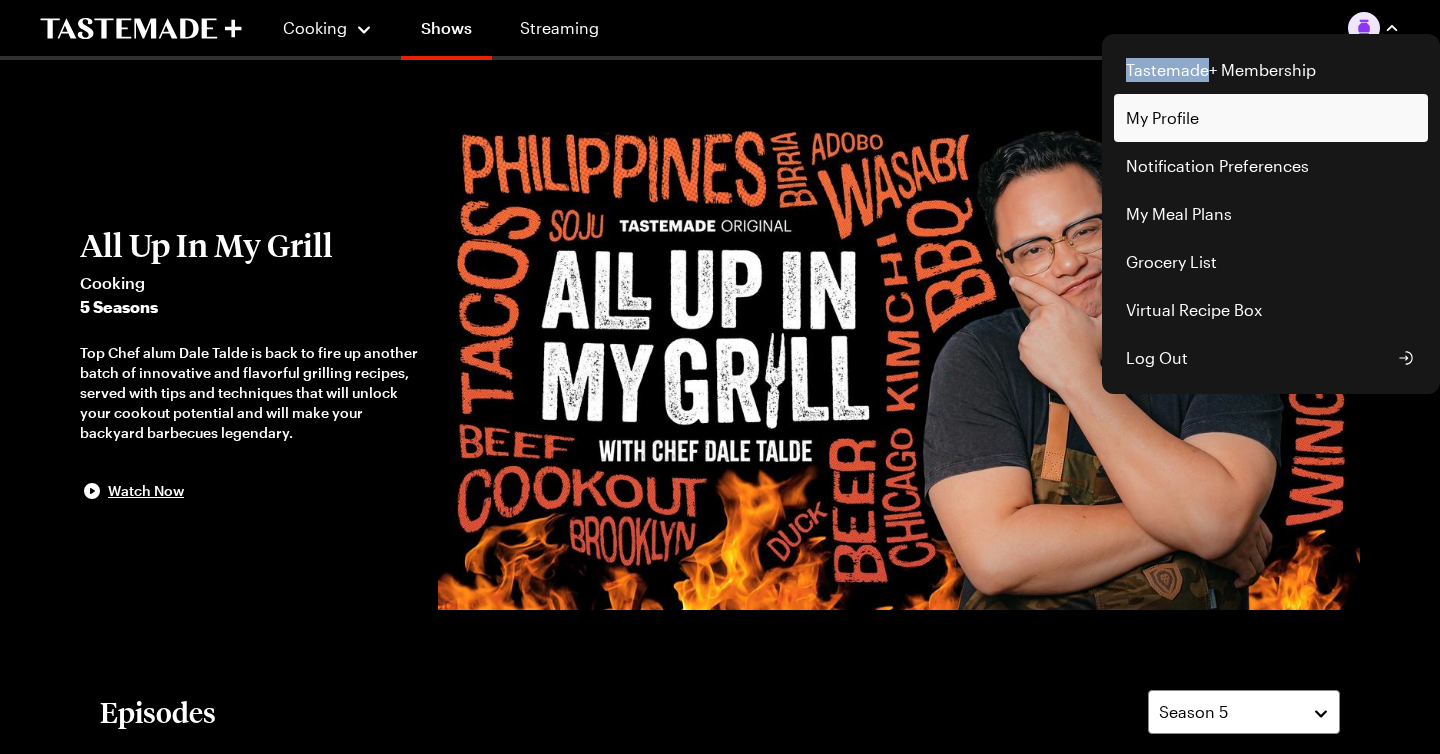 click on "My Profile" at bounding box center (1271, 118) 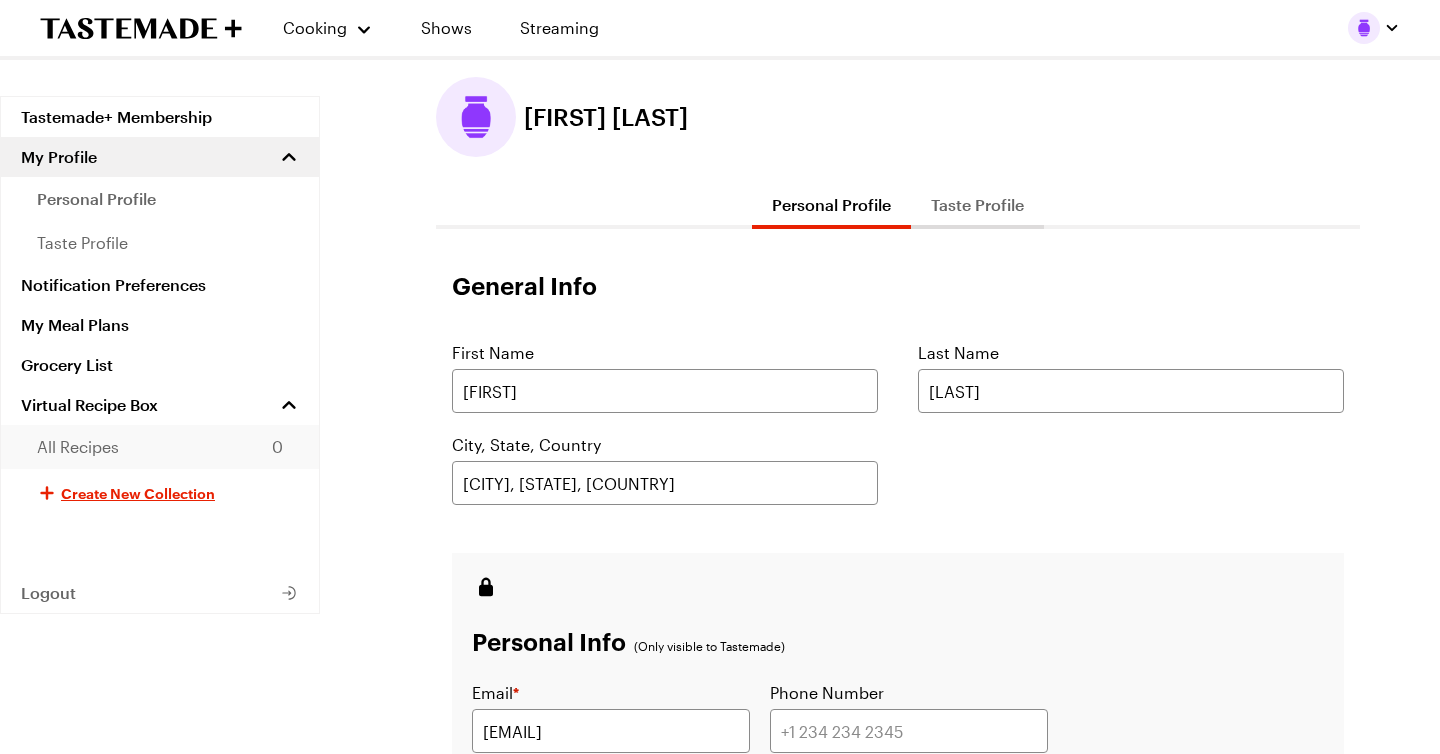 scroll, scrollTop: 0, scrollLeft: 0, axis: both 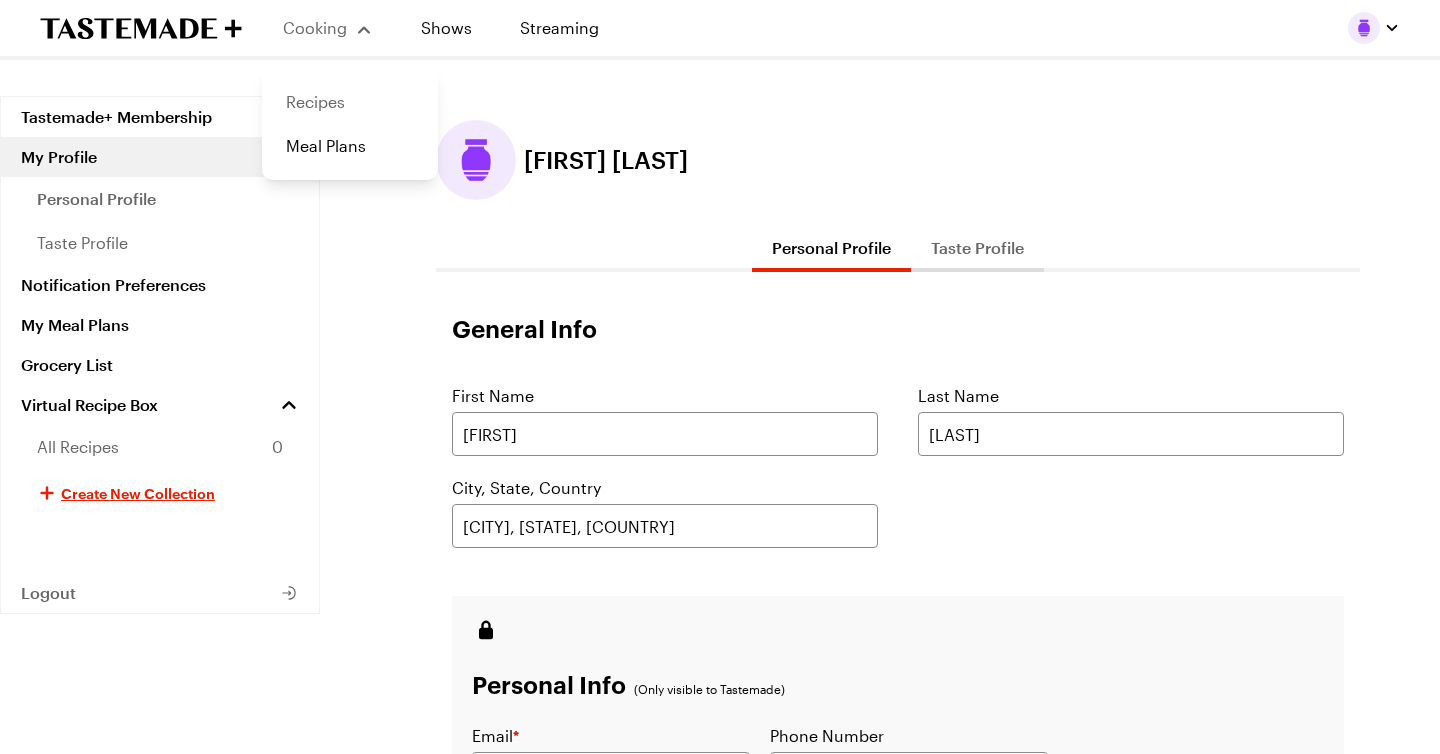 click on "Recipes" at bounding box center (350, 102) 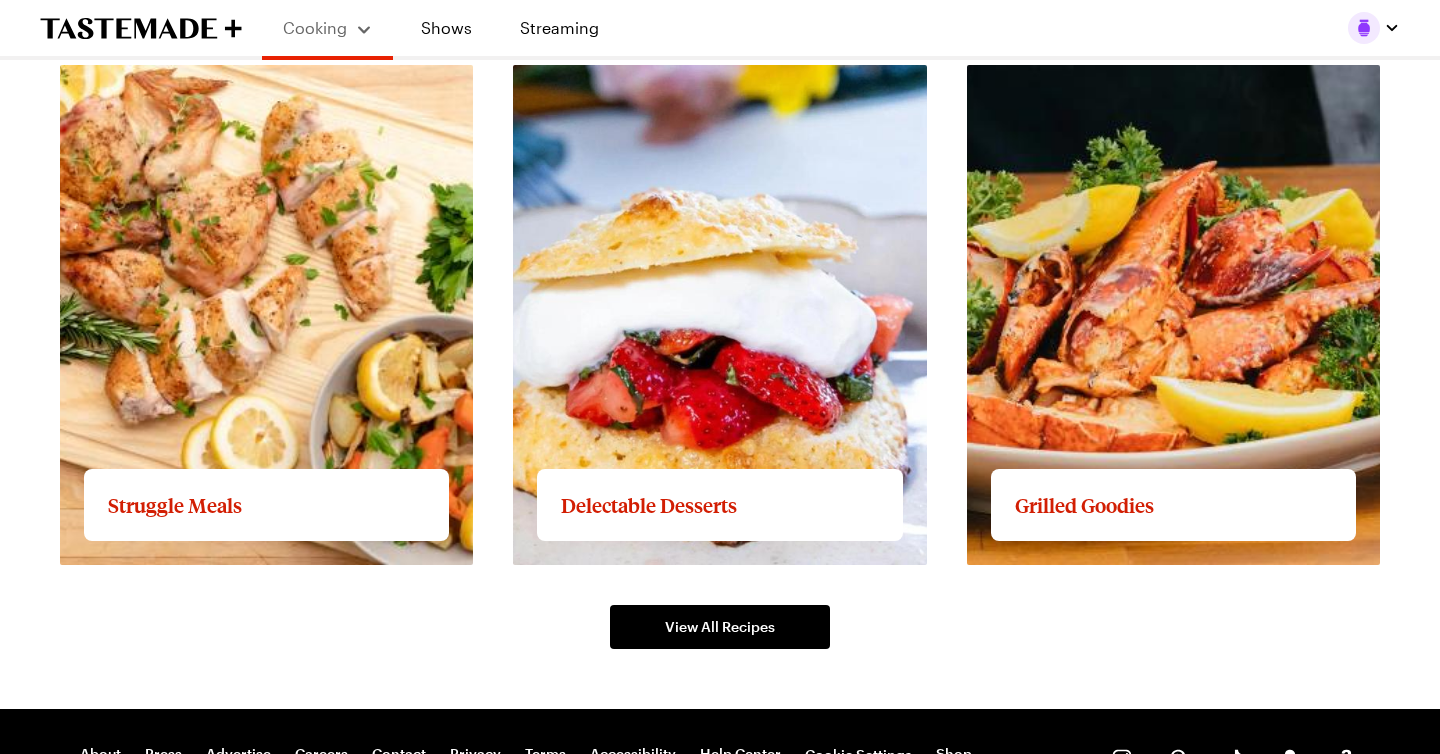 scroll, scrollTop: 3077, scrollLeft: 0, axis: vertical 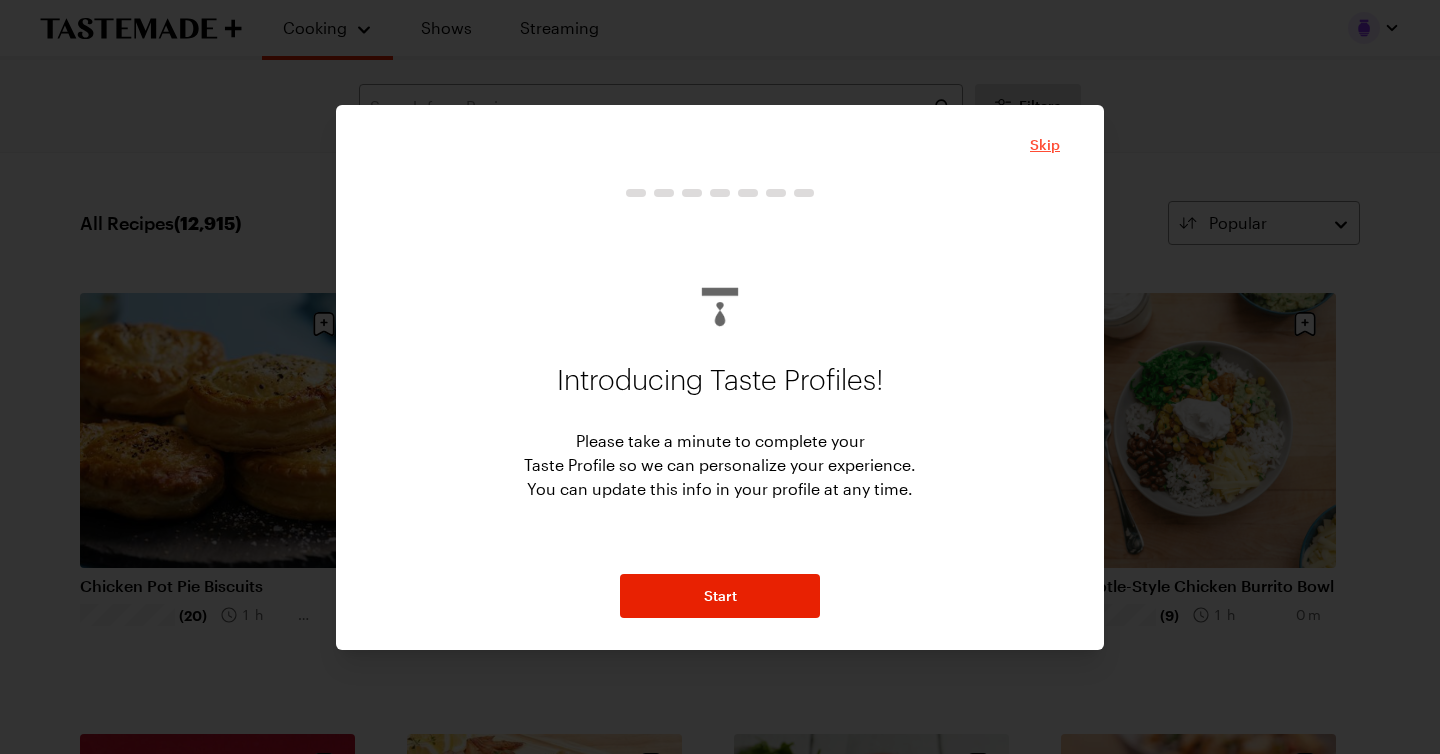 click on "Skip" at bounding box center (1045, 145) 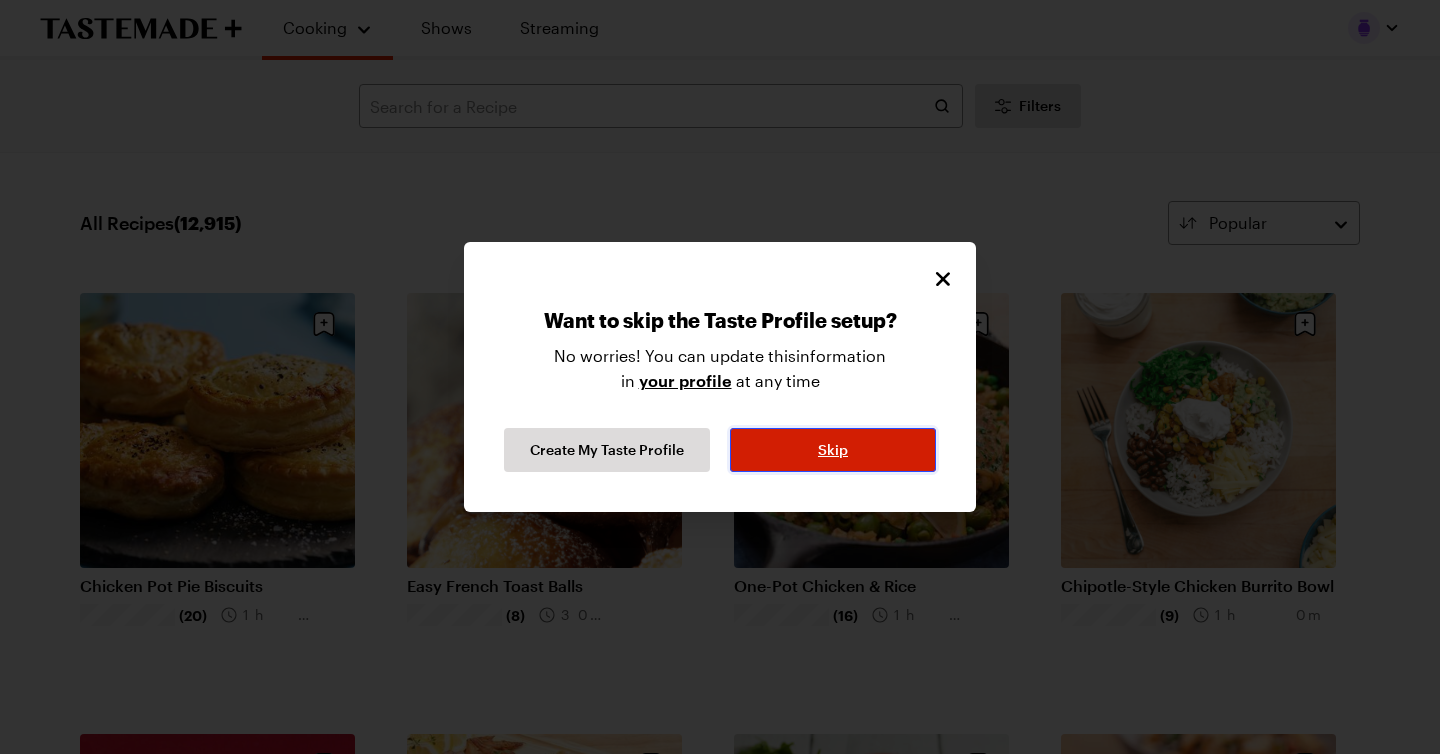 click on "Skip" at bounding box center [833, 450] 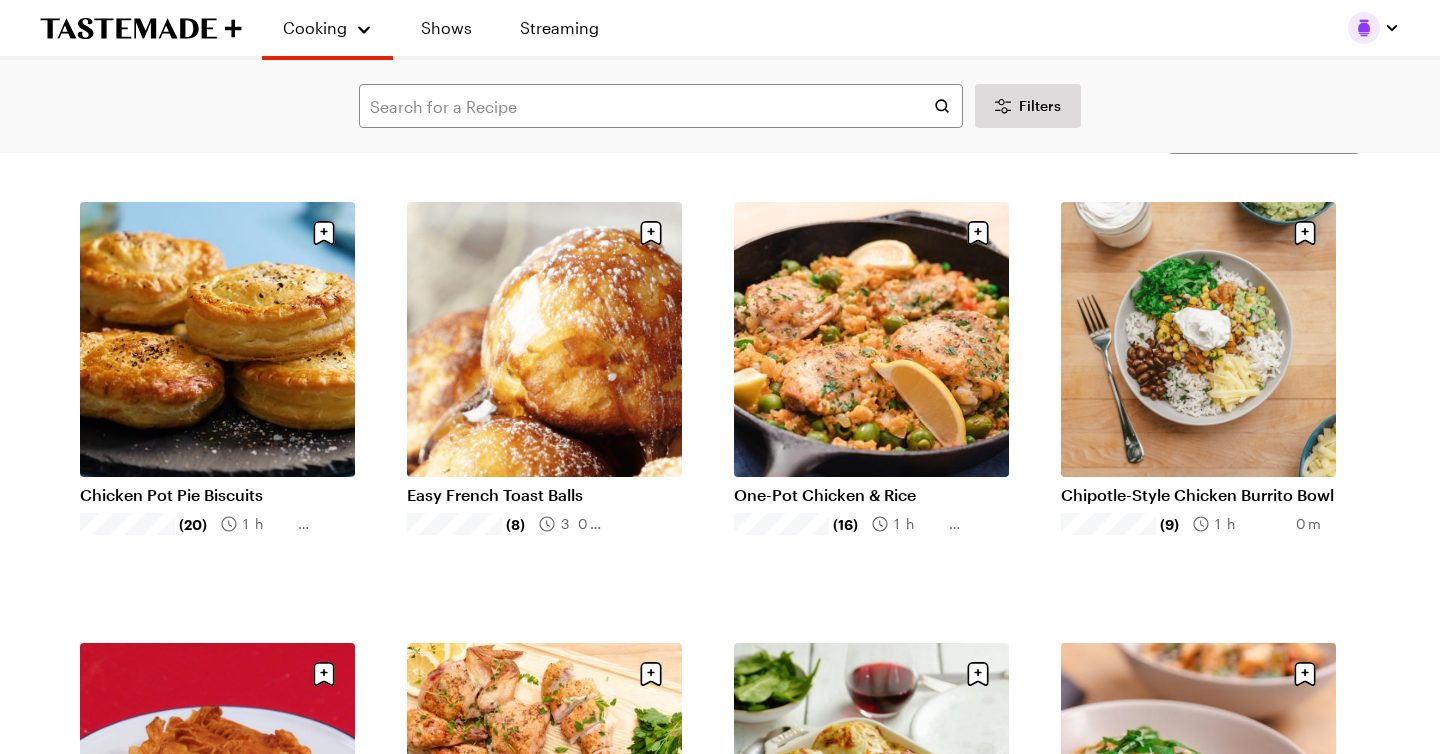 scroll, scrollTop: 0, scrollLeft: 0, axis: both 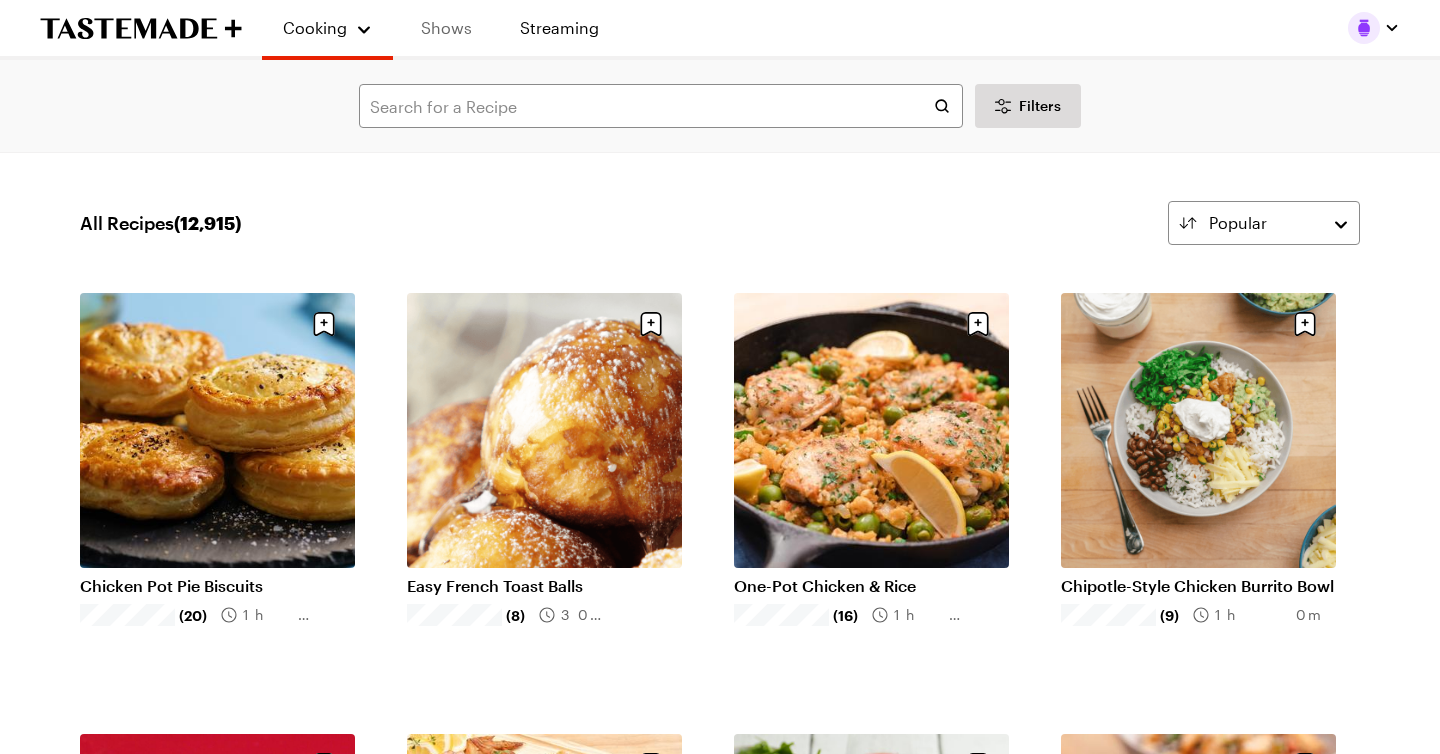 click on "Shows" at bounding box center [446, 28] 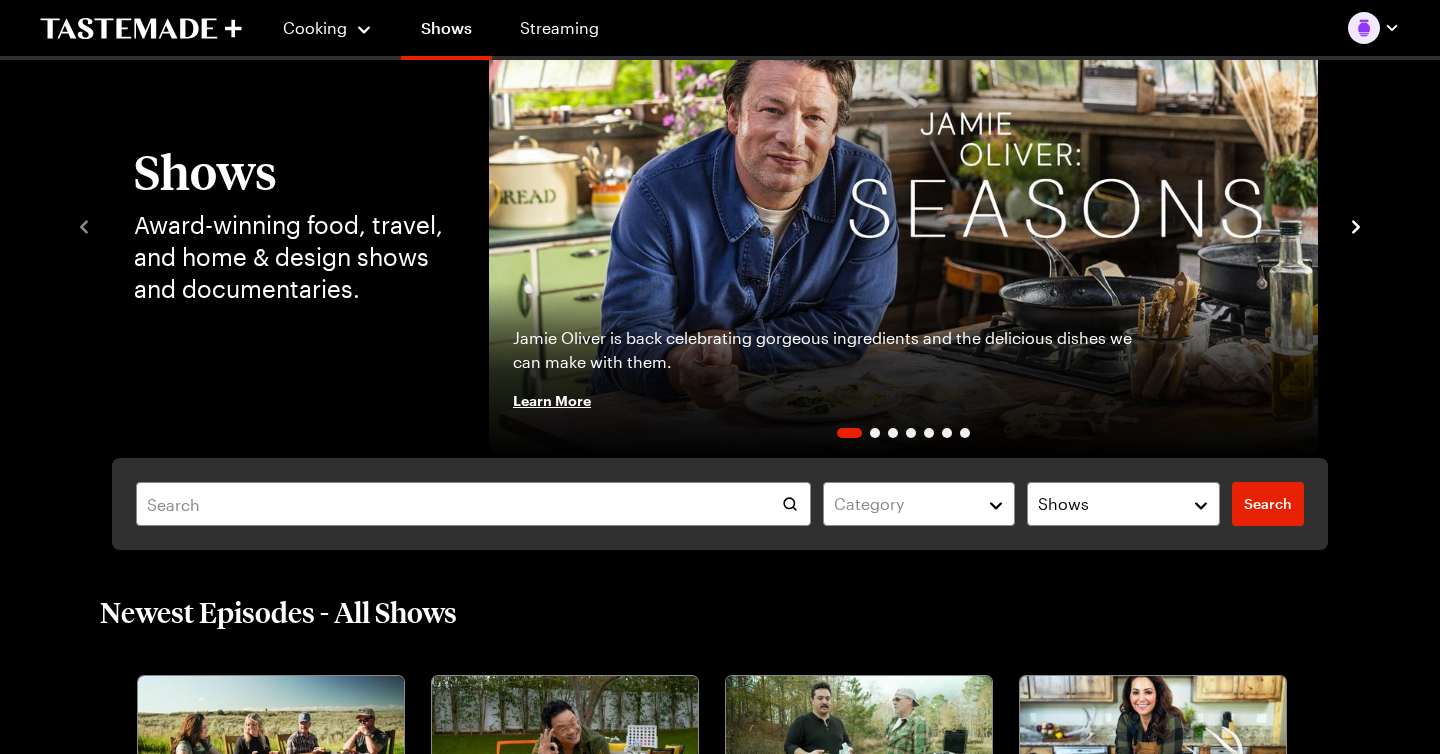 scroll, scrollTop: 206, scrollLeft: 0, axis: vertical 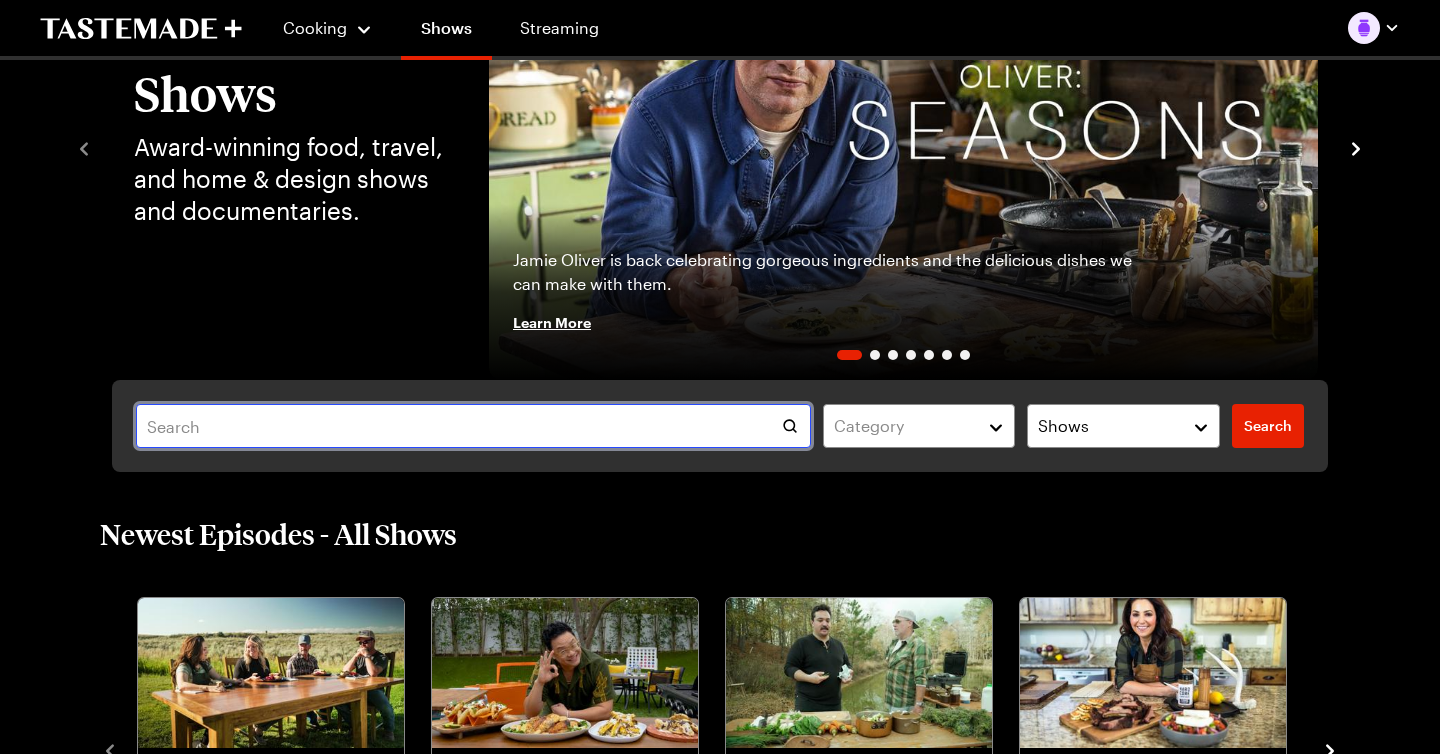 click at bounding box center [473, 426] 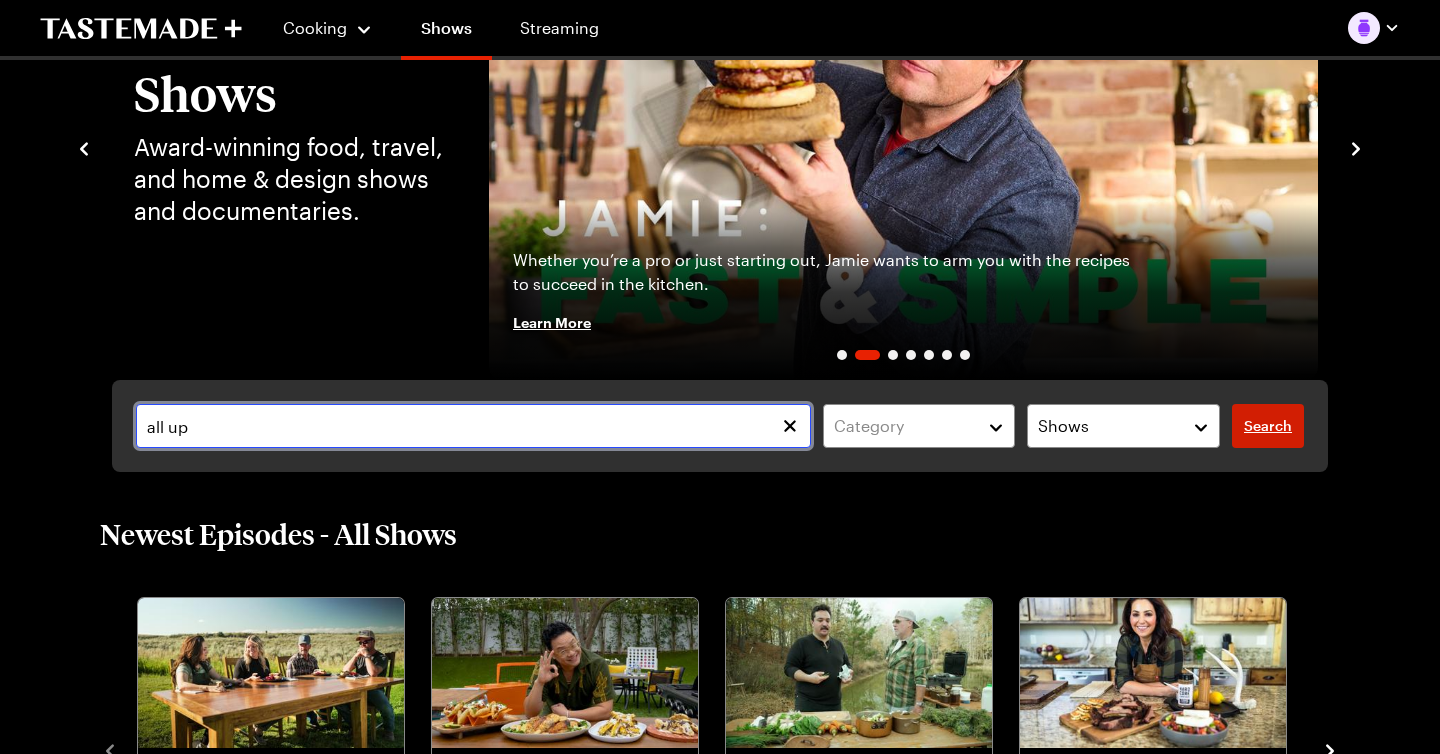 type on "all up" 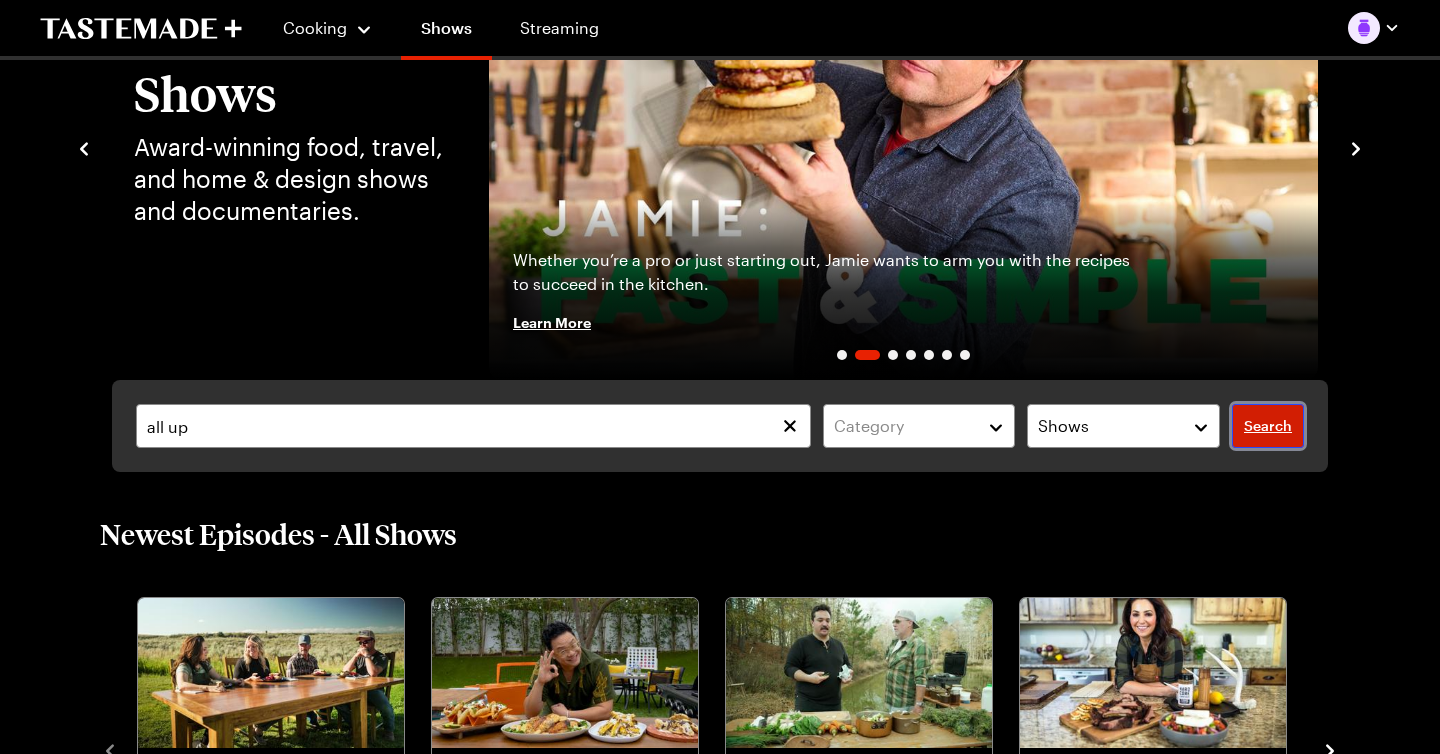 click on "Search" at bounding box center (1268, 426) 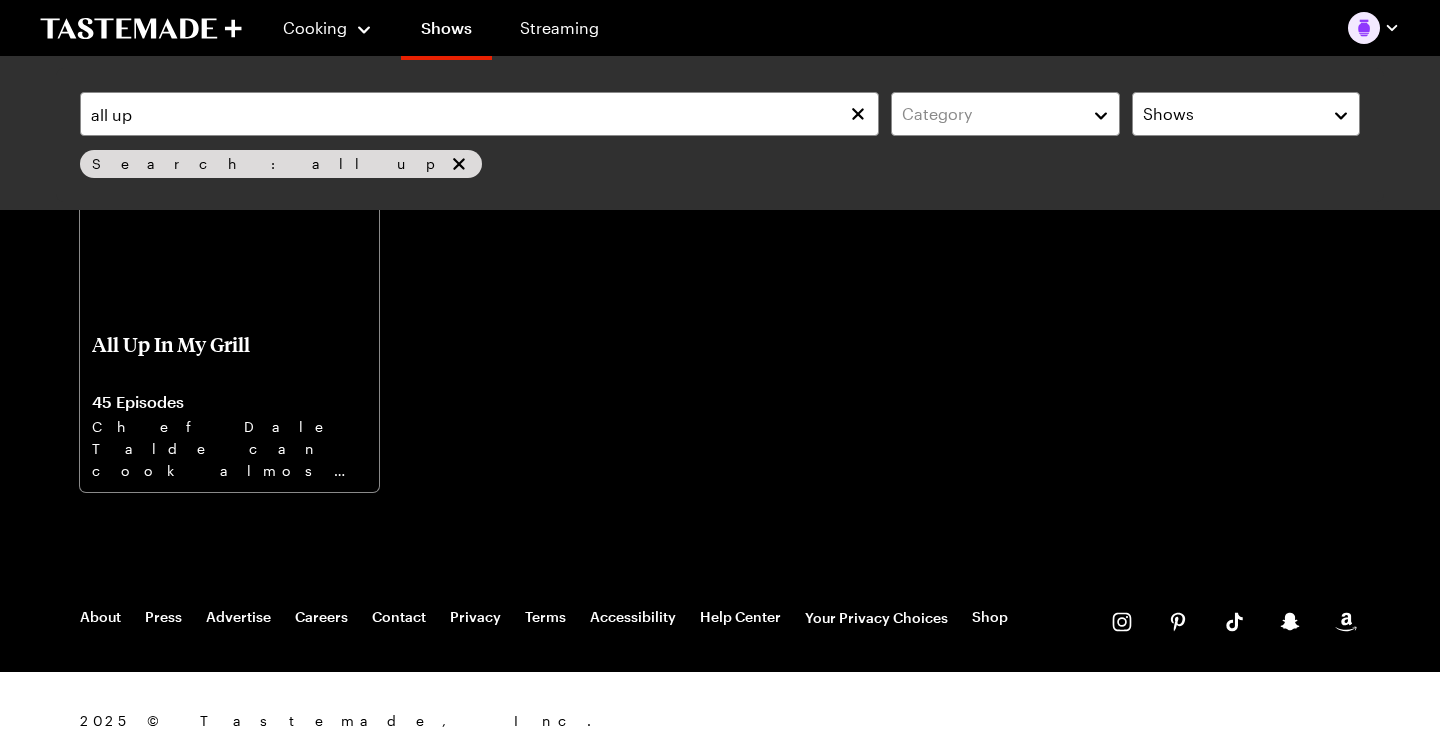 scroll, scrollTop: 0, scrollLeft: 0, axis: both 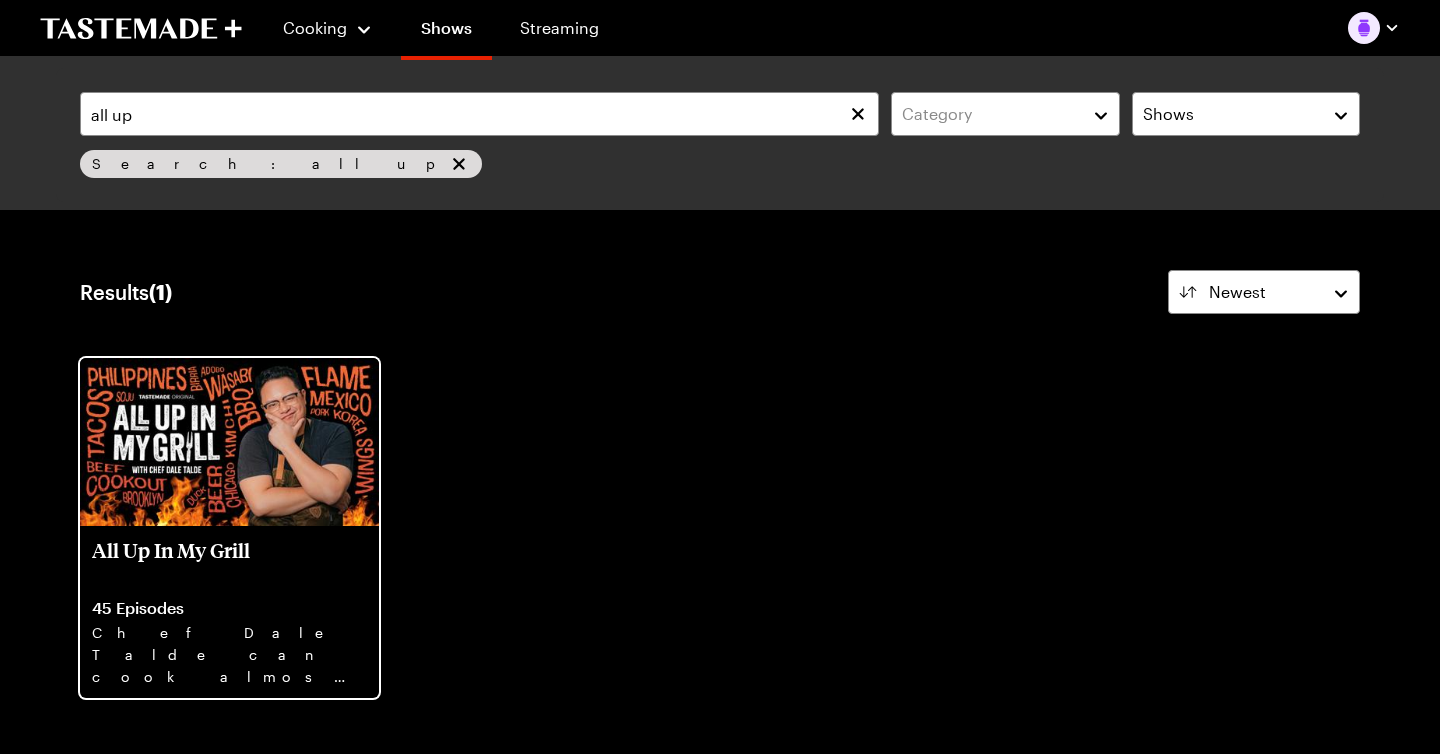 click at bounding box center (229, 442) 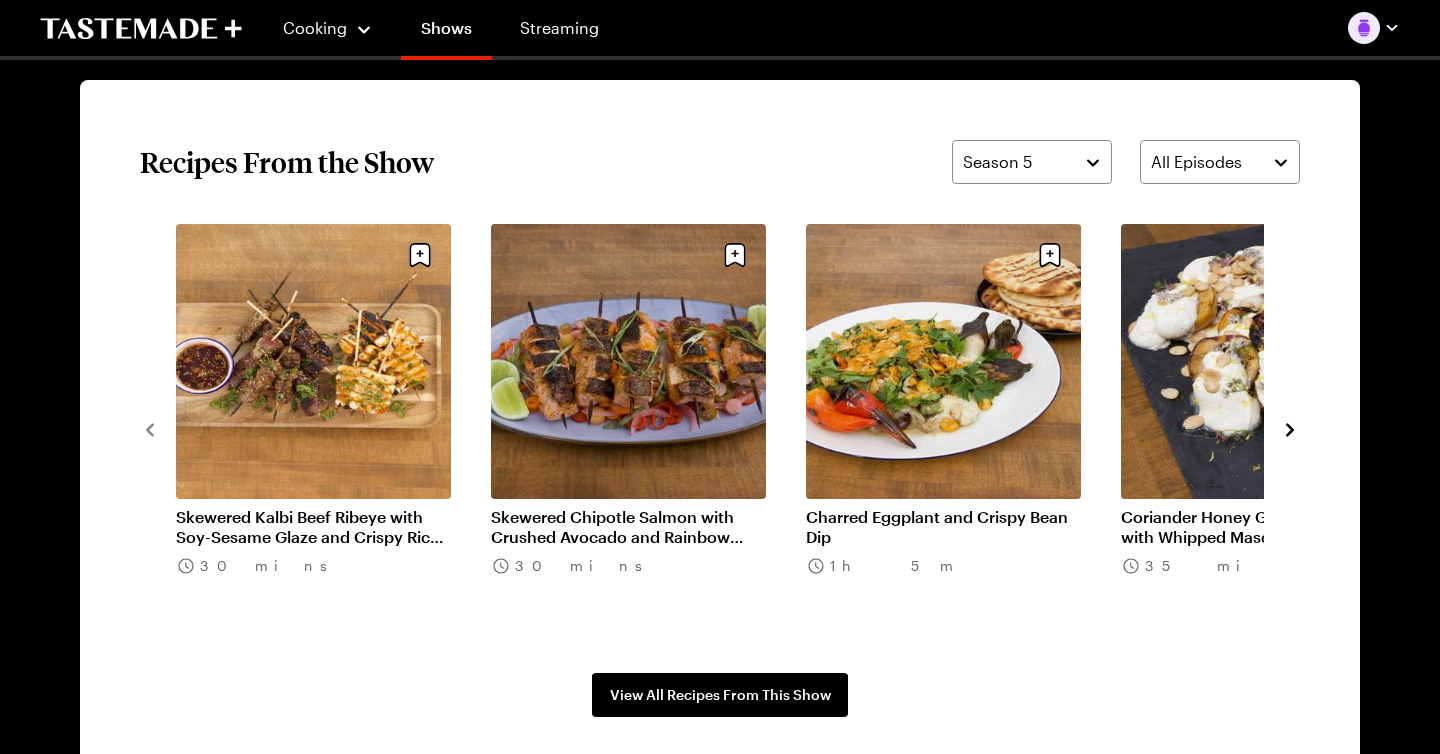 scroll, scrollTop: 1497, scrollLeft: 0, axis: vertical 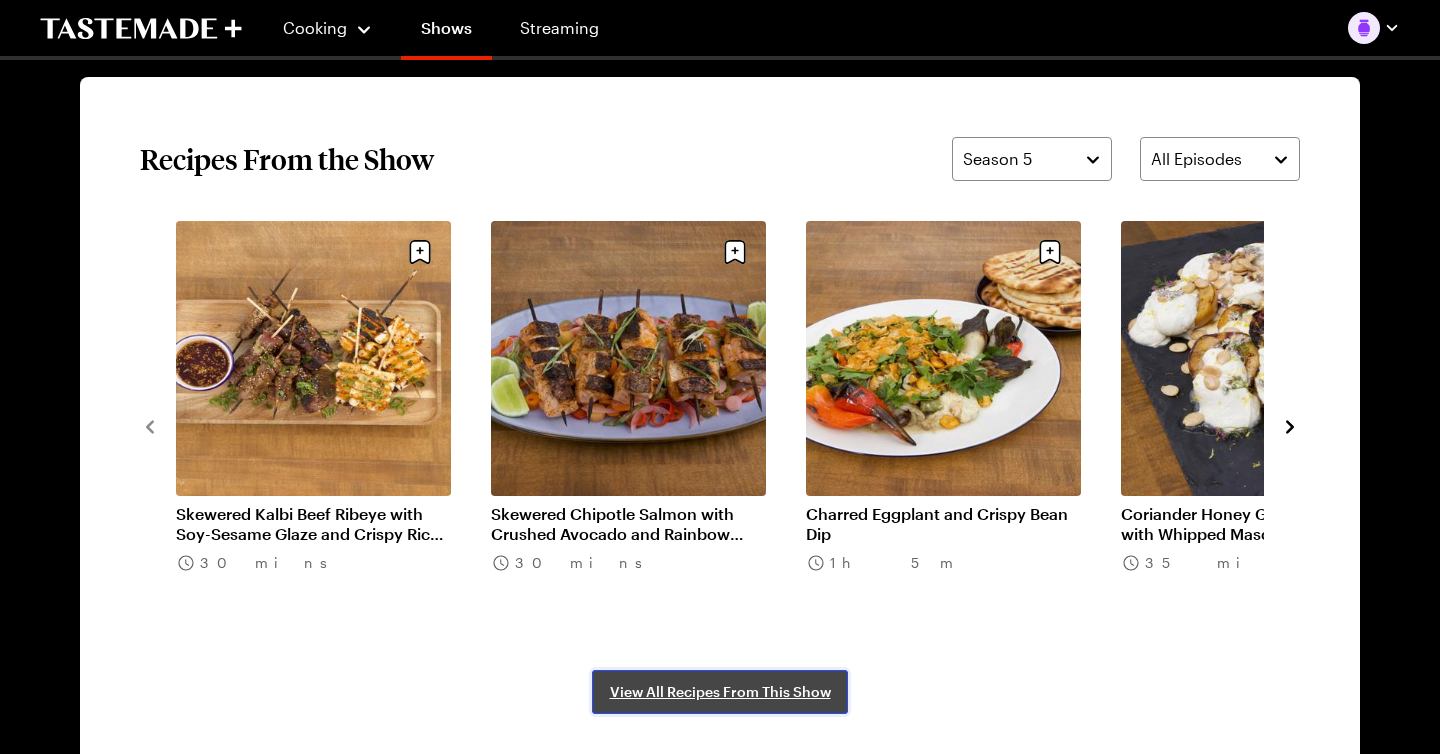 click on "View All Recipes From This Show" at bounding box center (720, 692) 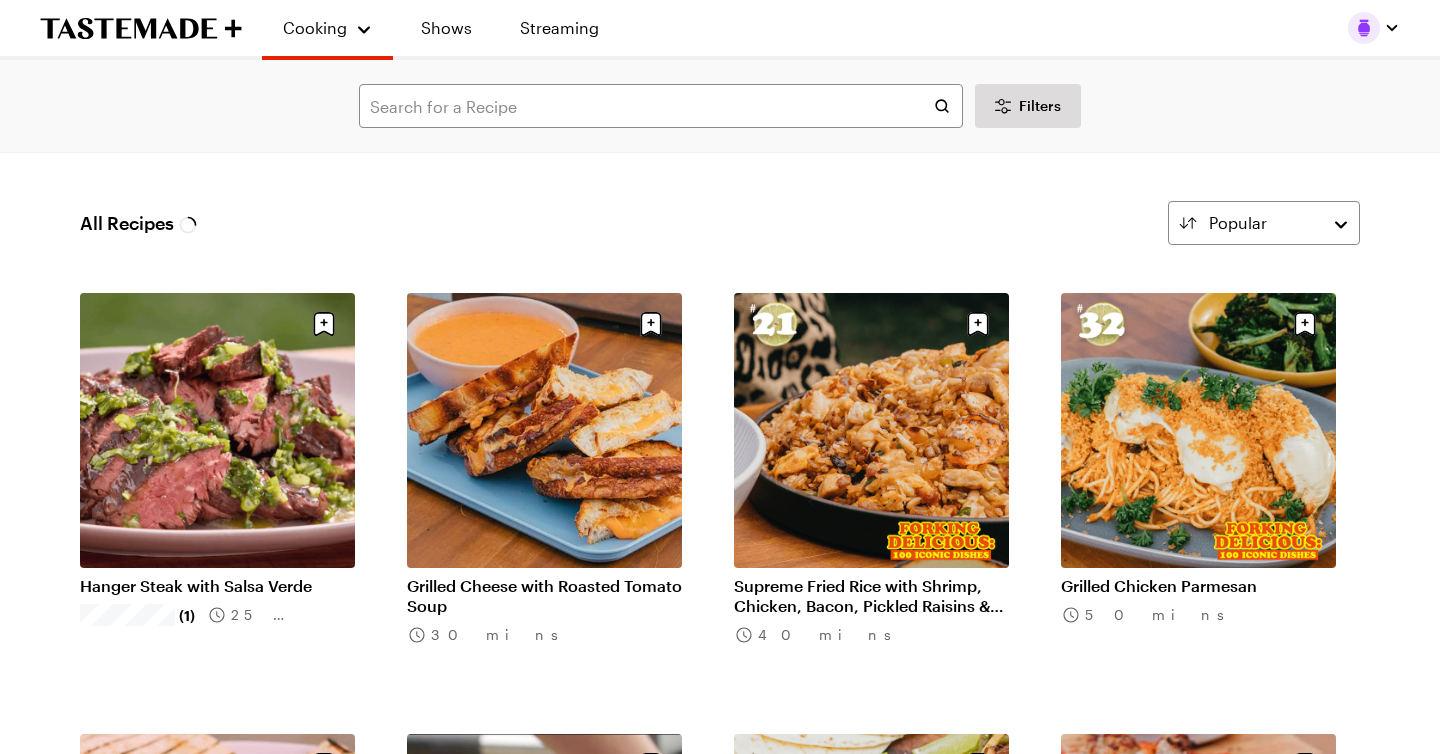scroll, scrollTop: 0, scrollLeft: 0, axis: both 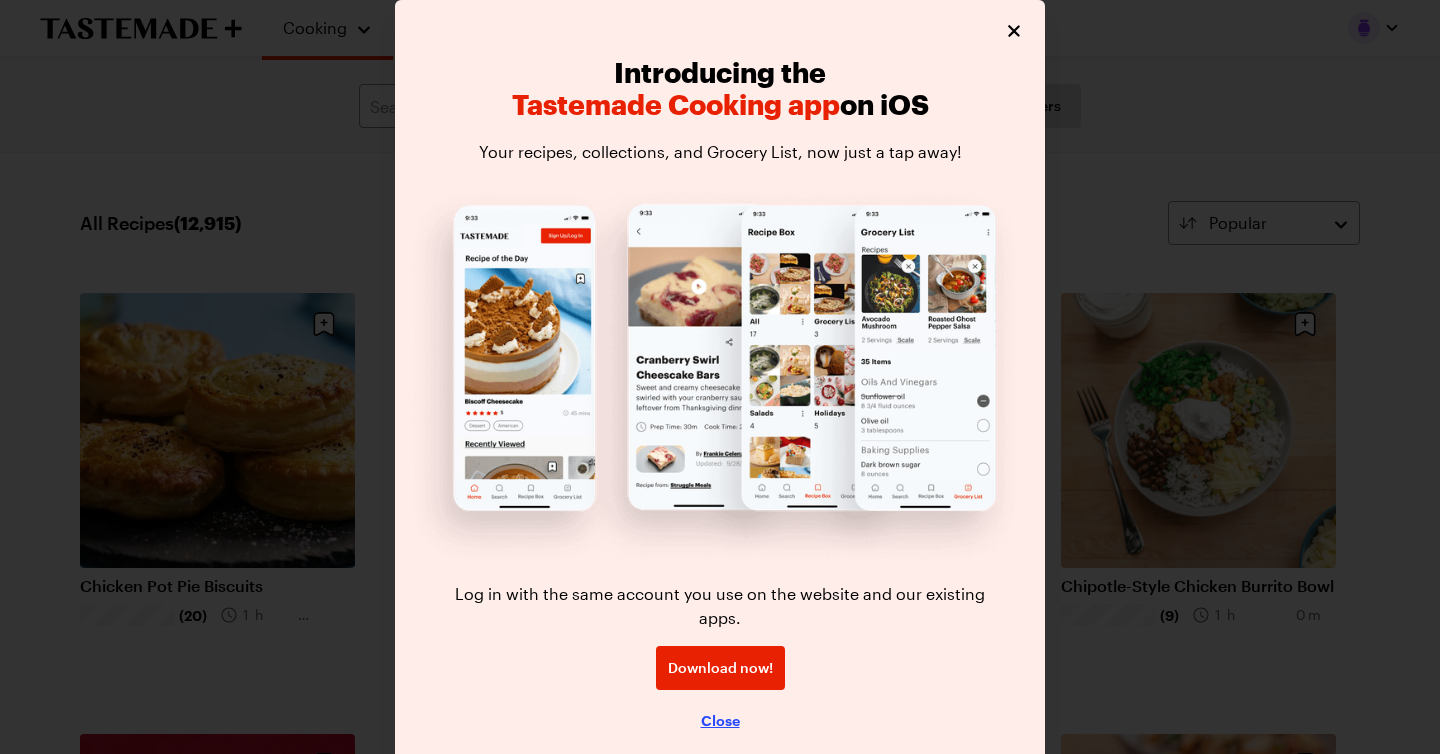 click on "Close" at bounding box center [720, 720] 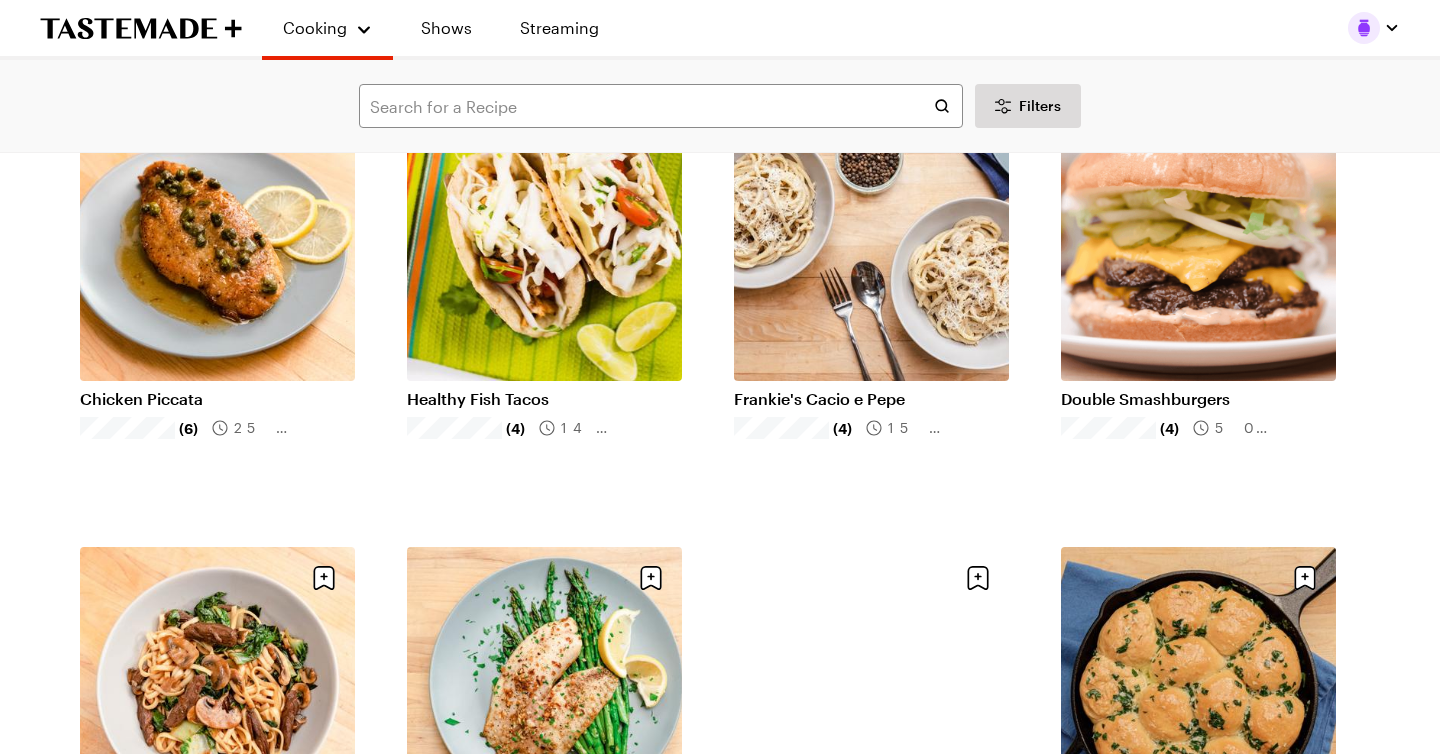 scroll, scrollTop: 1956, scrollLeft: 0, axis: vertical 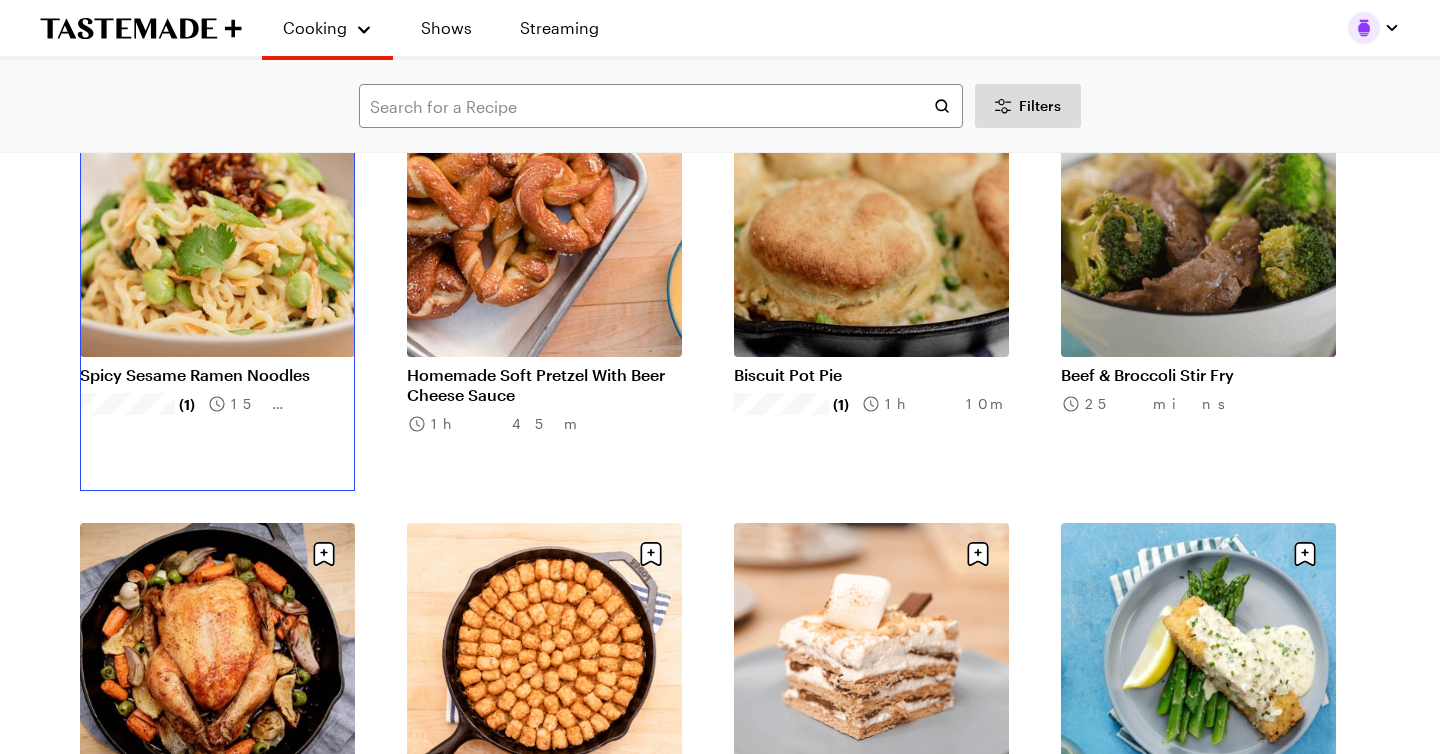 click on "Spicy Sesame Ramen Noodles" at bounding box center (217, 375) 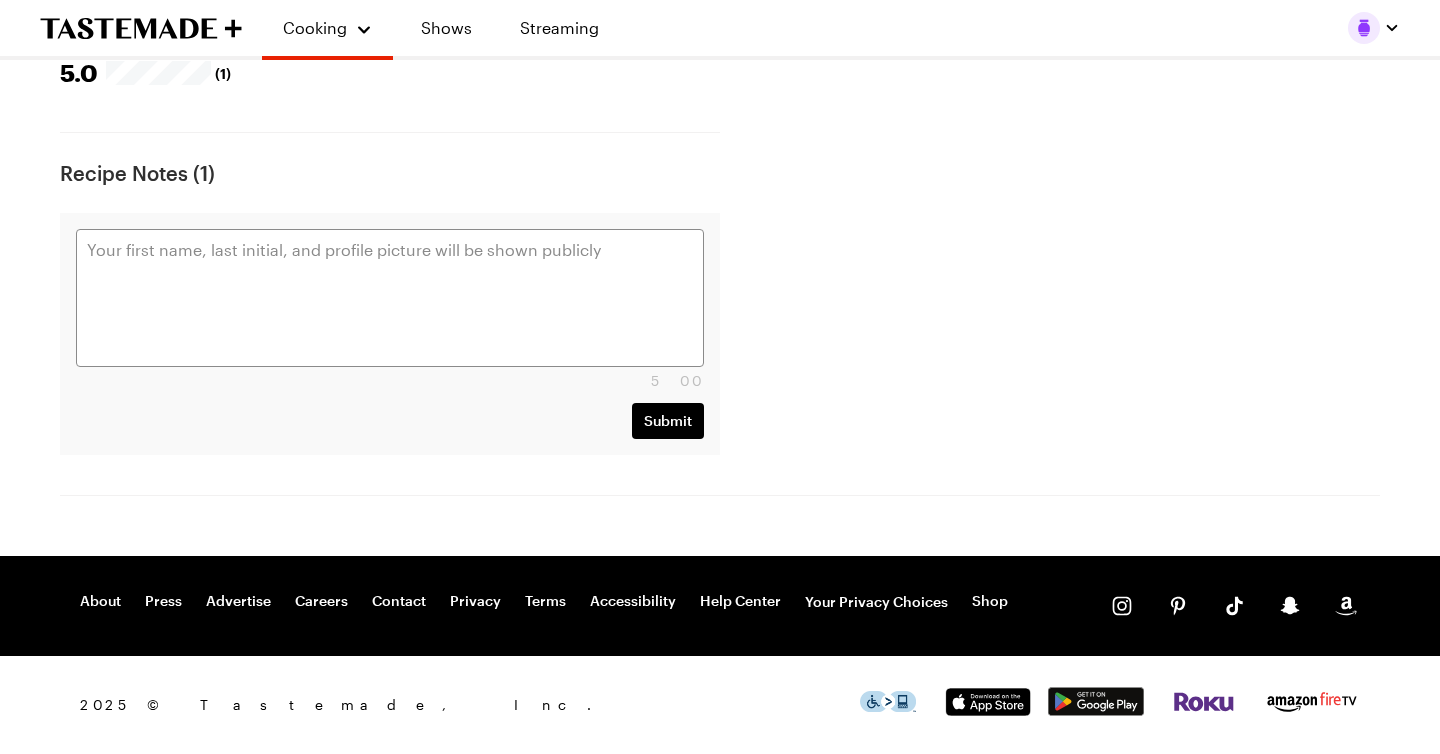 scroll, scrollTop: 0, scrollLeft: 0, axis: both 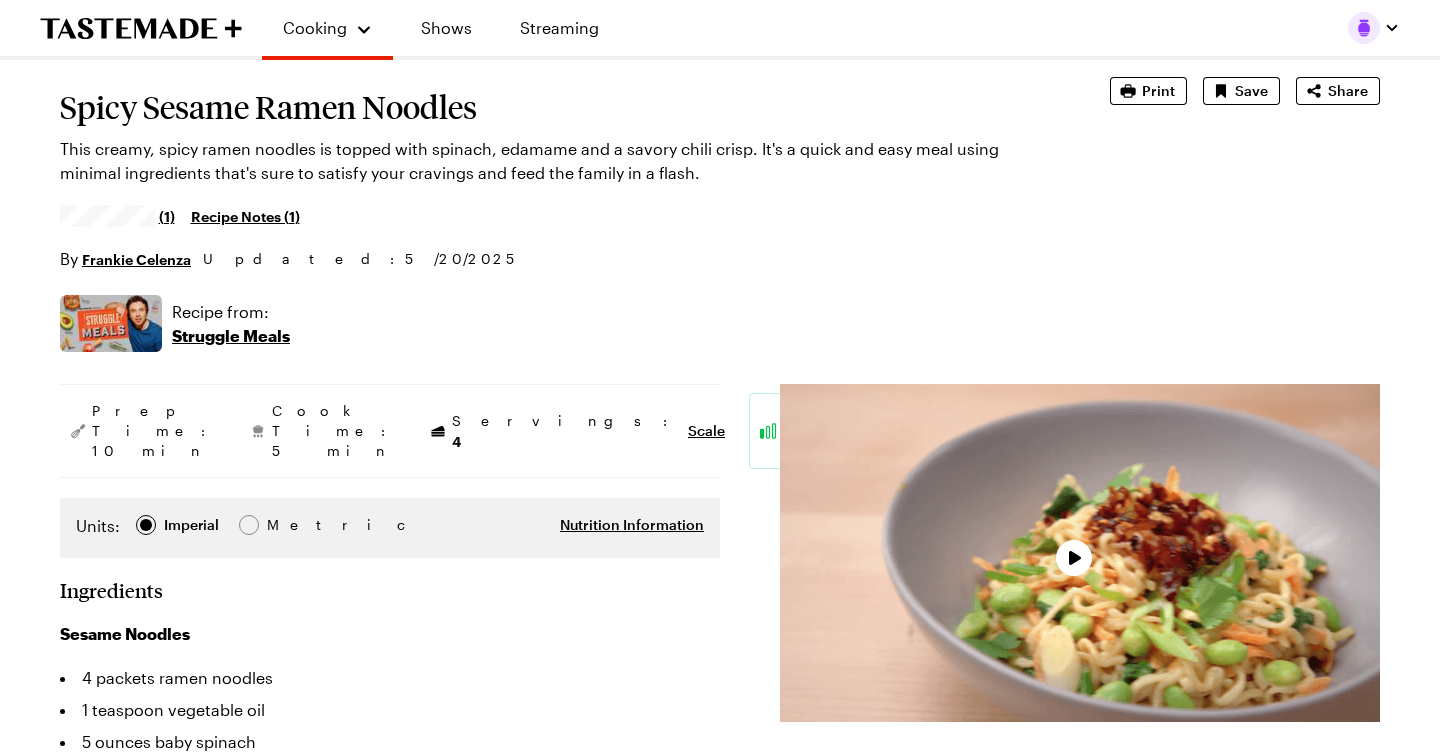 type on "x" 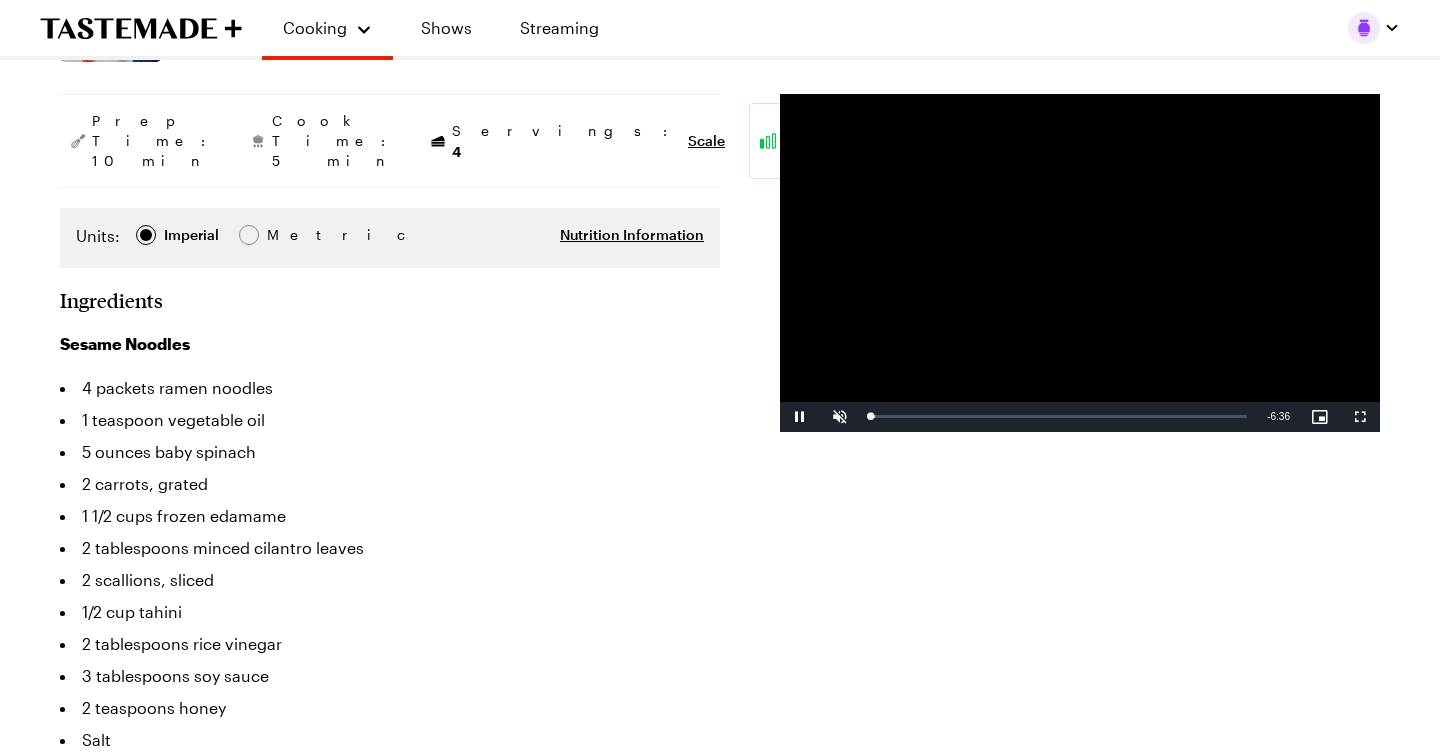 scroll, scrollTop: 0, scrollLeft: 0, axis: both 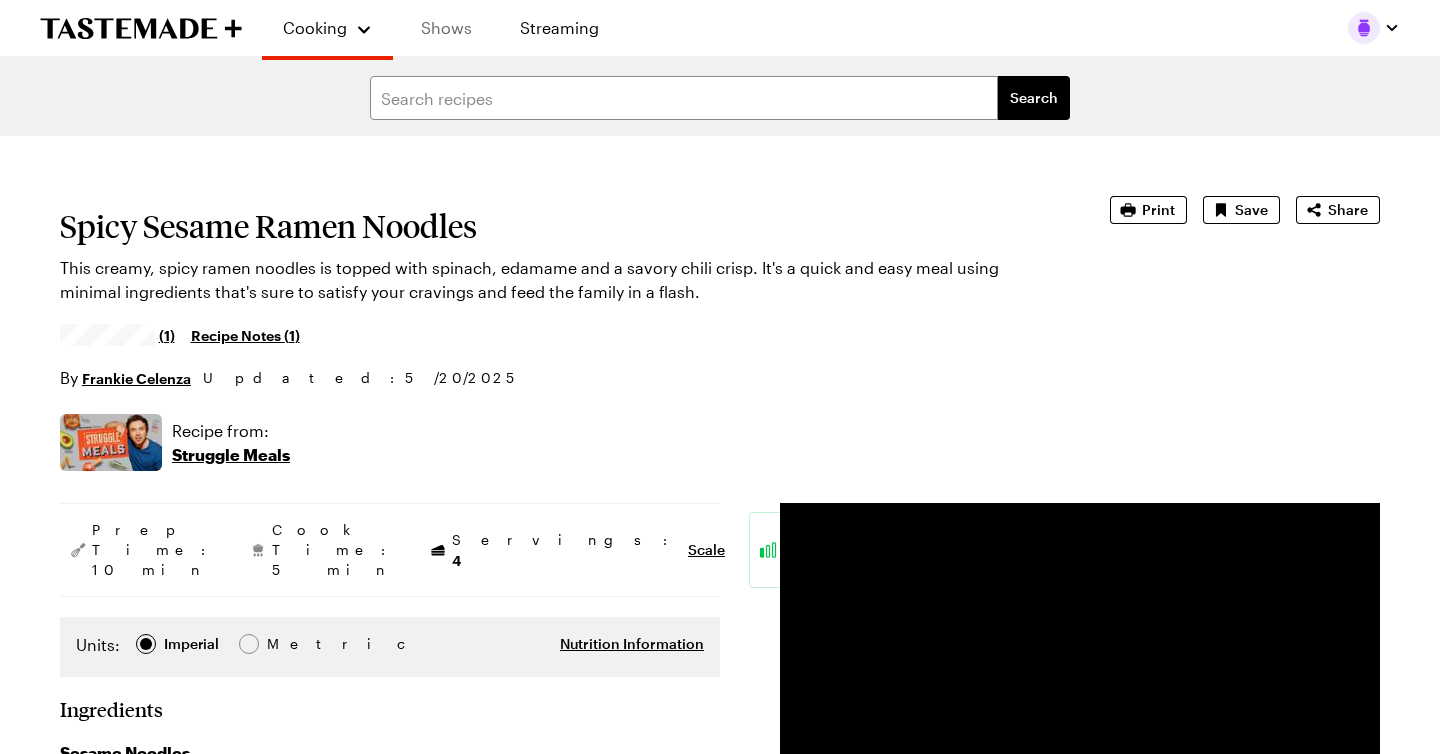 click on "Shows" at bounding box center [446, 28] 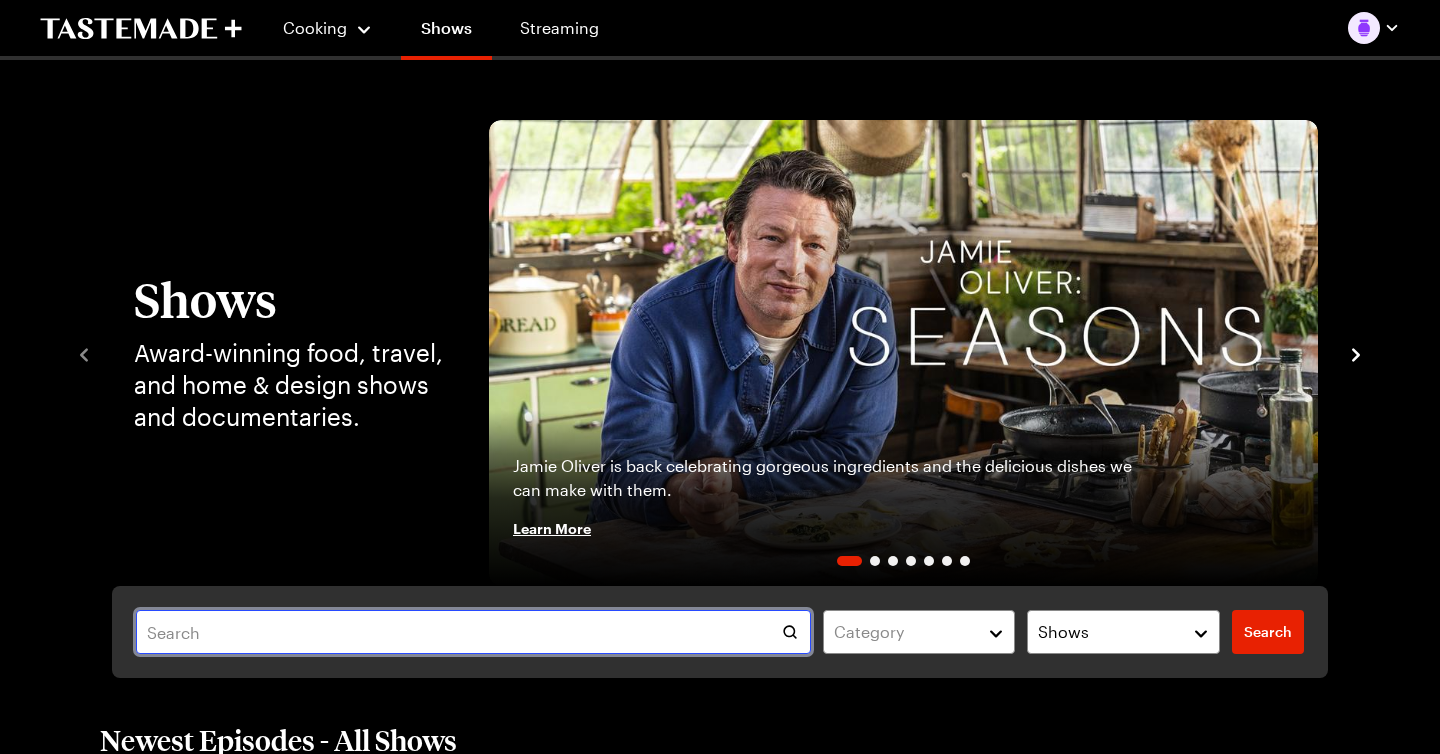 click at bounding box center [473, 632] 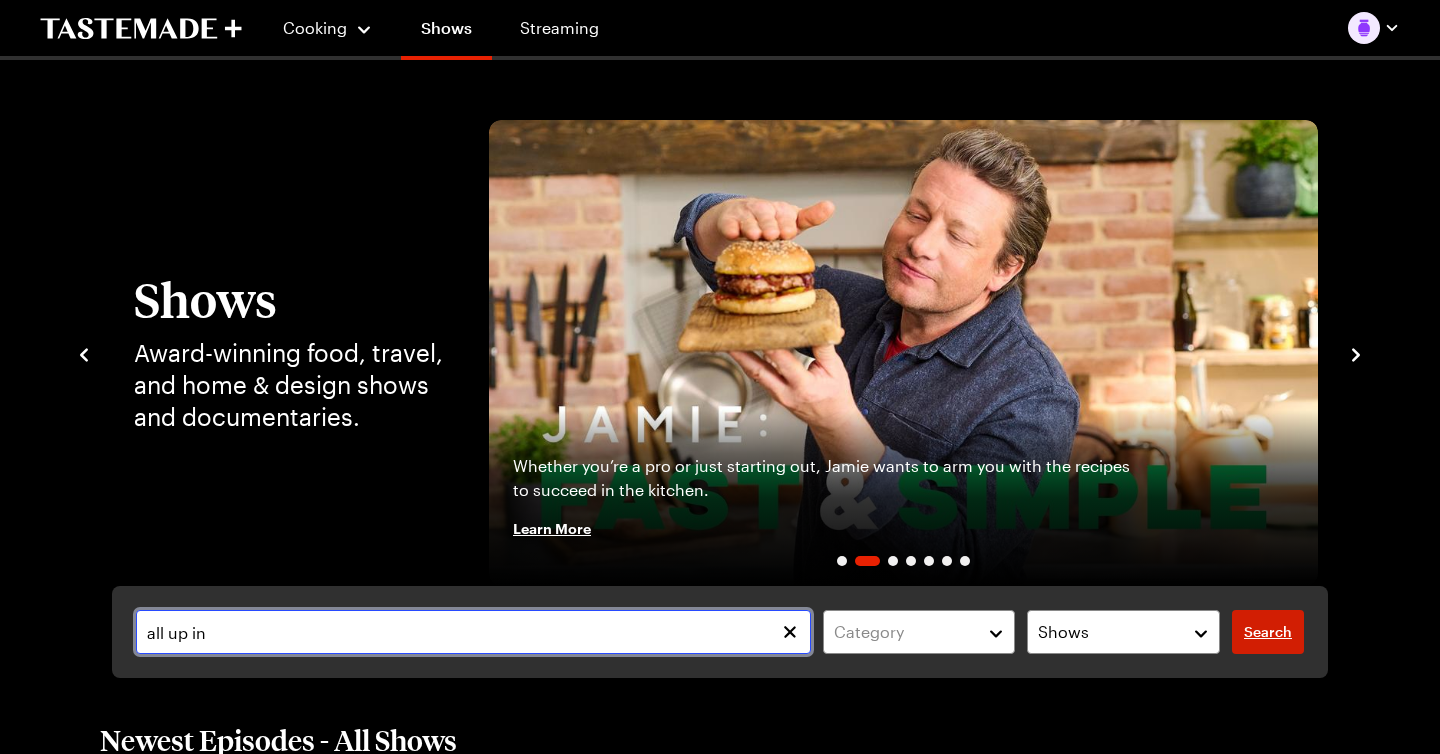 type on "all up in" 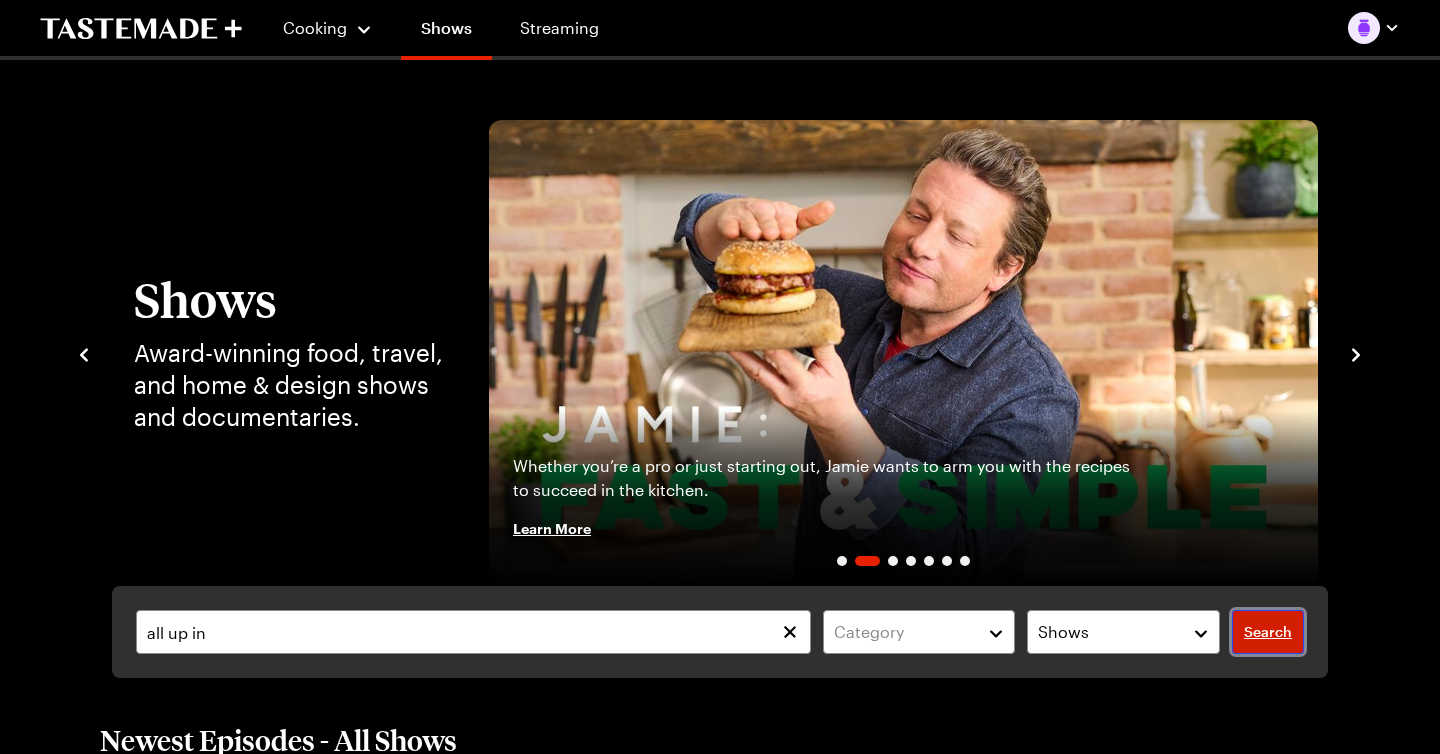 click on "Search" at bounding box center [1268, 632] 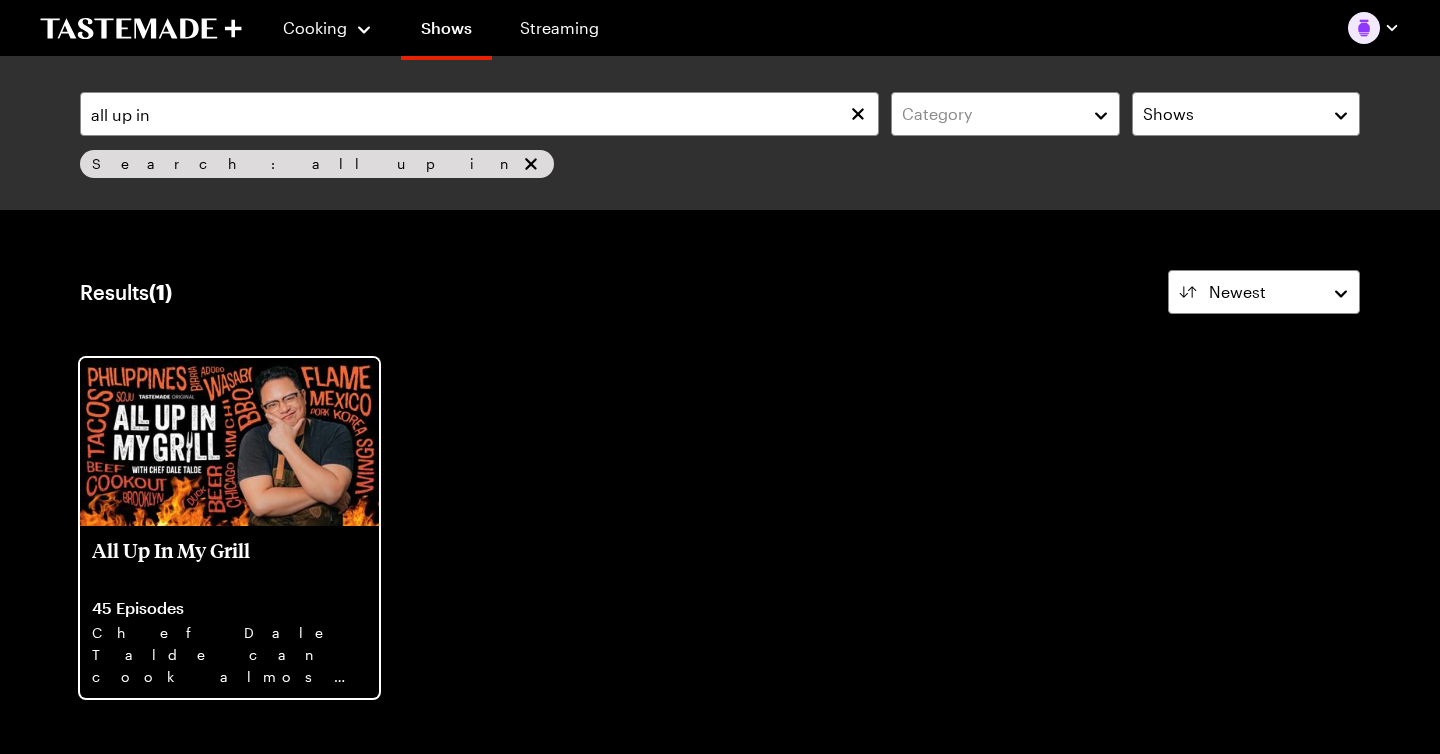 click at bounding box center [229, 442] 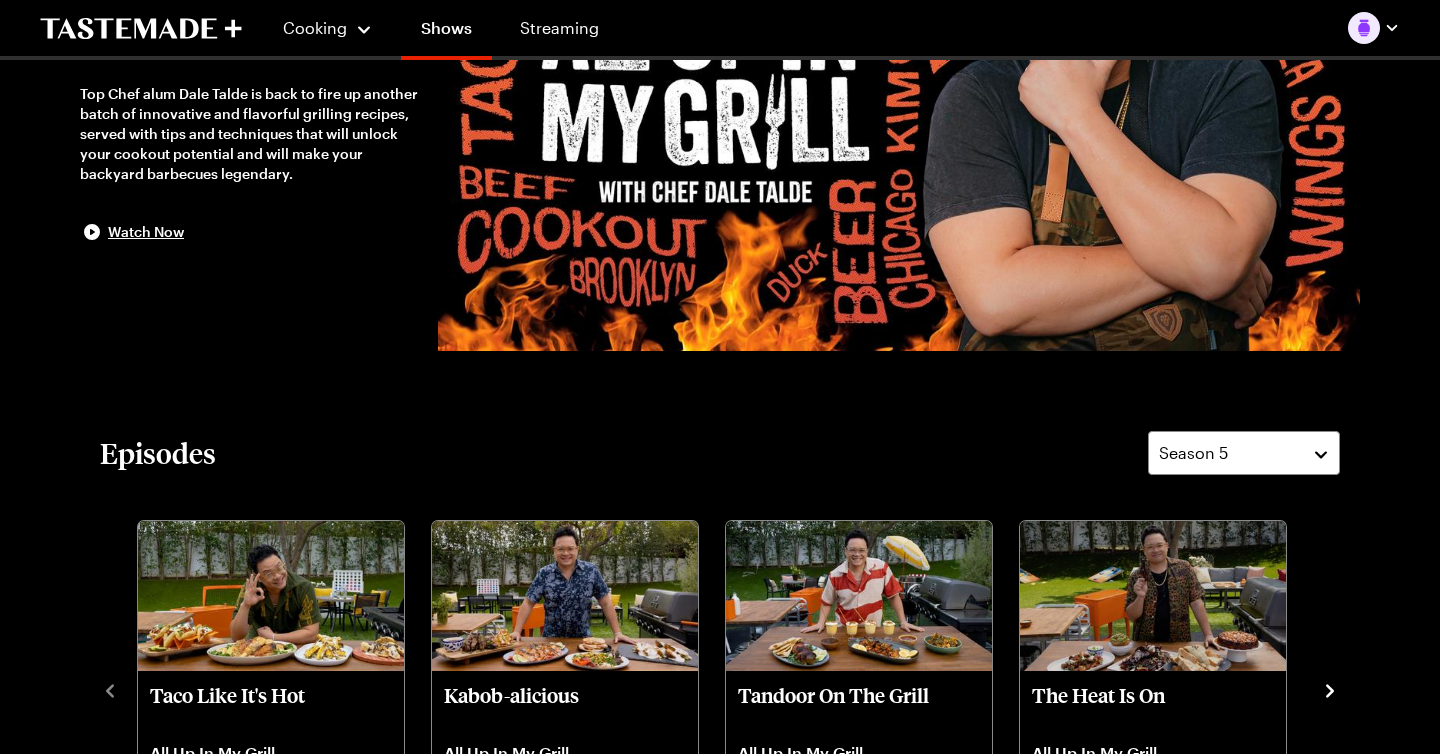scroll, scrollTop: 270, scrollLeft: 0, axis: vertical 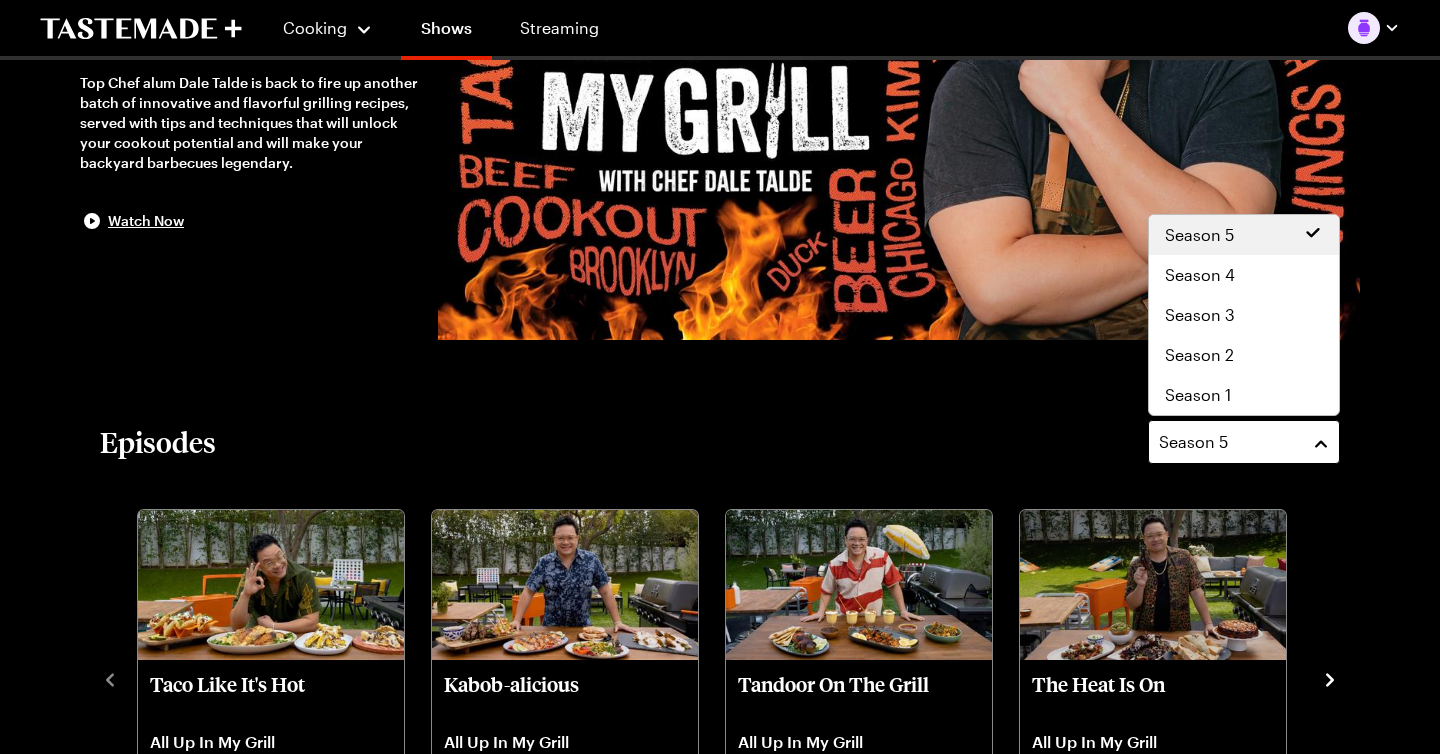 click on "Season 5" at bounding box center [1229, 442] 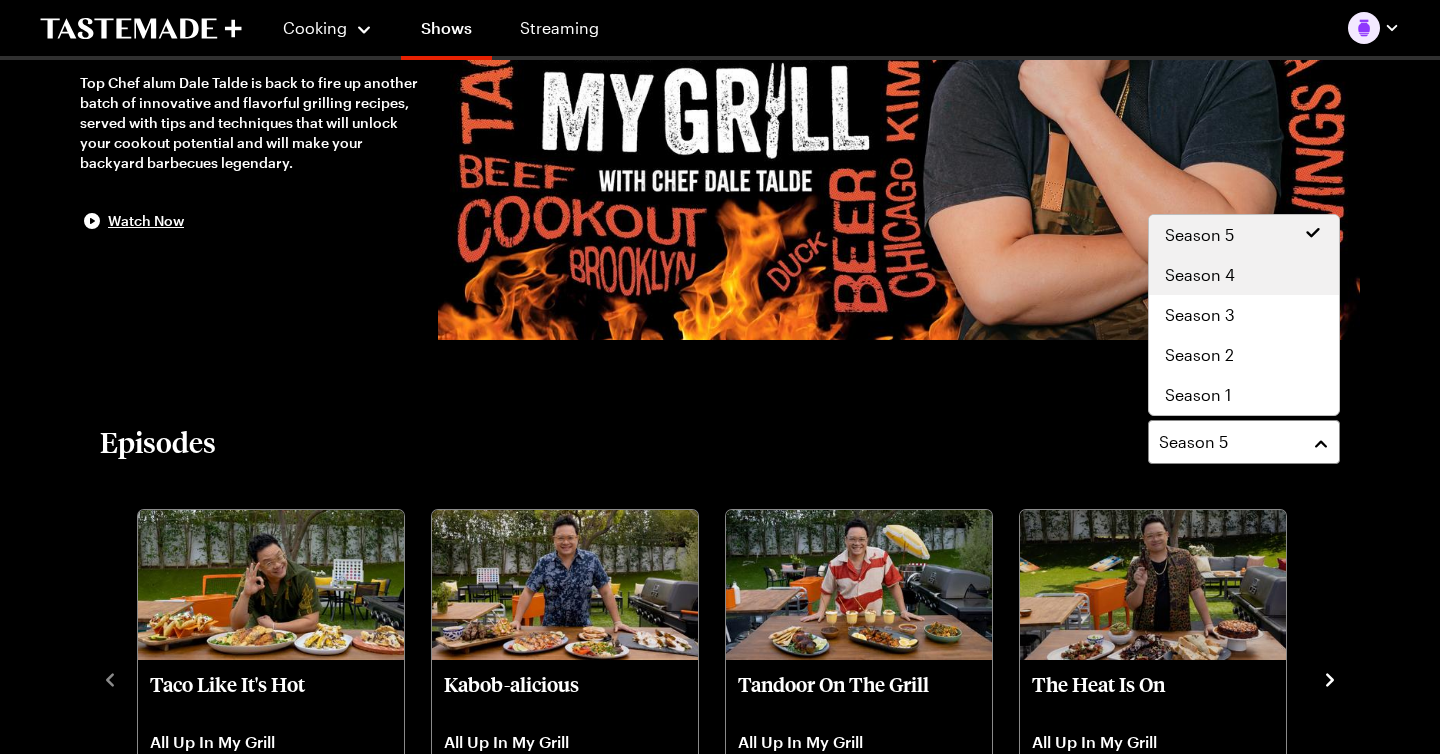 click on "Season 4" at bounding box center [1200, 275] 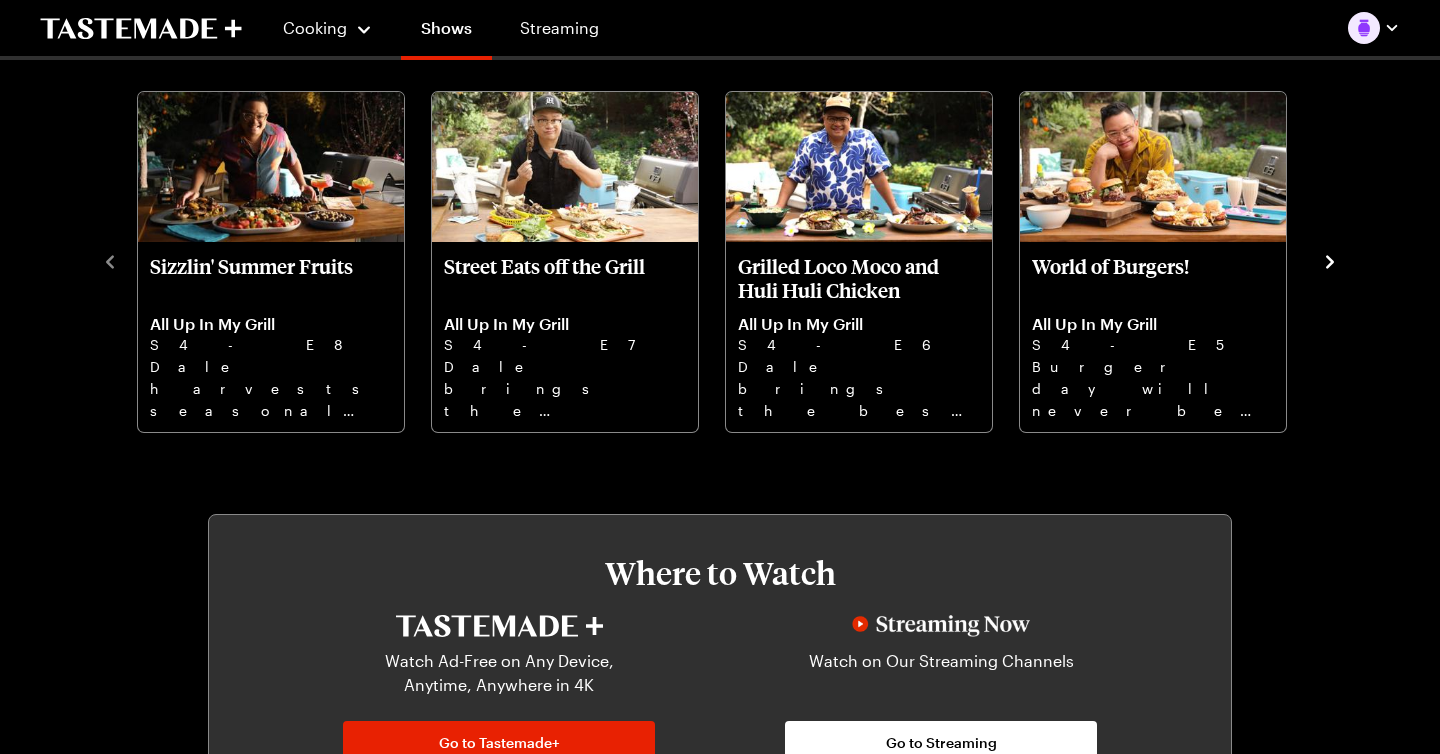 scroll, scrollTop: 667, scrollLeft: 0, axis: vertical 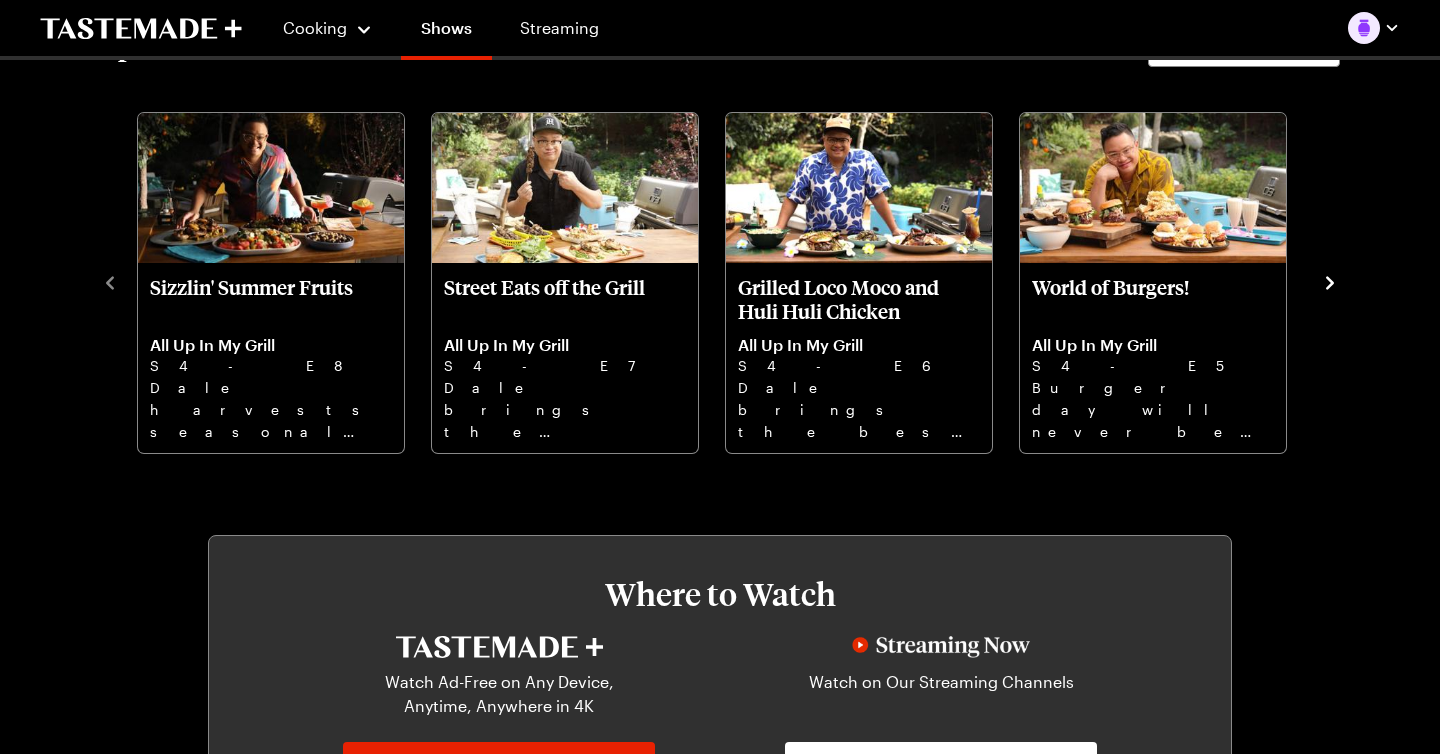 click 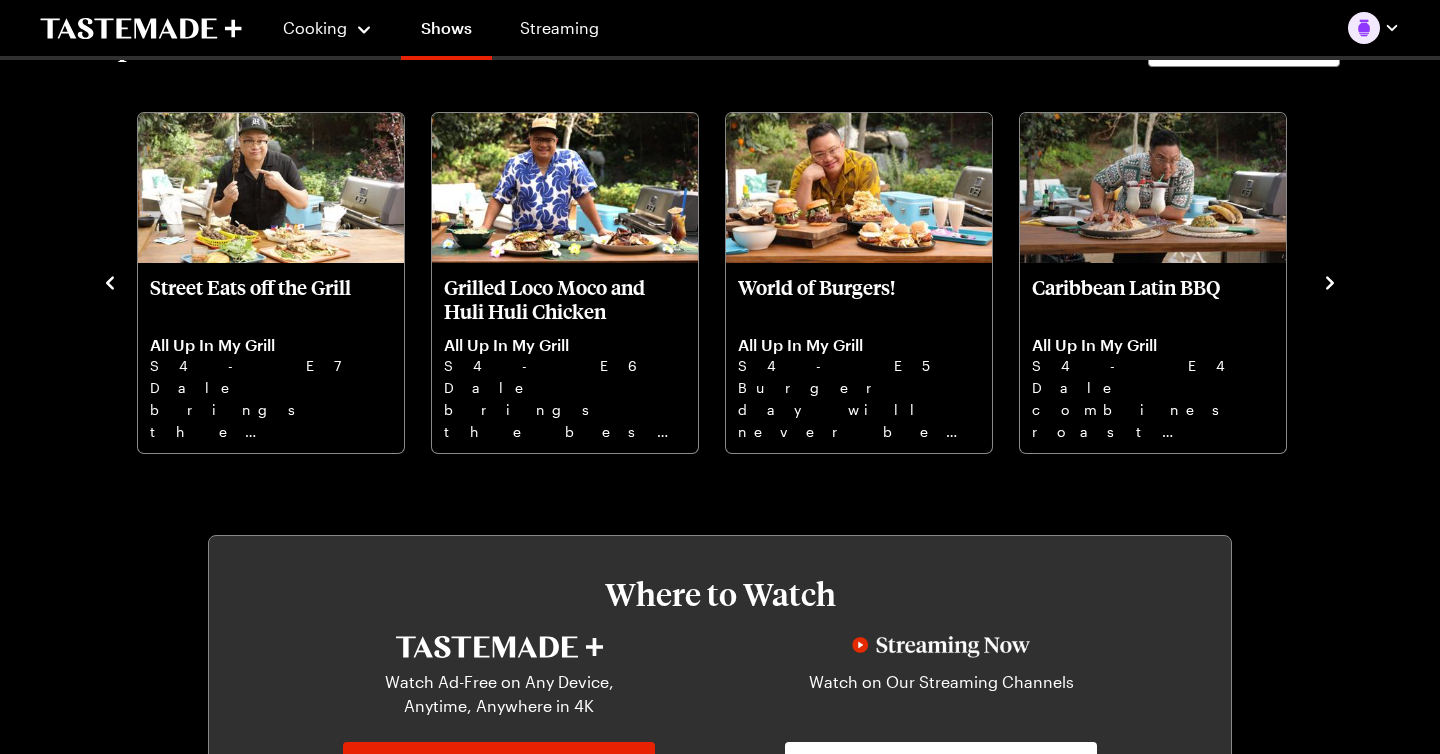 click 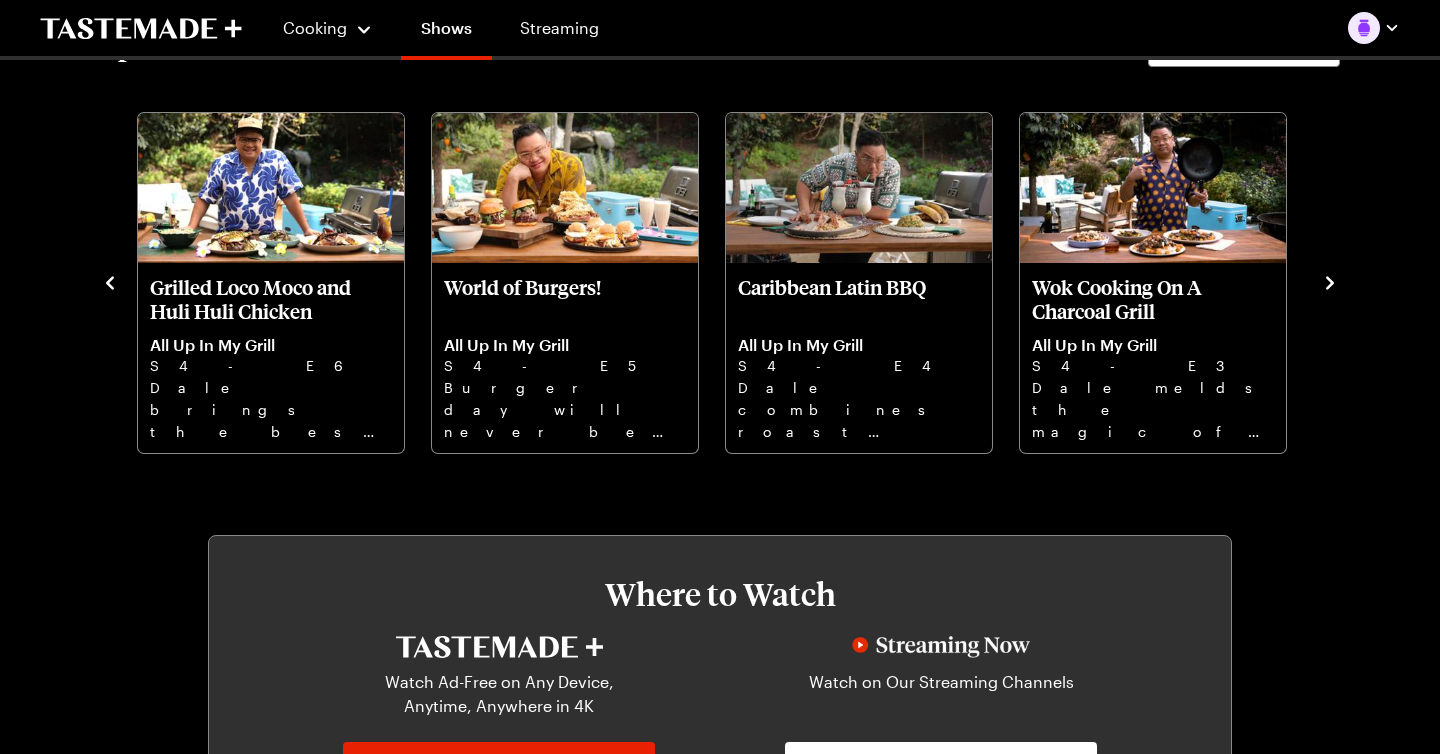 click 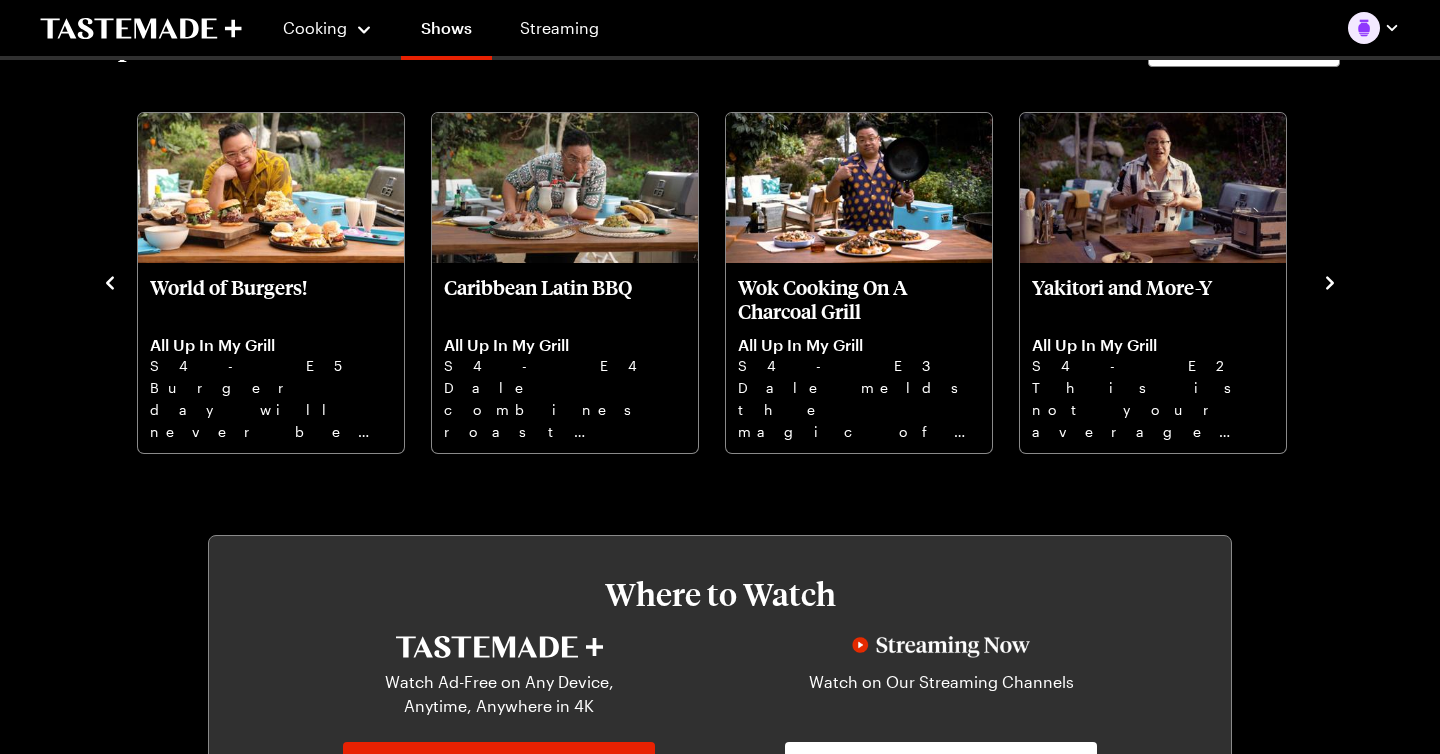 click 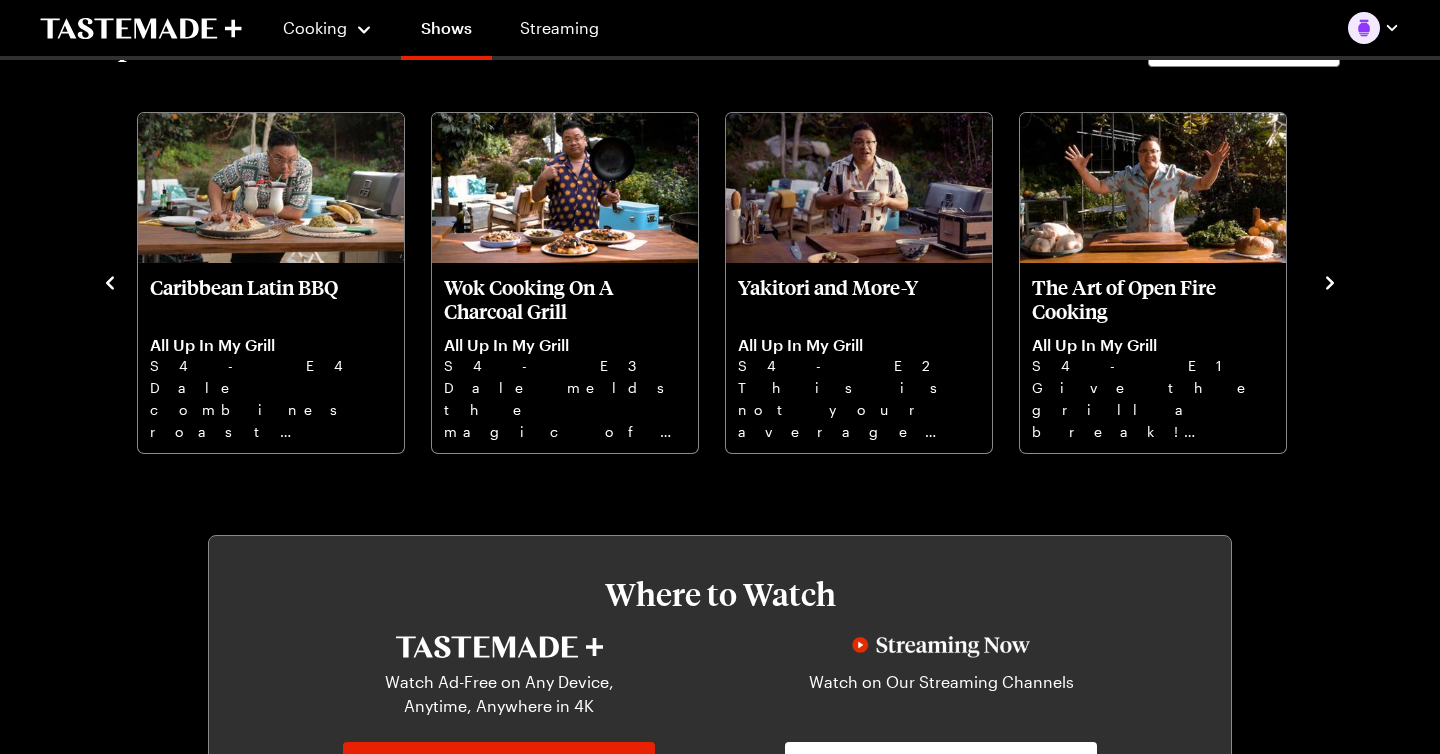 click 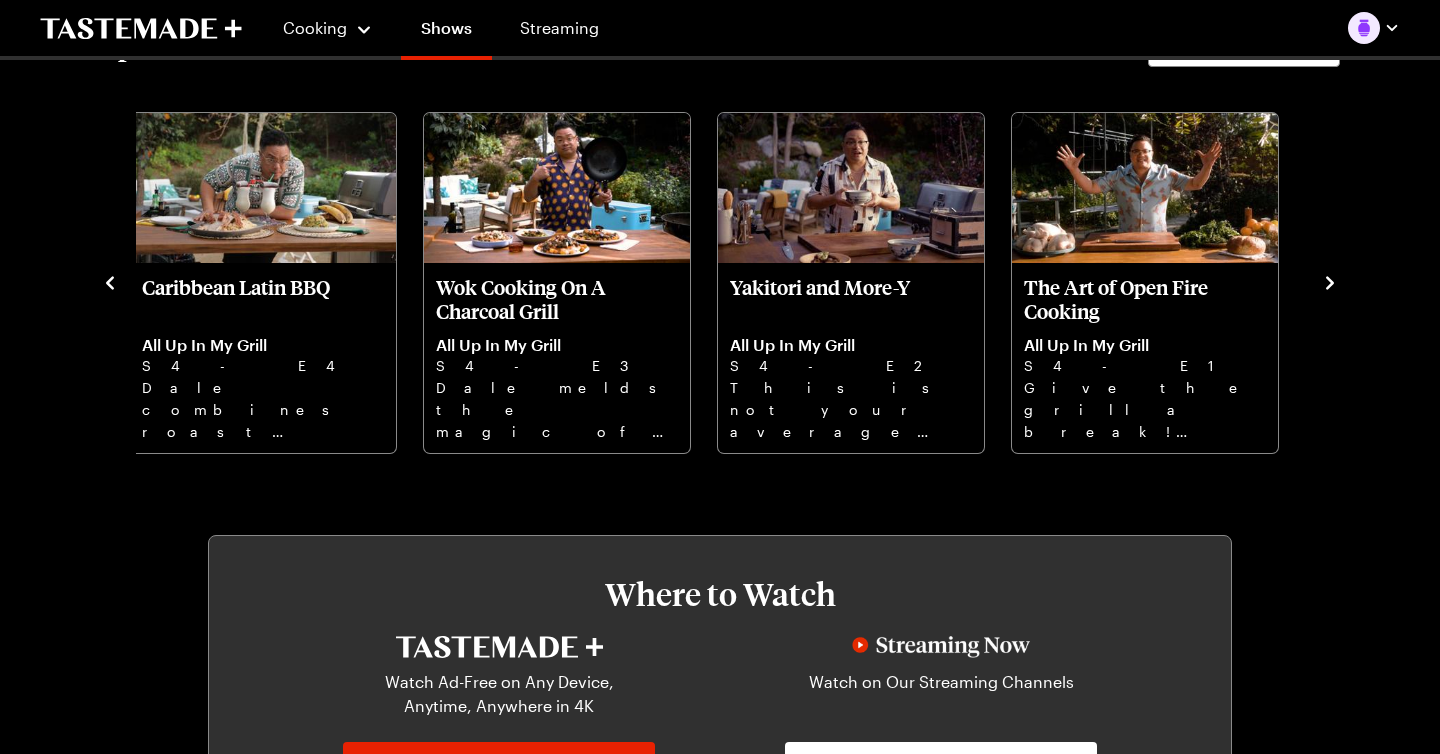 click 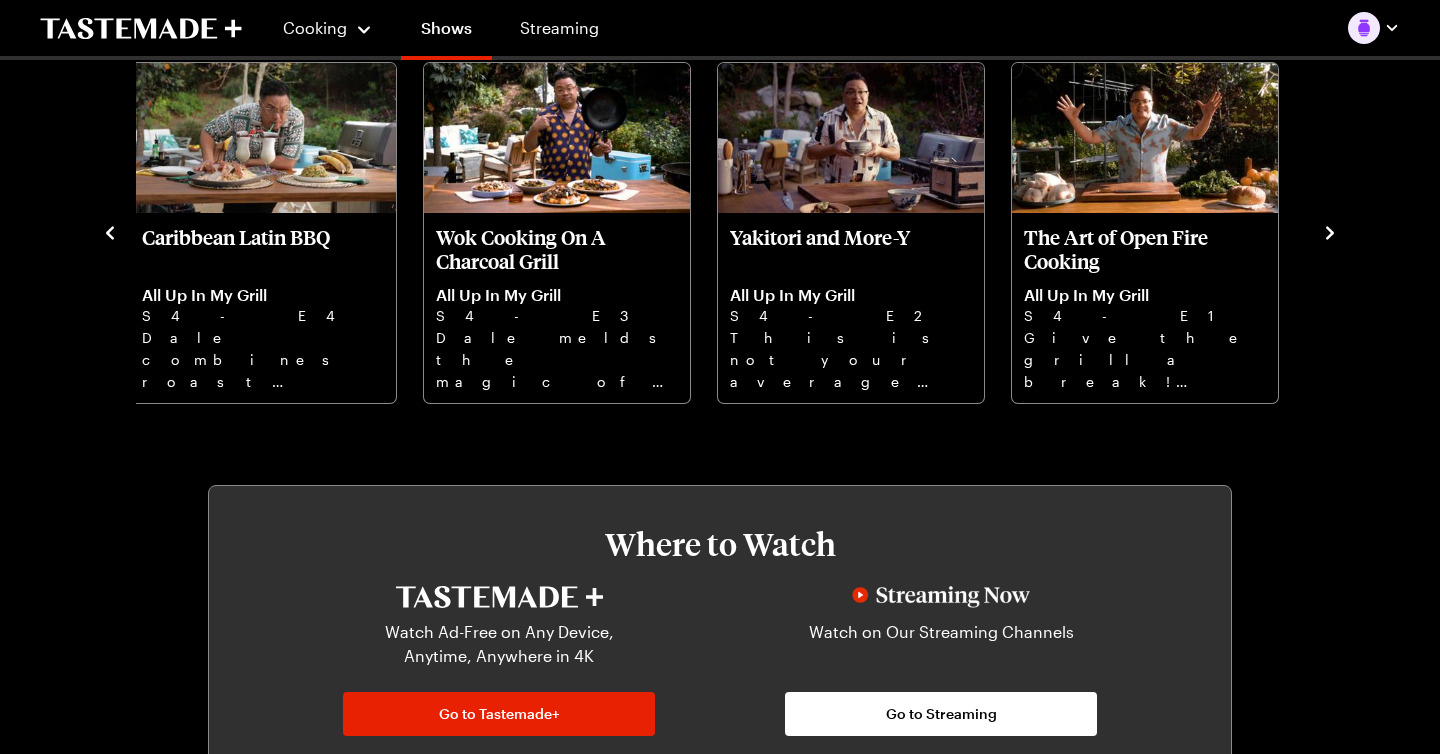 scroll, scrollTop: 718, scrollLeft: 0, axis: vertical 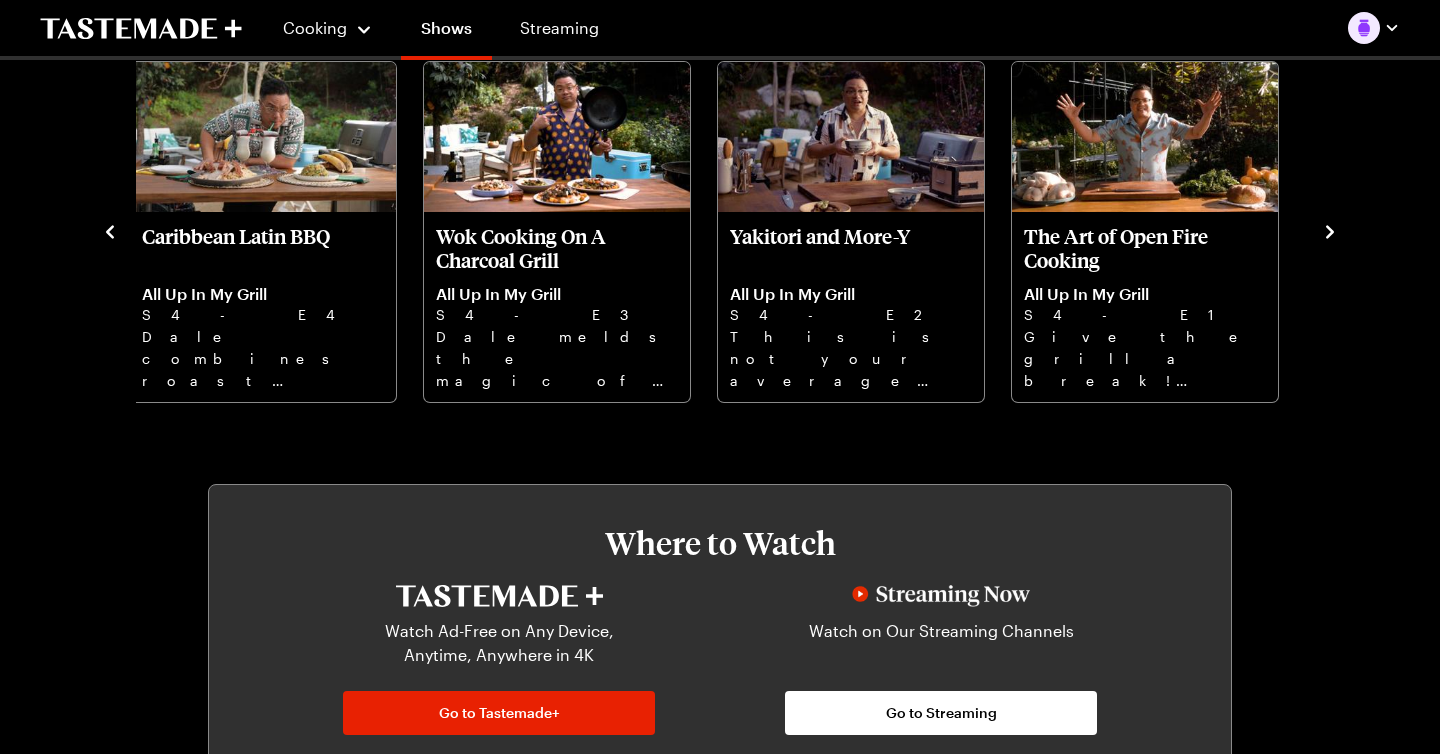 click 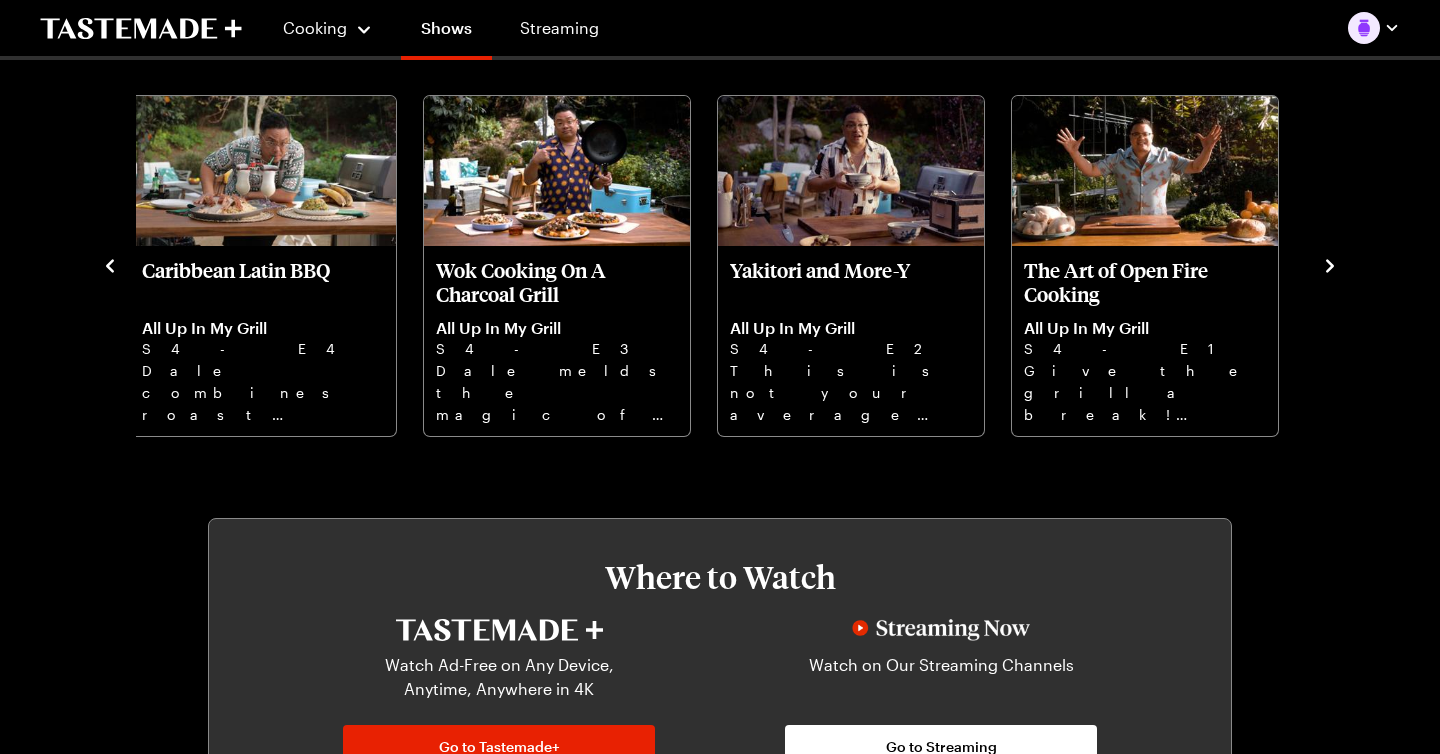 scroll, scrollTop: 678, scrollLeft: 0, axis: vertical 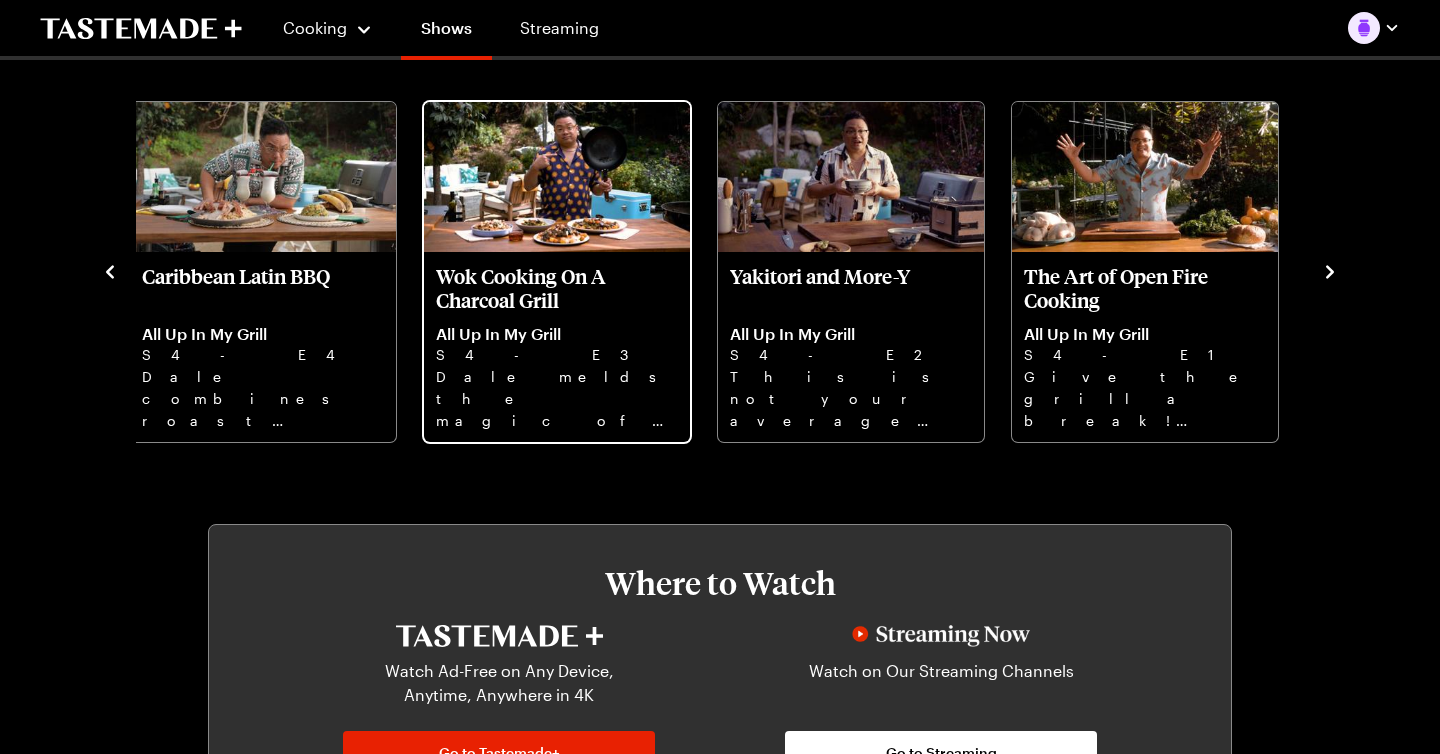 click at bounding box center [557, 177] 